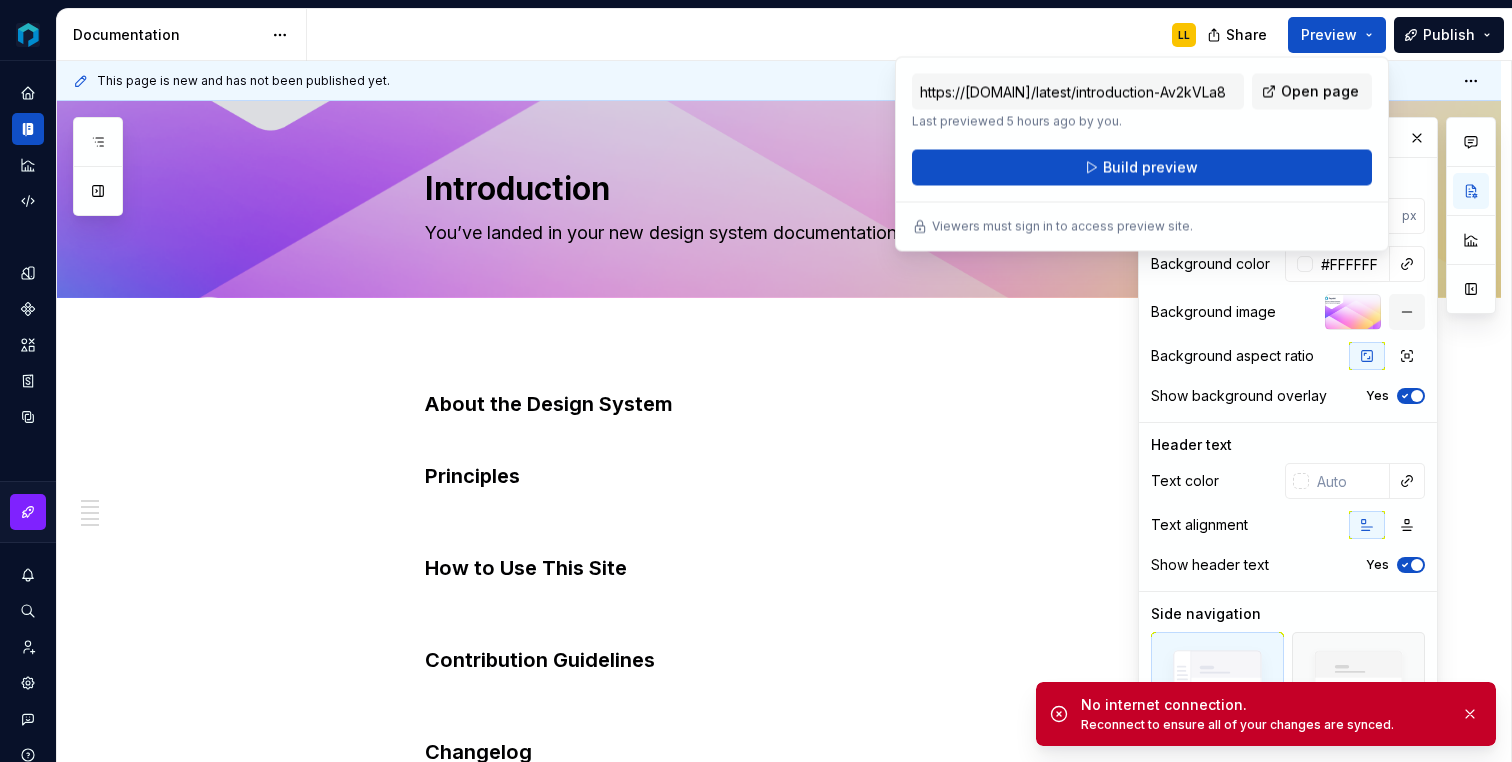 scroll, scrollTop: 0, scrollLeft: 0, axis: both 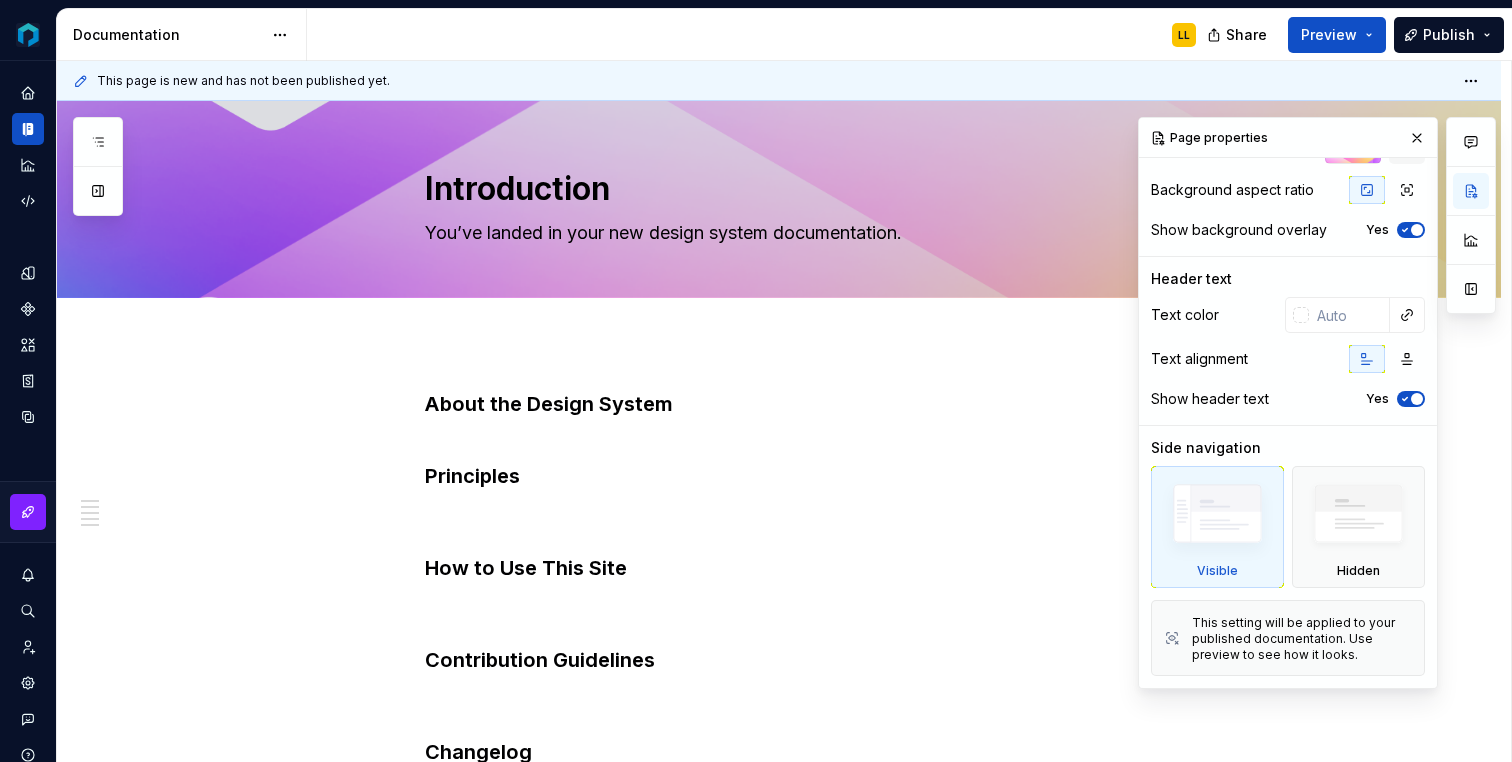 click on "LL" at bounding box center [759, 35] 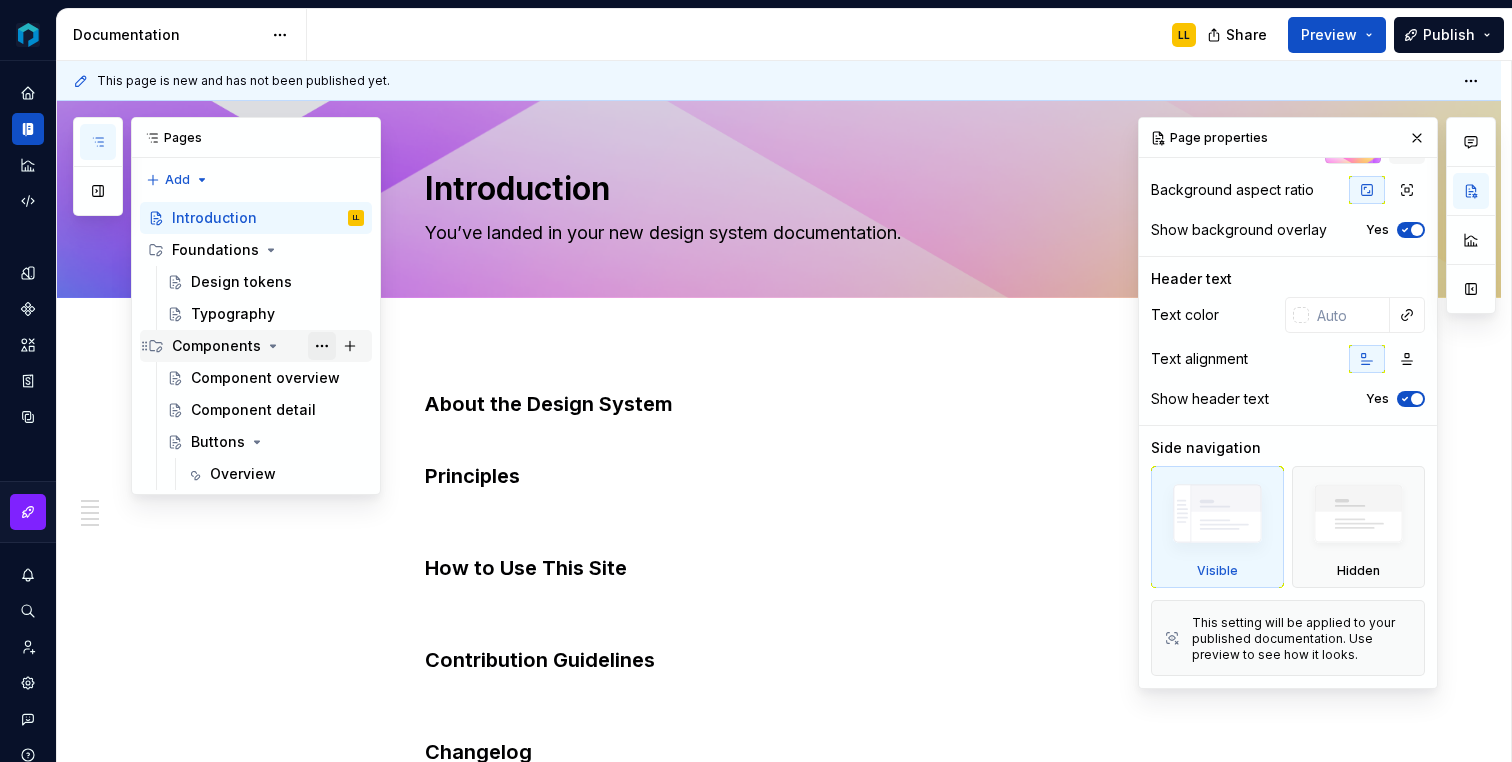 click at bounding box center (322, 346) 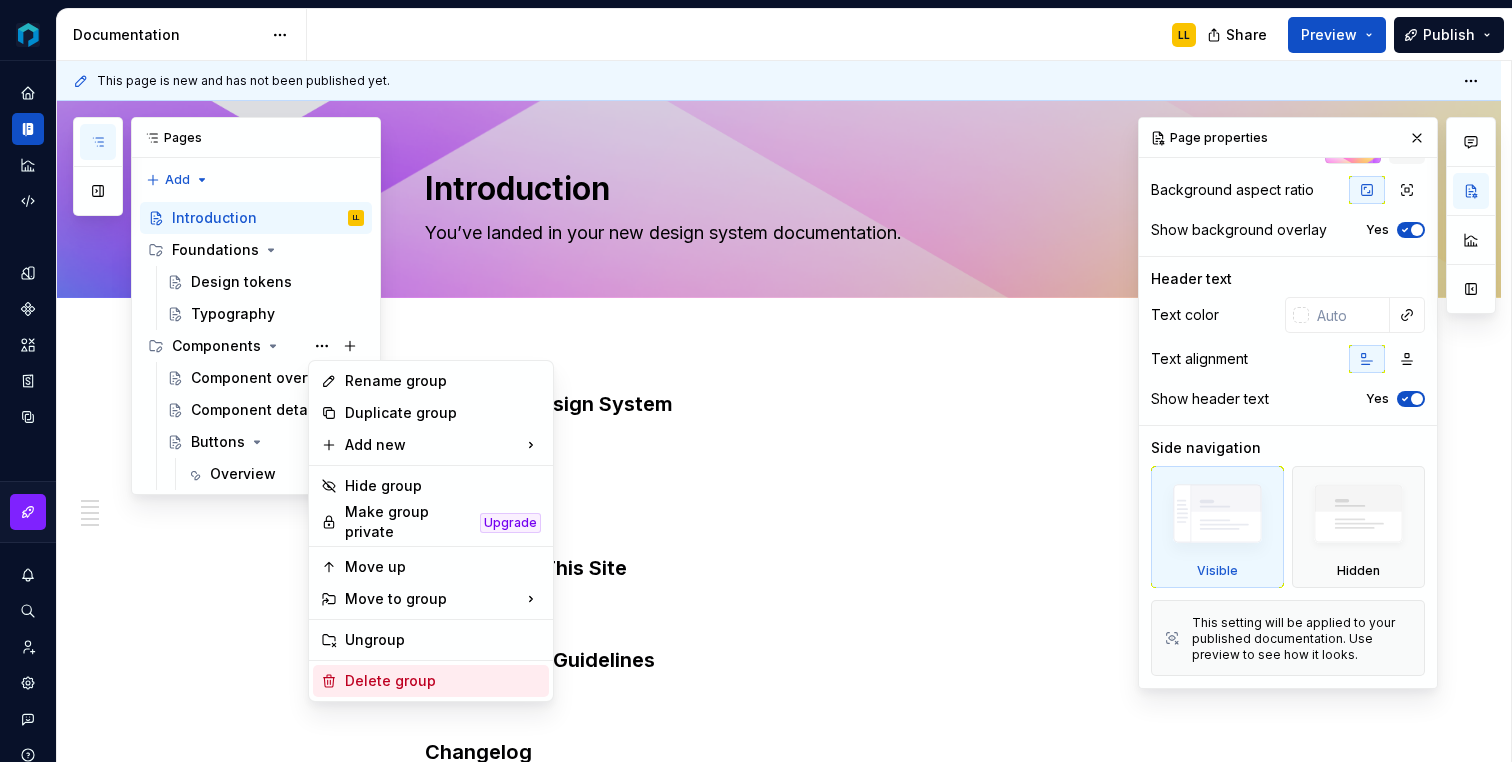 click on "Delete group" at bounding box center (431, 681) 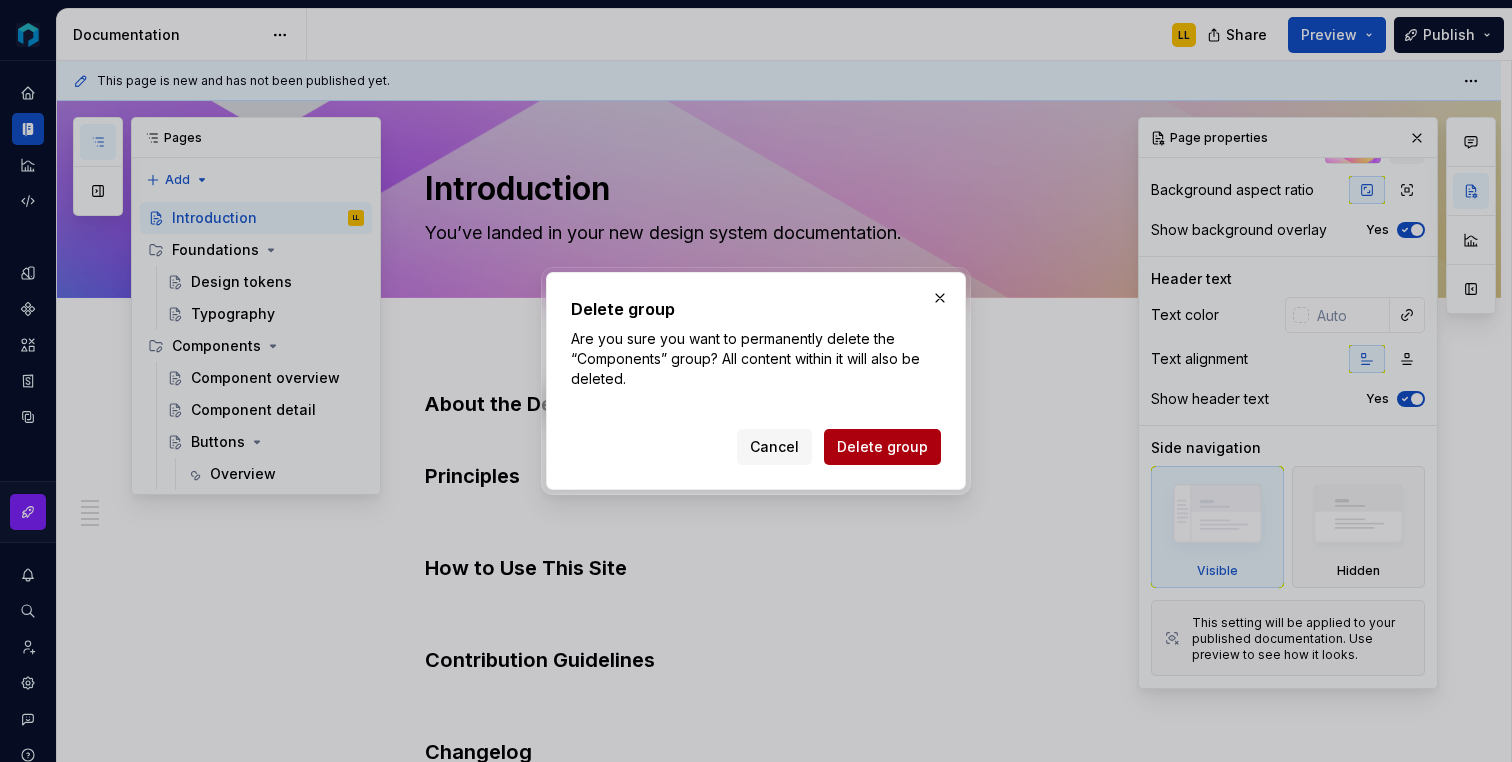 click on "Delete group" at bounding box center (882, 447) 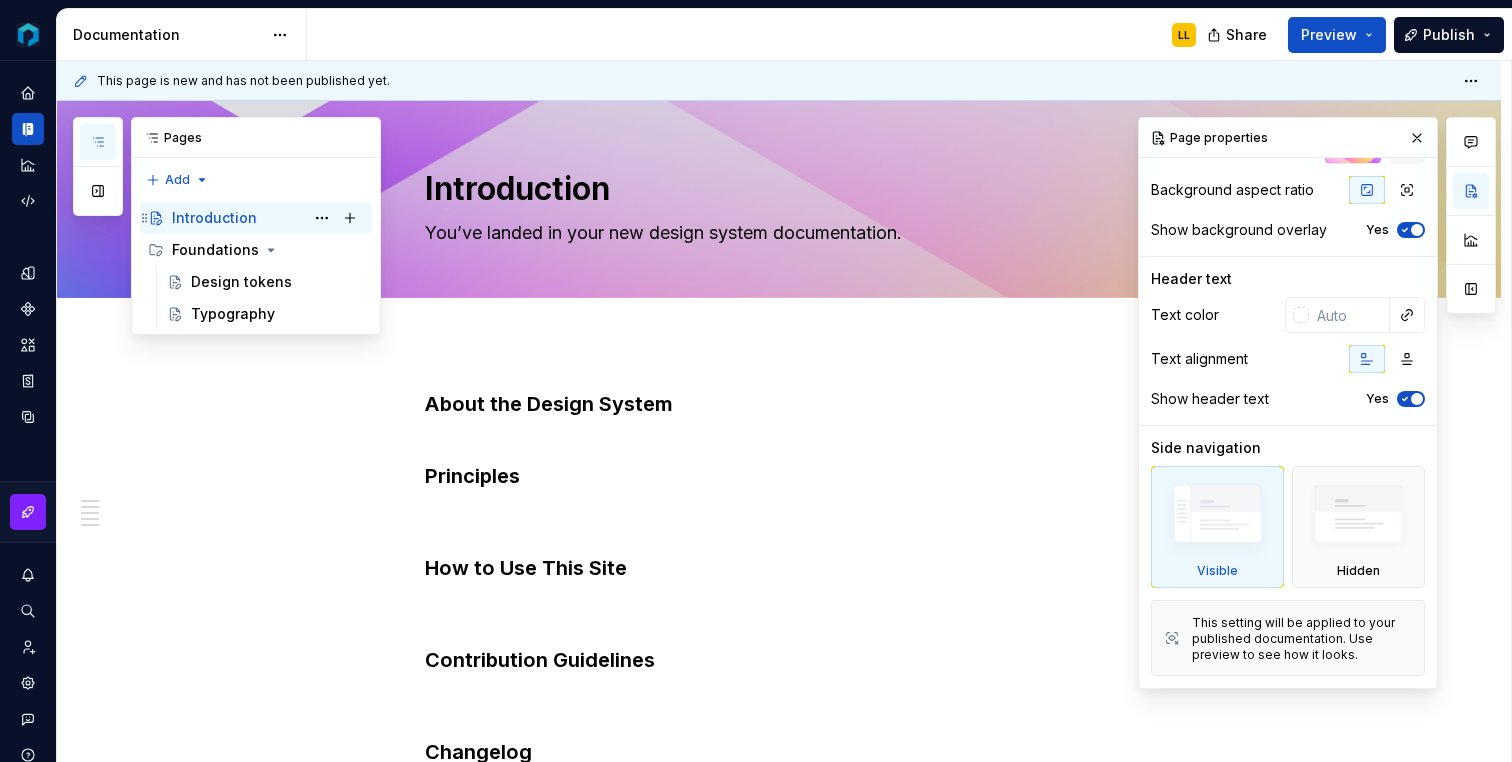 click on "Introduction LL" at bounding box center [268, 218] 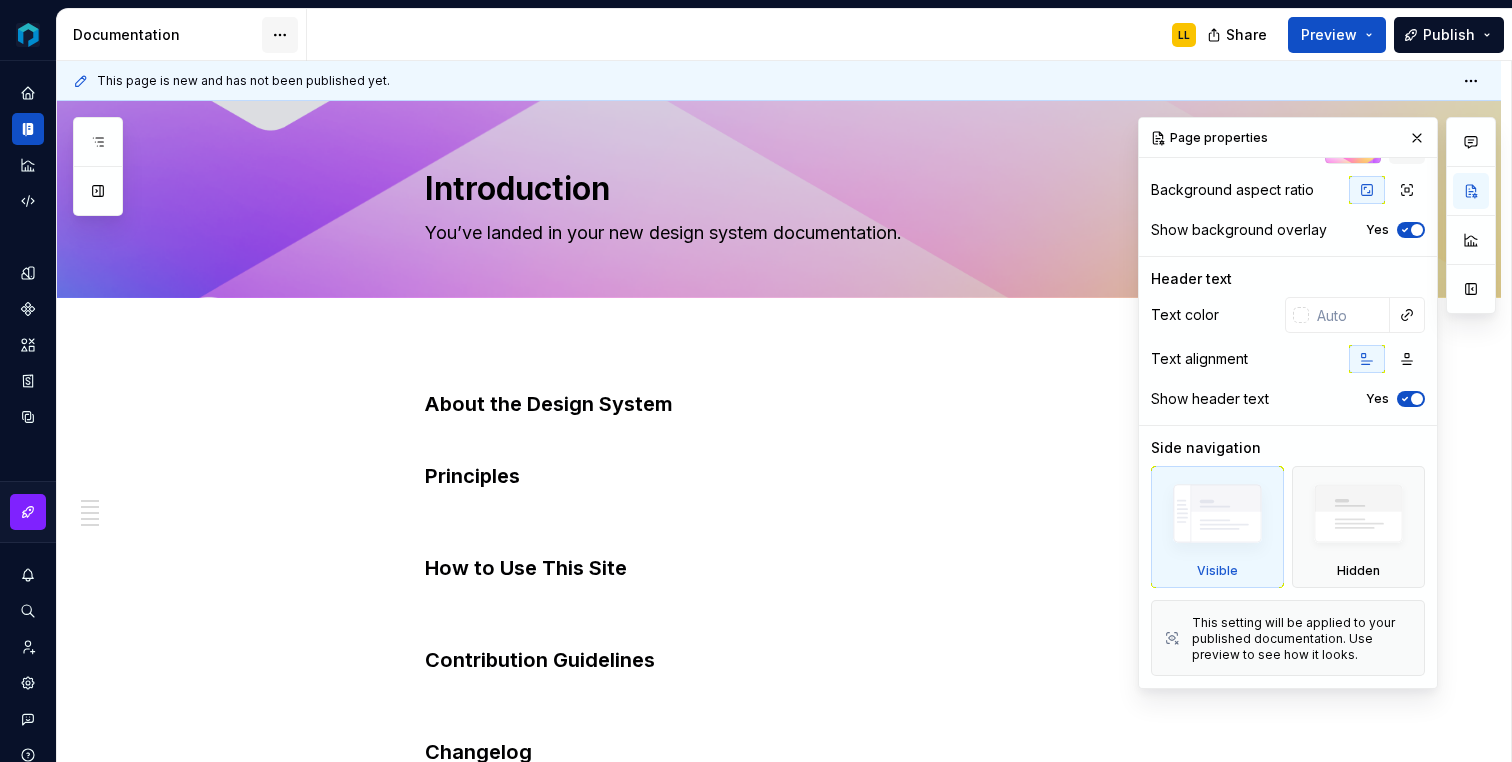 click on "Payabli LL Design system data Documentation LL Share Preview Publish Pages Add
Accessibility guide for tree Page tree.
Navigate the tree with the arrow keys. Common tree hotkeys apply. Further keybindings are available:
enter to execute primary action on focused item
f2 to start renaming the focused item
escape to abort renaming an item
control+d to start dragging selected items
Introduction LL Foundations Design tokens Typography Changes Introduction Foundations  /  Design tokens Foundations  /  Typography Upgrade to Enterprise to turn on approval workflow View edited pages by status when selecting which pages to publish. Learn more Contact us This page is new and has not been published yet. Introduction You’ve landed in your new design system documentation. Edit header About the Design System Principles How to Use This Site Contribution Guidelines Changelog About the Design System Principles How to Use This Site Changelog Comments" at bounding box center [756, 381] 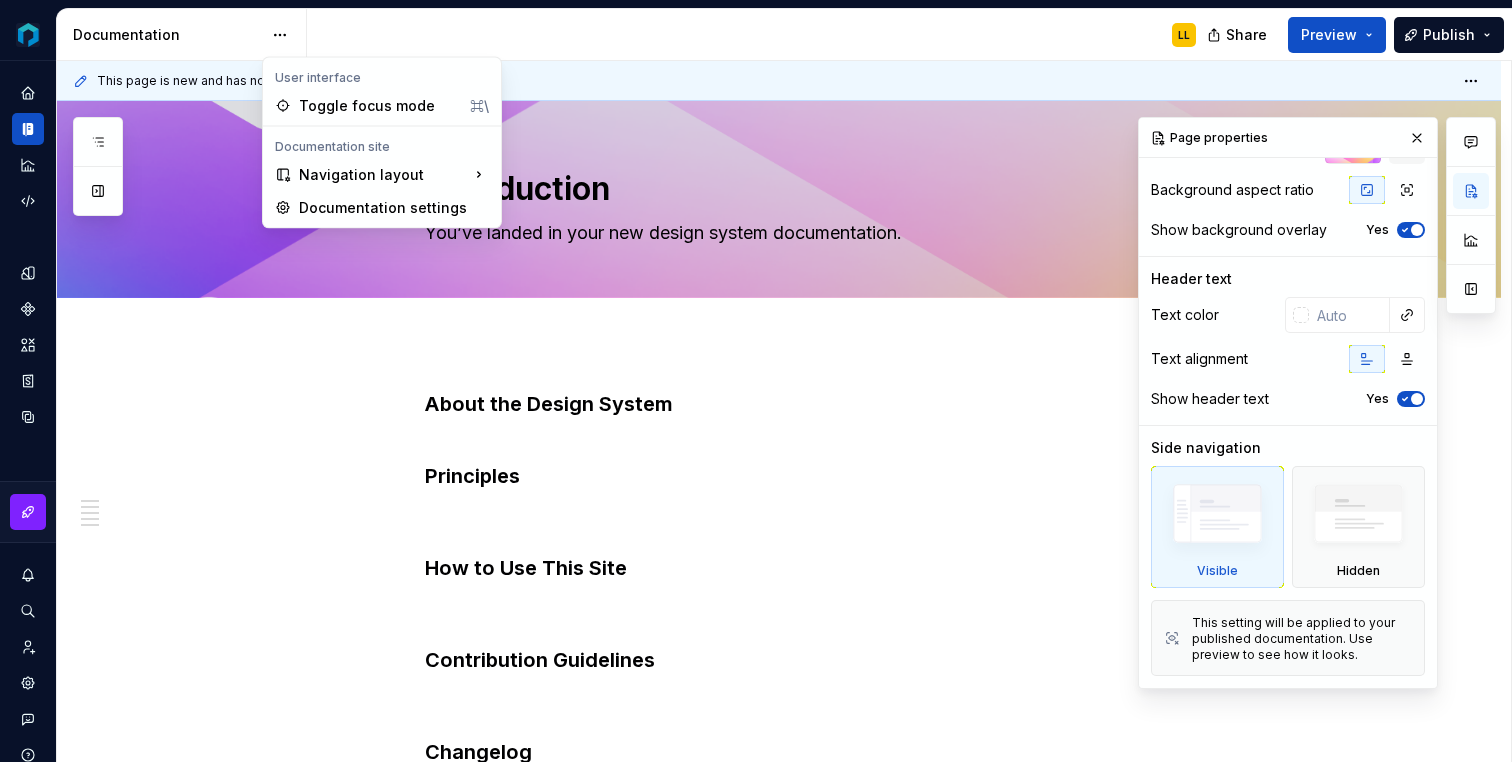 click on "Payabli LL Design system data Documentation LL Share Preview Publish Pages Add
Accessibility guide for tree Page tree.
Navigate the tree with the arrow keys. Common tree hotkeys apply. Further keybindings are available:
enter to execute primary action on focused item
f2 to start renaming the focused item
escape to abort renaming an item
control+d to start dragging selected items
Introduction LL Foundations Design tokens Typography Changes Introduction Foundations  /  Design tokens Foundations  /  Typography Upgrade to Enterprise to turn on approval workflow View edited pages by status when selecting which pages to publish. Learn more Contact us This page is new and has not been published yet. Introduction You’ve landed in your new design system documentation. Edit header About the Design System Principles How to Use This Site Contribution Guidelines Changelog About the Design System Principles How to Use This Site Changelog Comments" at bounding box center (756, 381) 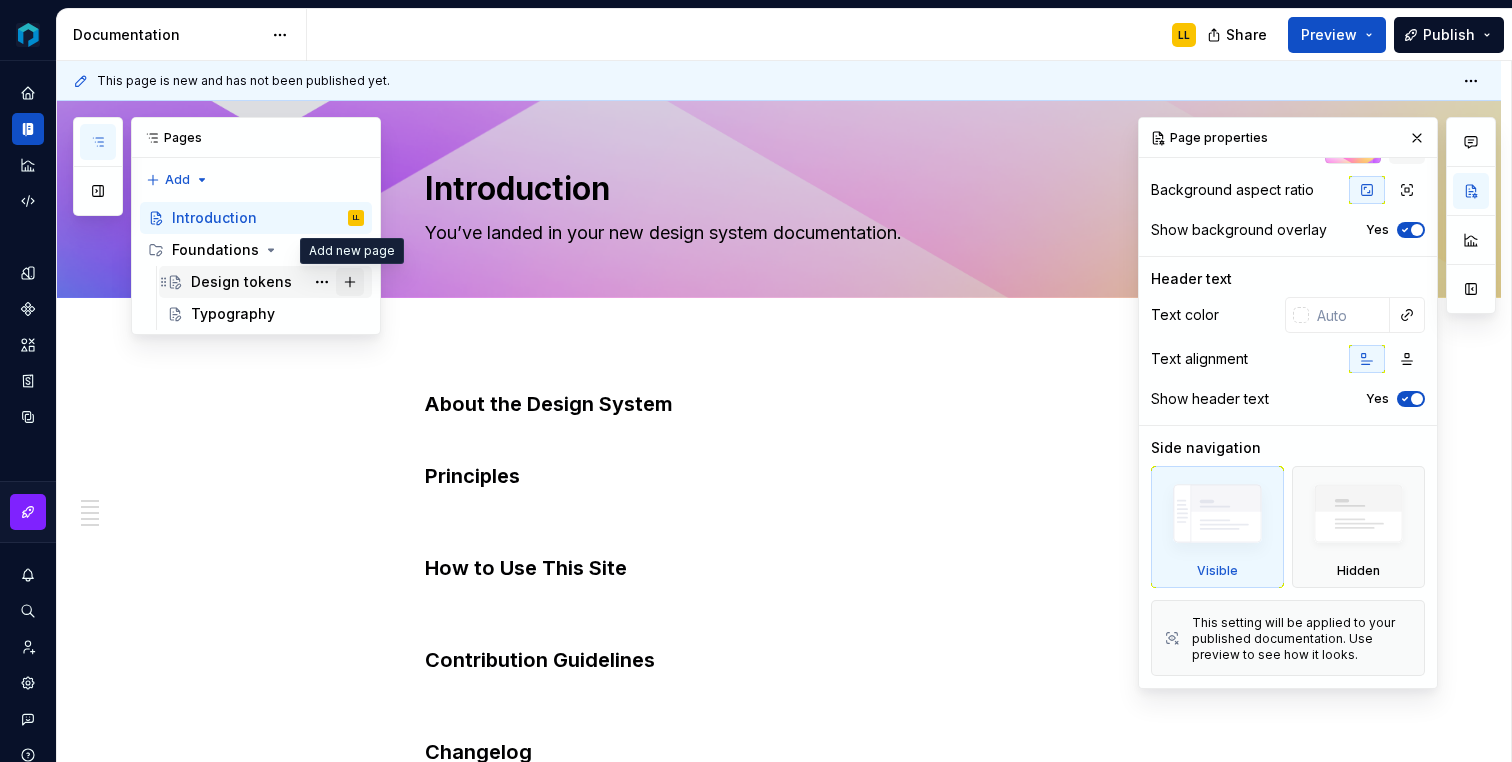 click at bounding box center [350, 282] 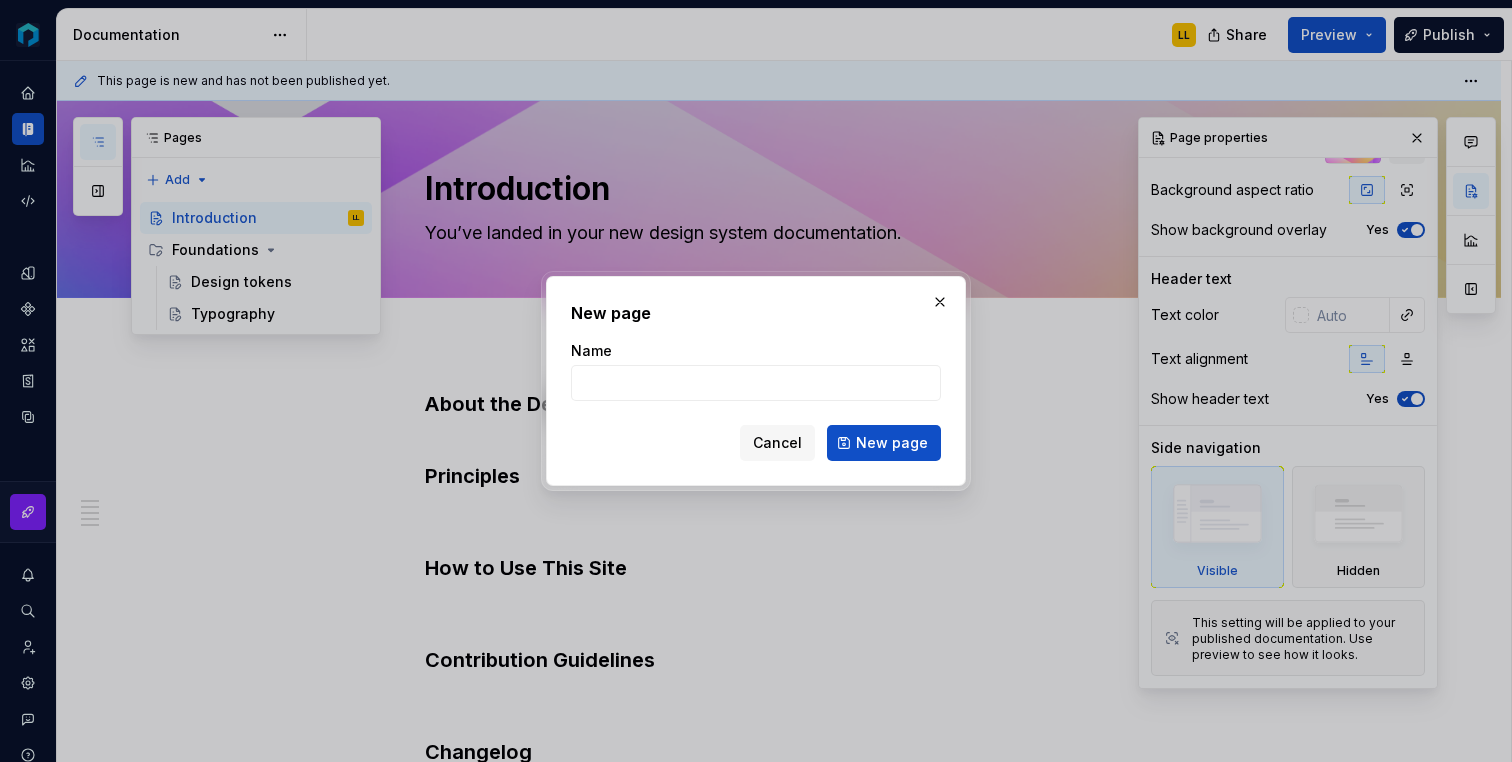 type on "*" 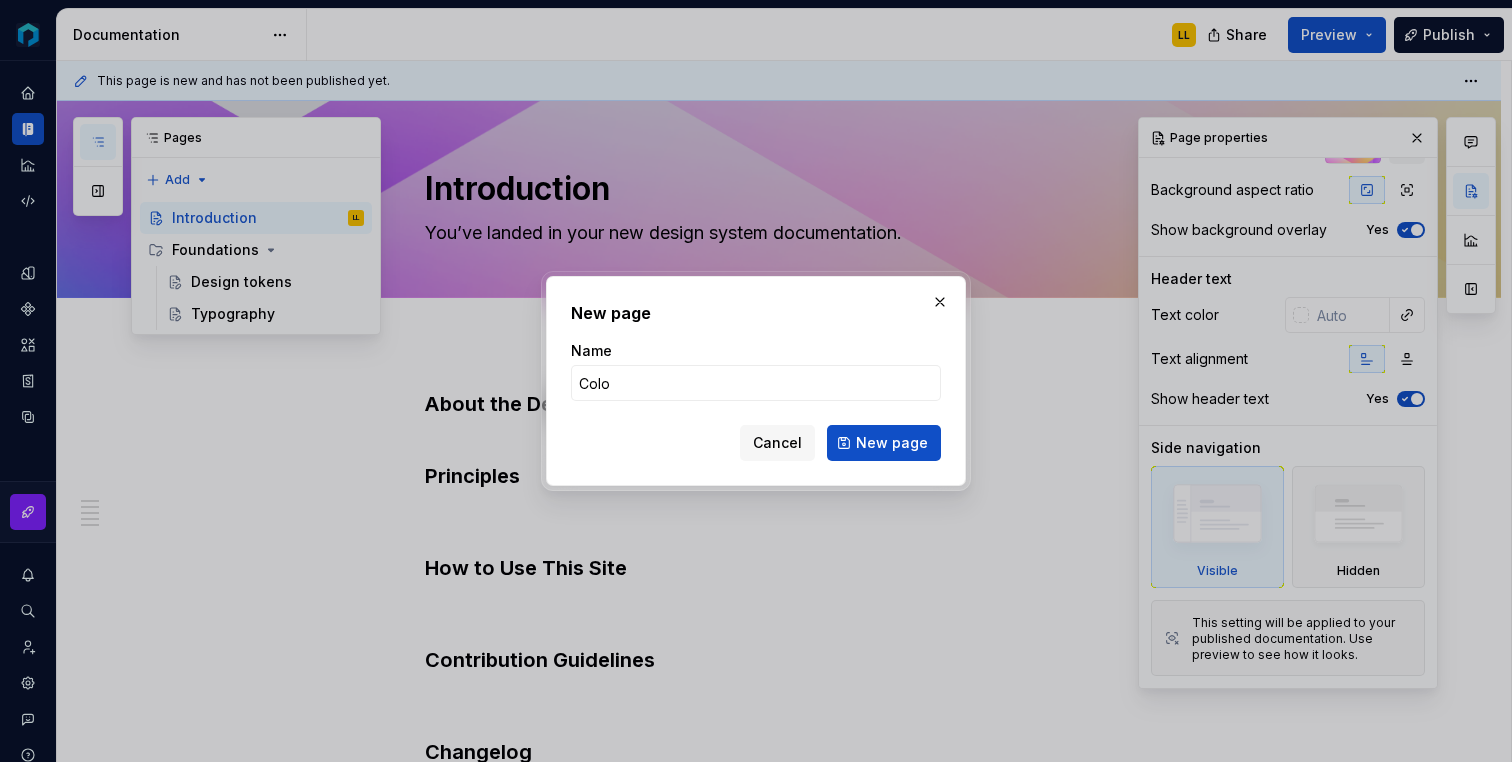 type on "Color" 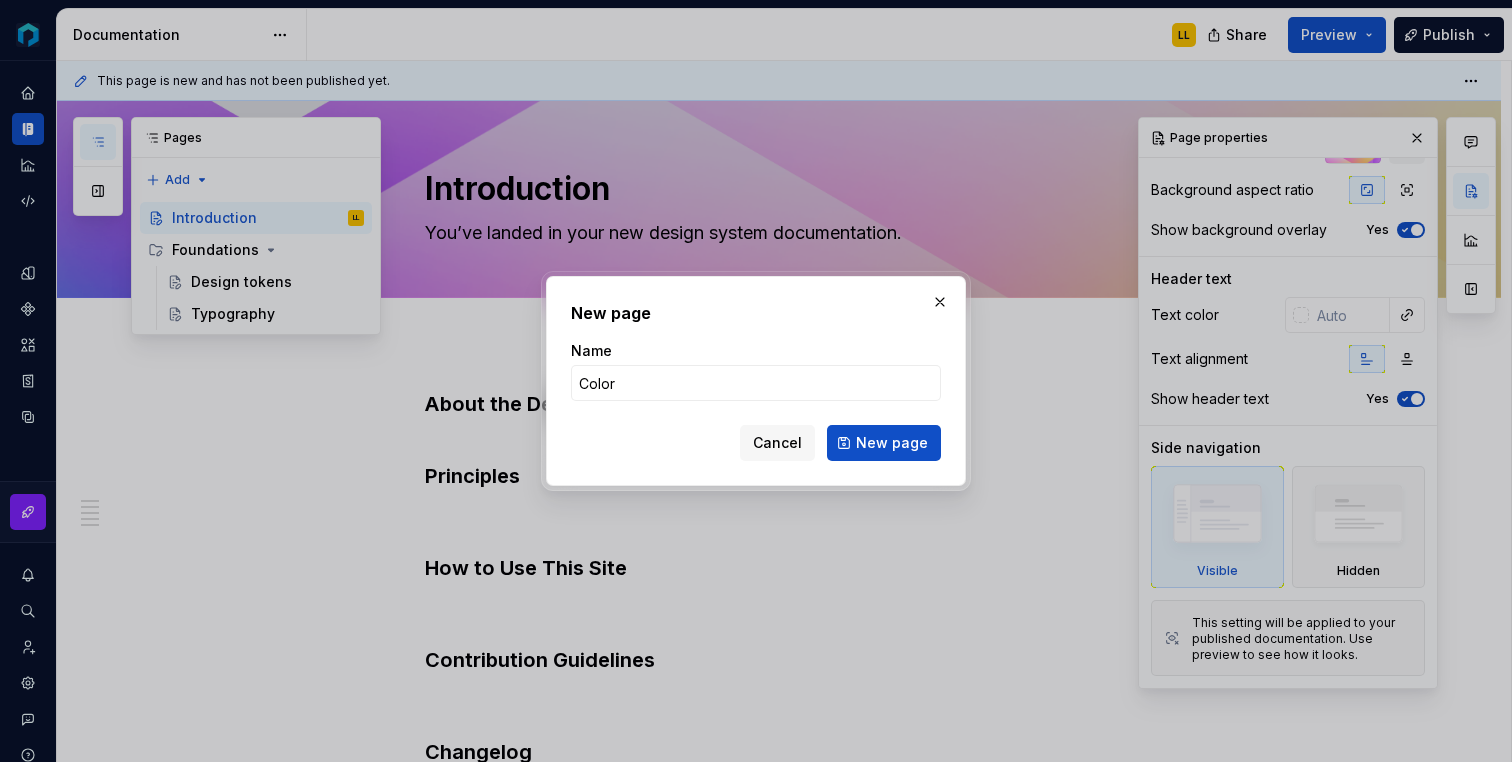 click on "New page" at bounding box center [884, 443] 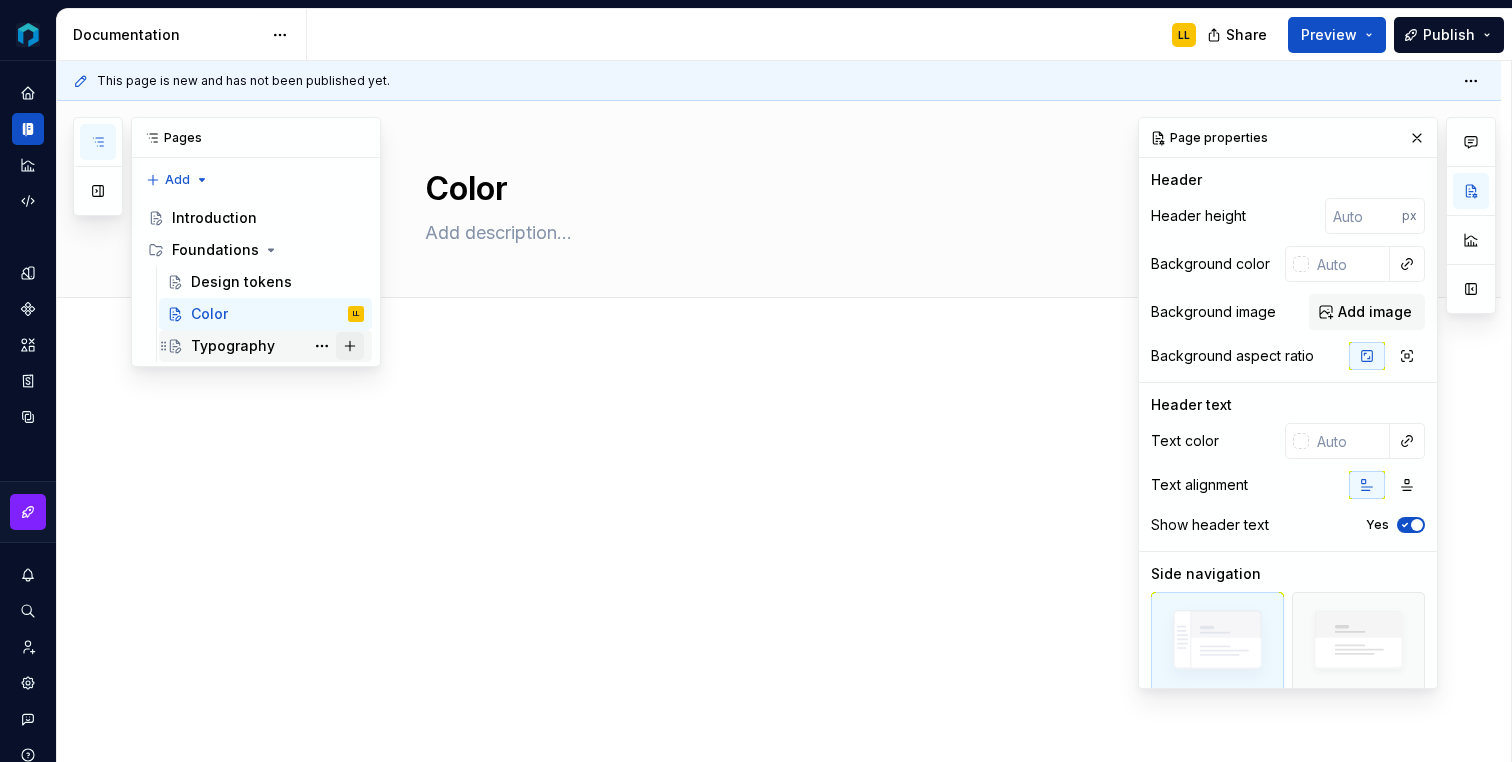 click at bounding box center [350, 346] 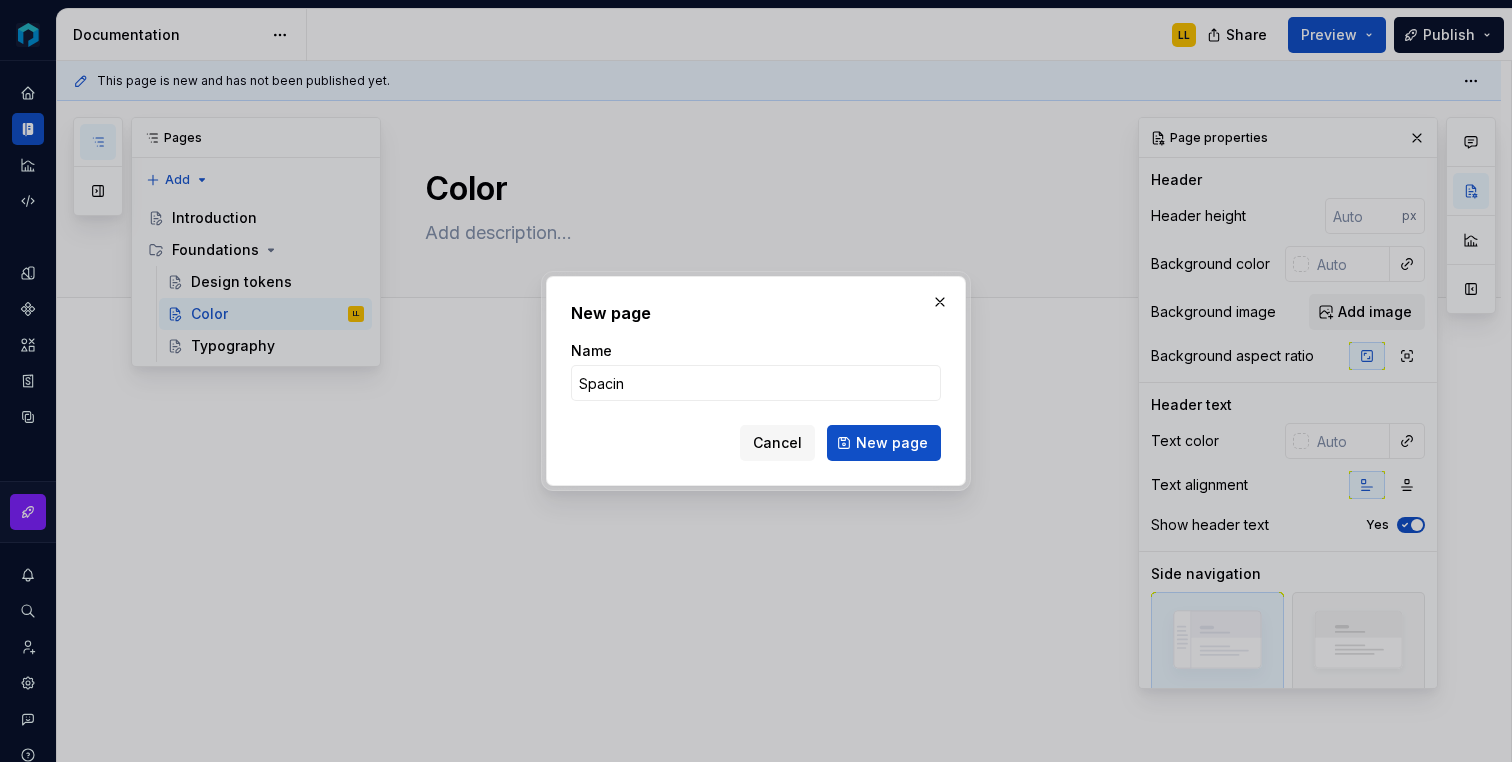 type on "Spacing" 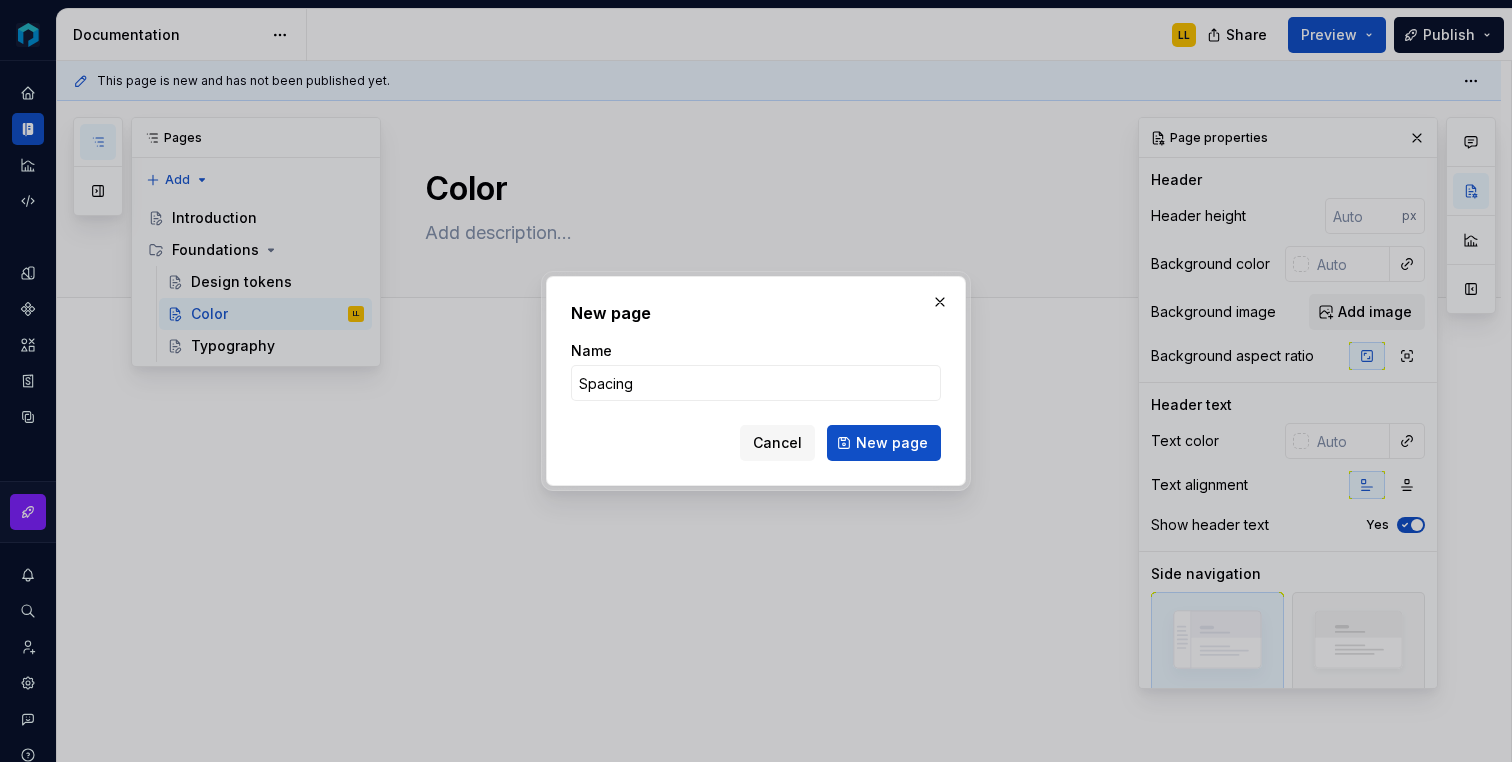 click on "New page" at bounding box center [884, 443] 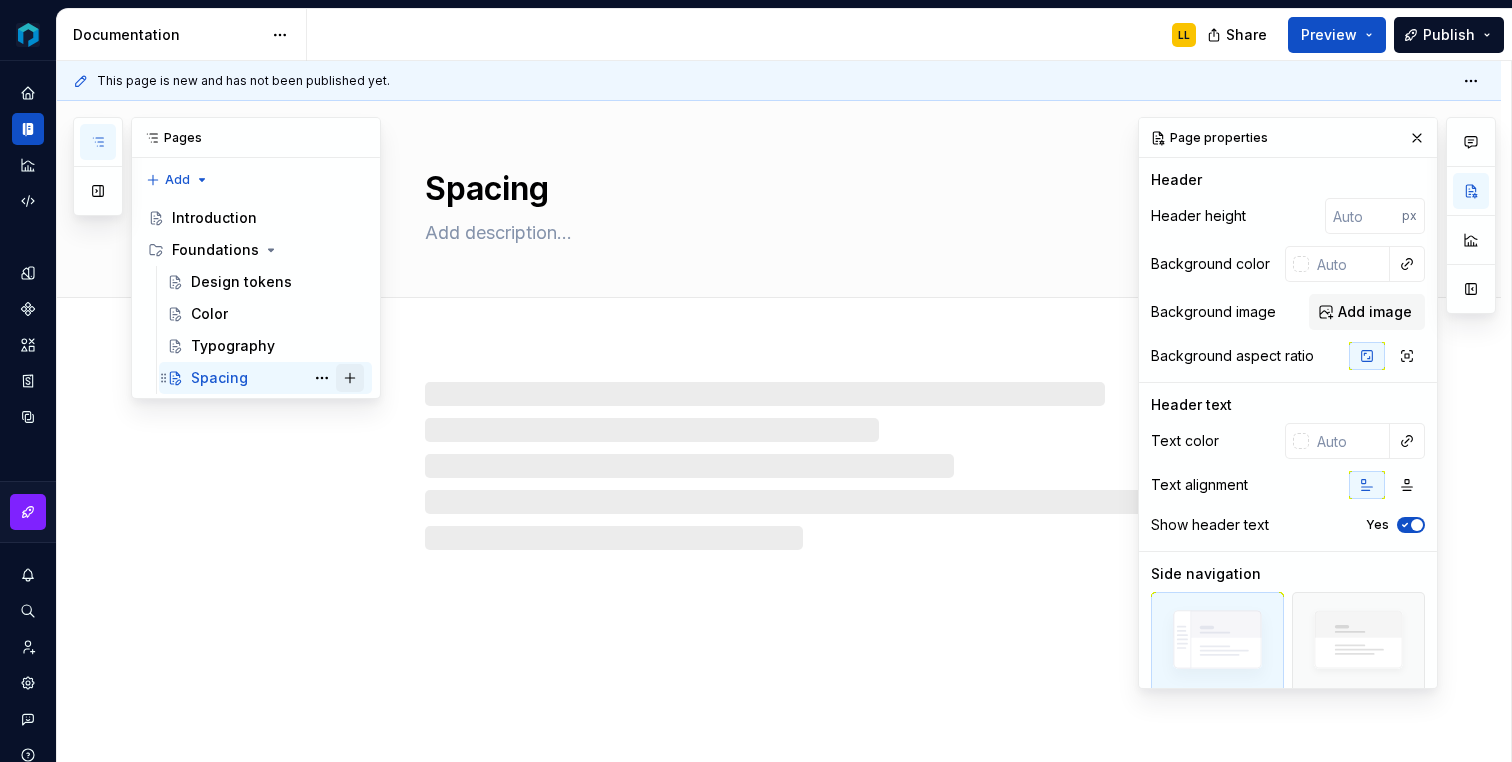 click at bounding box center (350, 378) 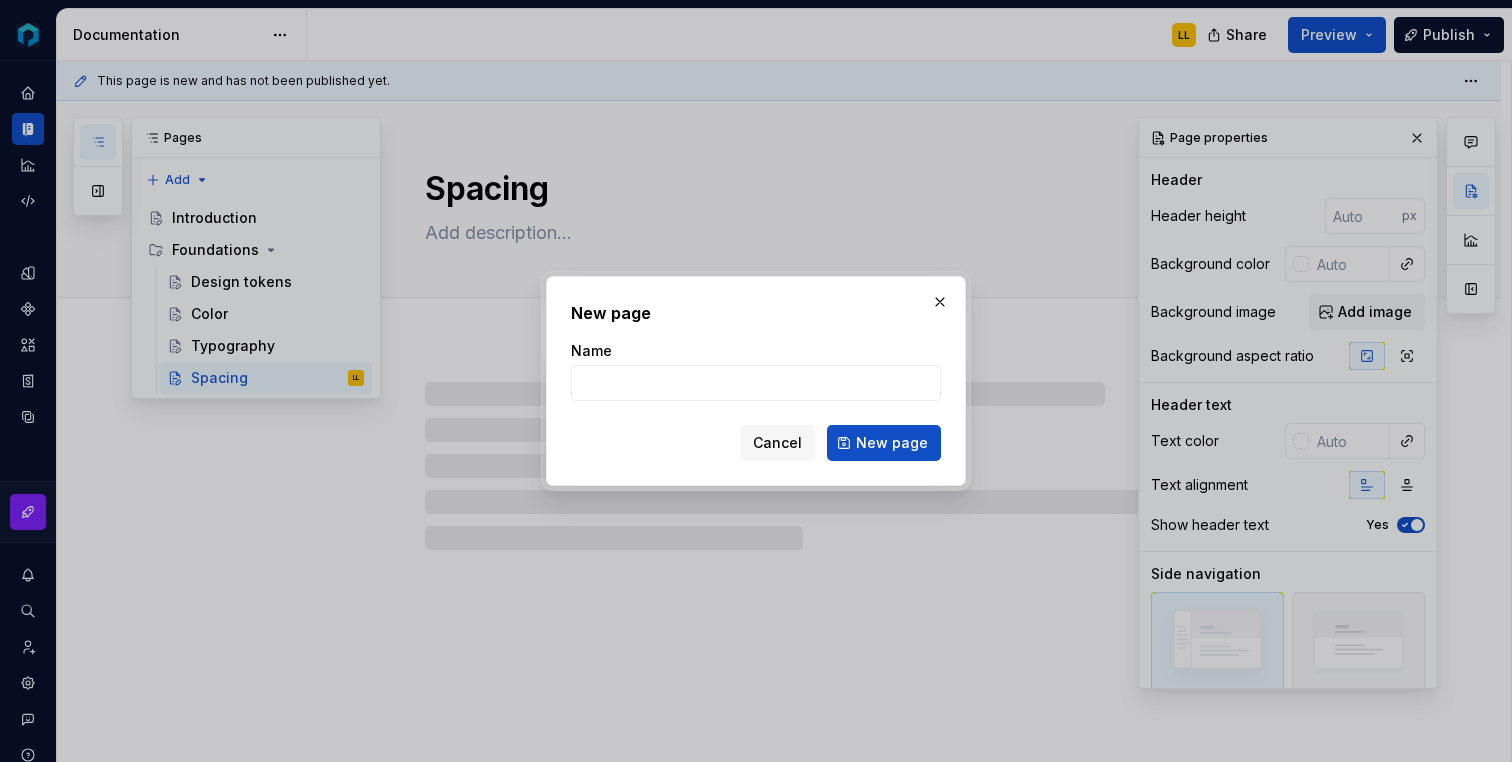 type on "R" 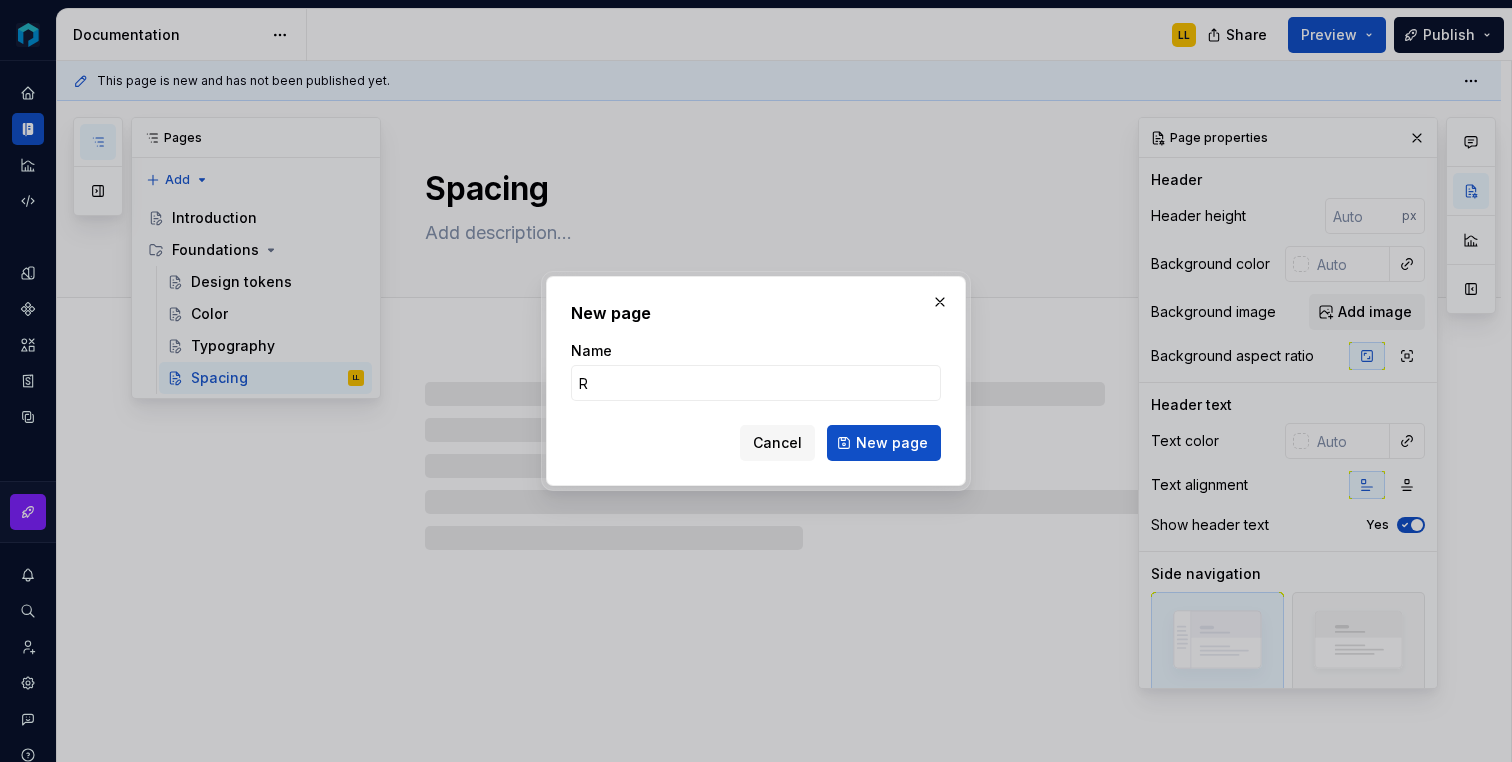 type on "*" 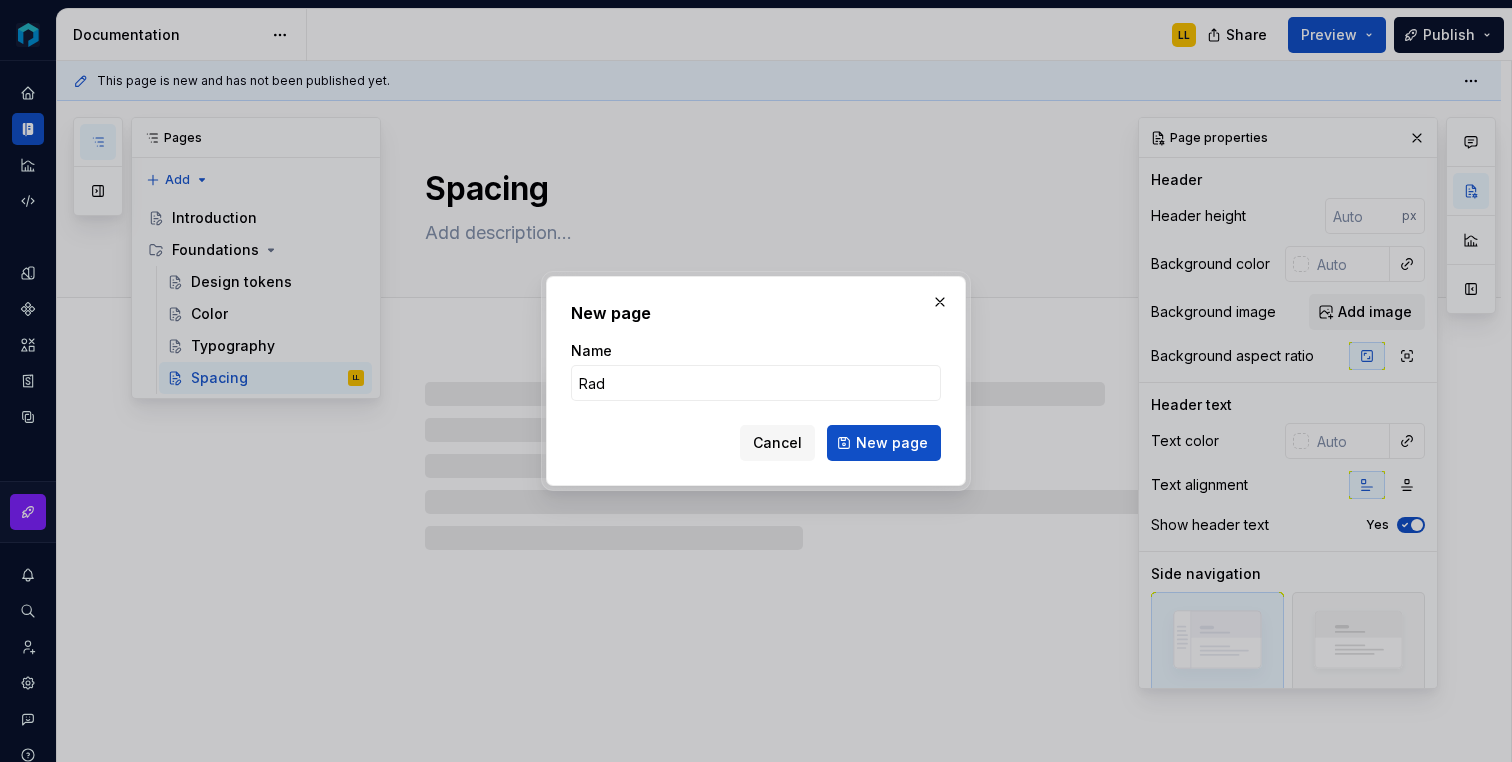 type on "Radi" 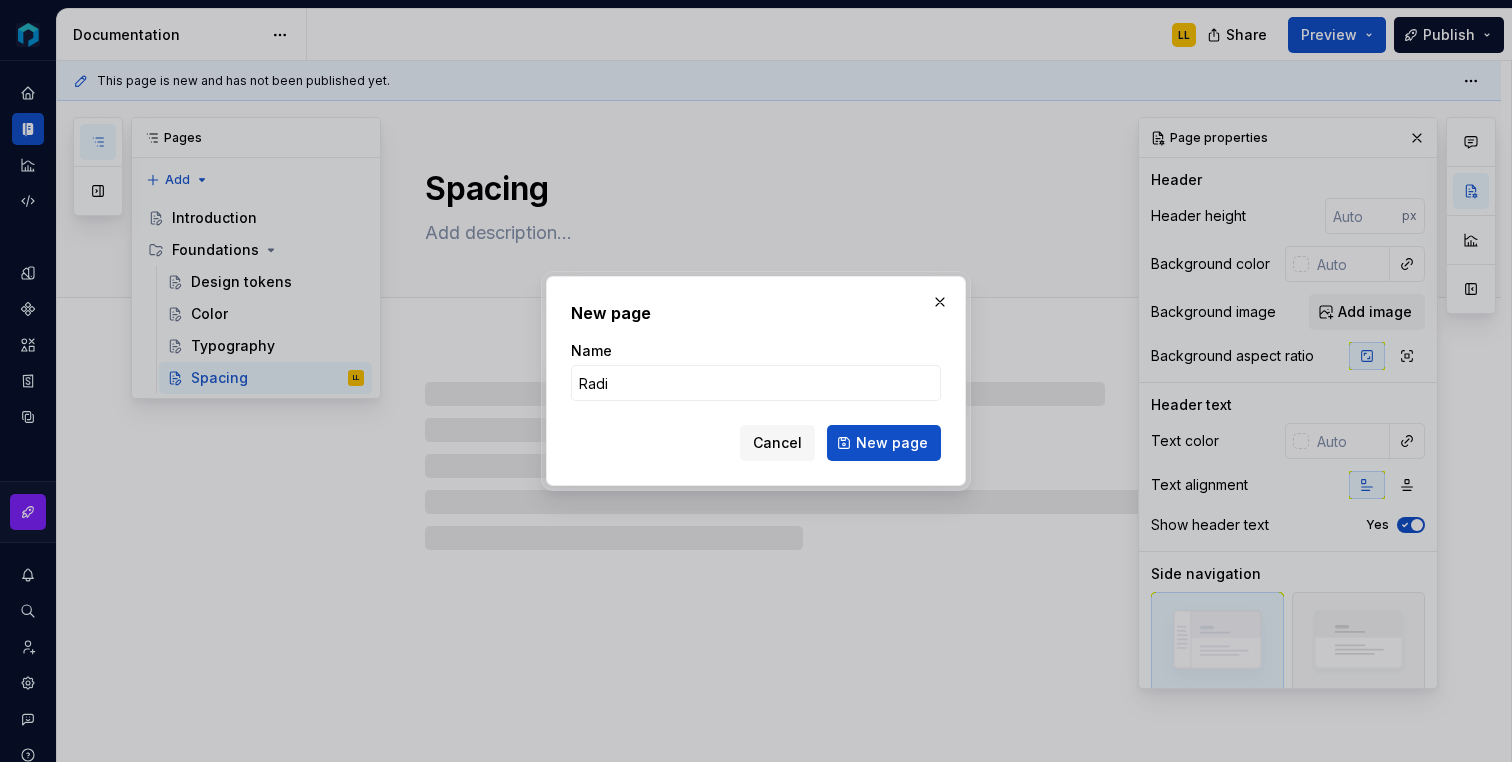 type on "*" 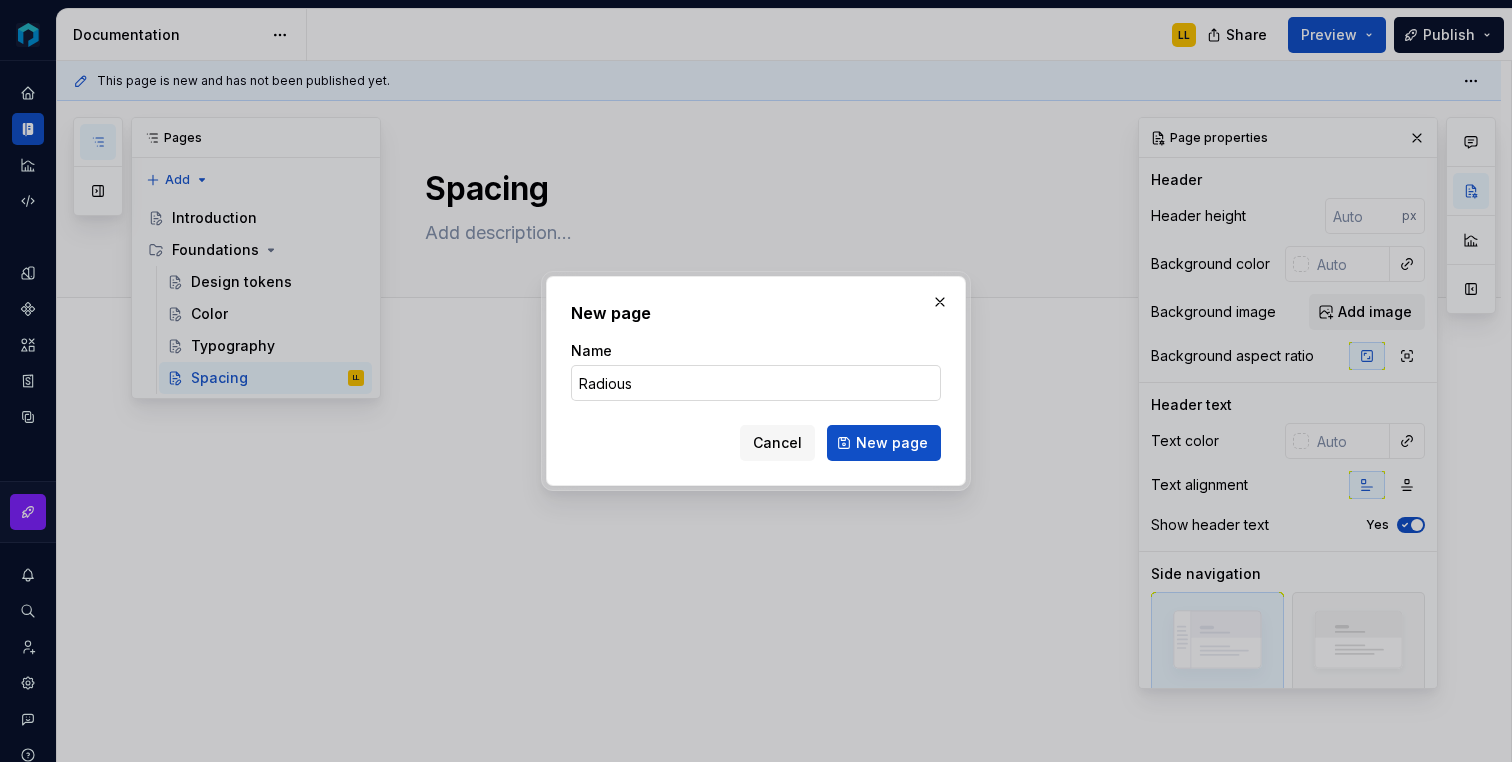 click on "Radious" at bounding box center [756, 383] 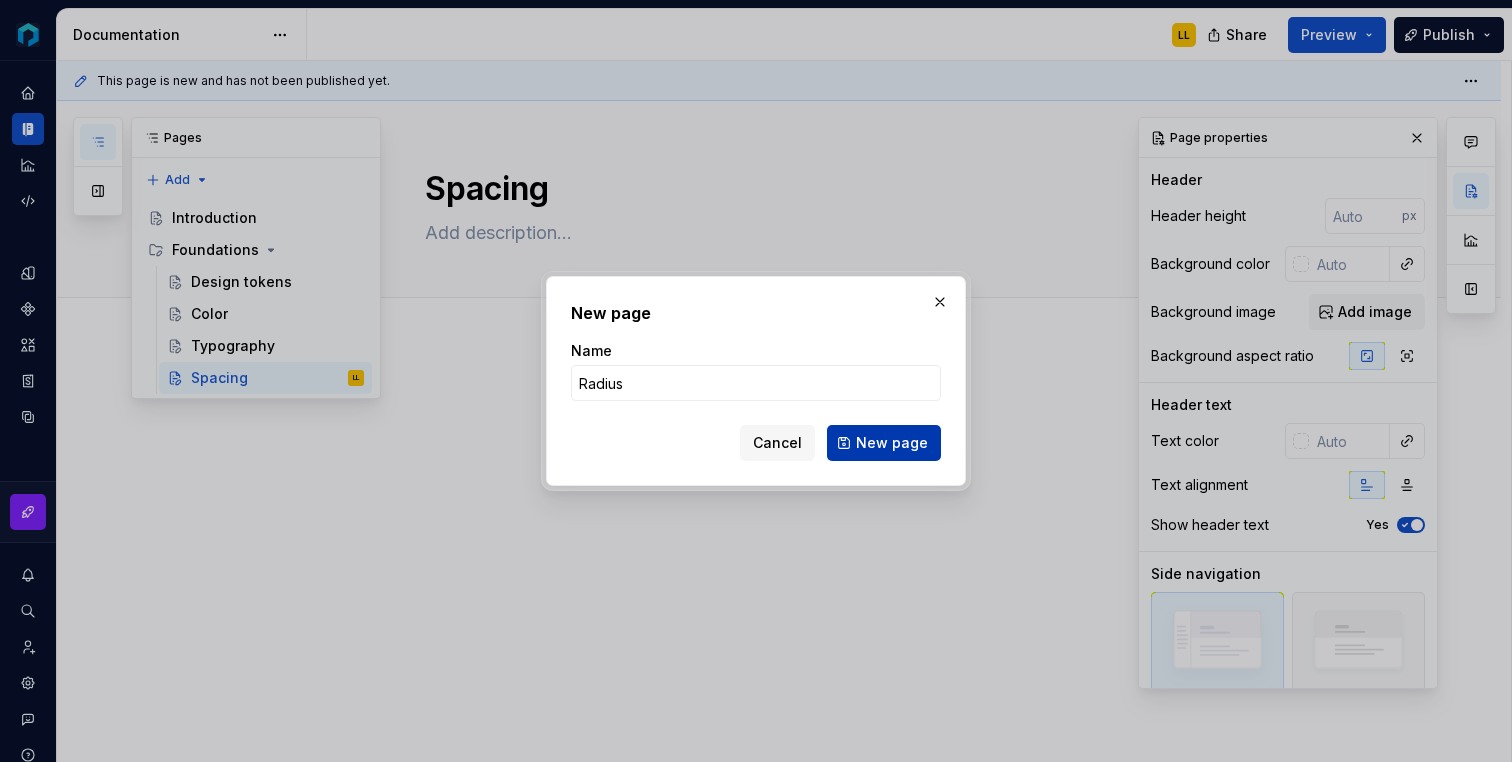 type on "Radius" 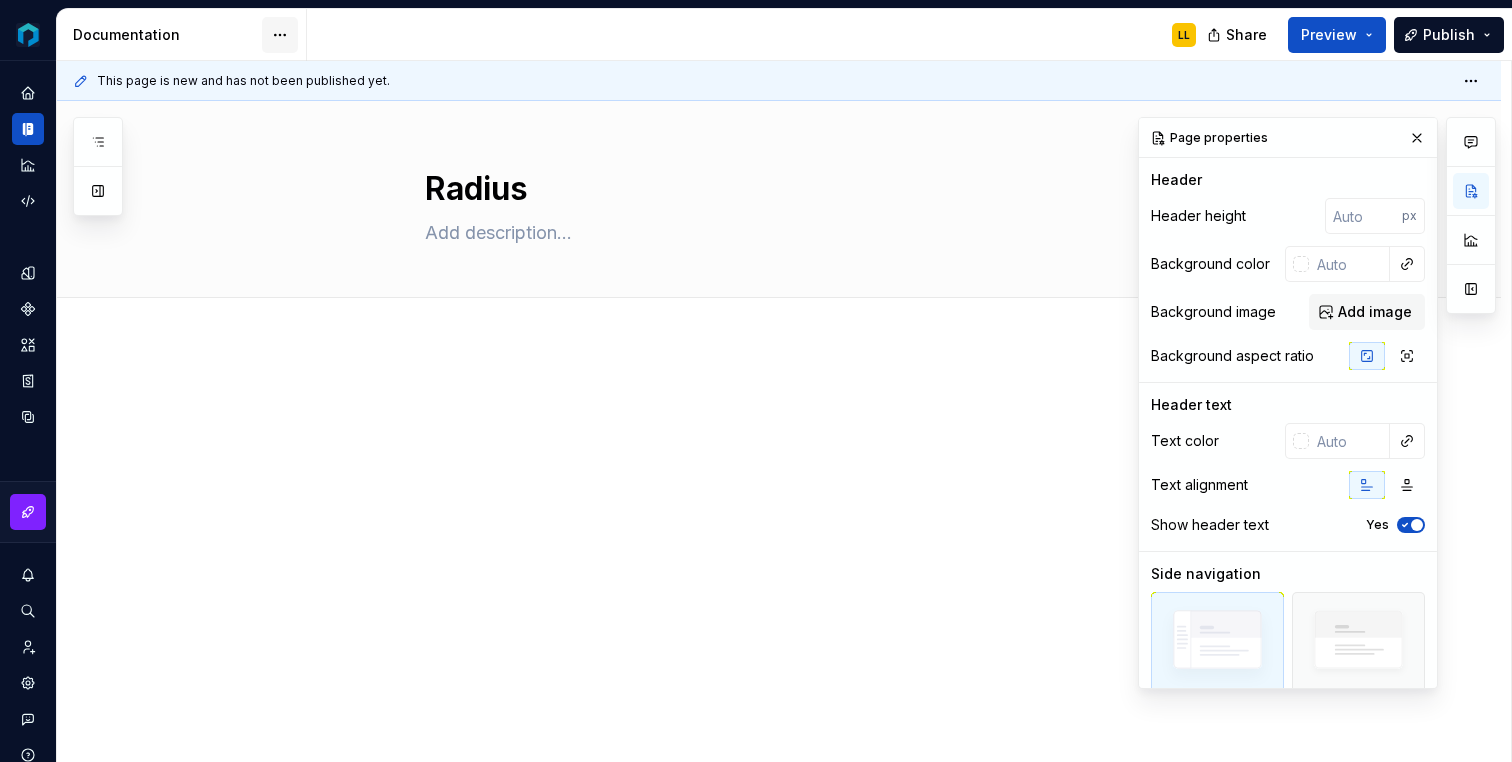 click on "Payabli LL Design system data Documentation LL Share Preview Publish Pages Add
Accessibility guide for tree Page tree.
Navigate the tree with the arrow keys. Common tree hotkeys apply. Further keybindings are available:
enter to execute primary action on focused item
f2 to start renaming the focused item
escape to abort renaming an item
control+d to start dragging selected items
Introduction Foundations Design tokens Color Typography Spacing Radius LL Changes Introduction Foundations  /  Design tokens Foundations  /  Color Foundations  /  Typography Foundations  /  Spacing Foundations  /  Radius Upgrade to Enterprise to turn on approval workflow View edited pages by status when selecting which pages to publish. Learn more Contact us This page is new and has not been published yet. Radius Edit header Comments Open comments No comments yet Select ‘Comment’ from the block context menu to add one. Page properties Header px Yes" at bounding box center [756, 381] 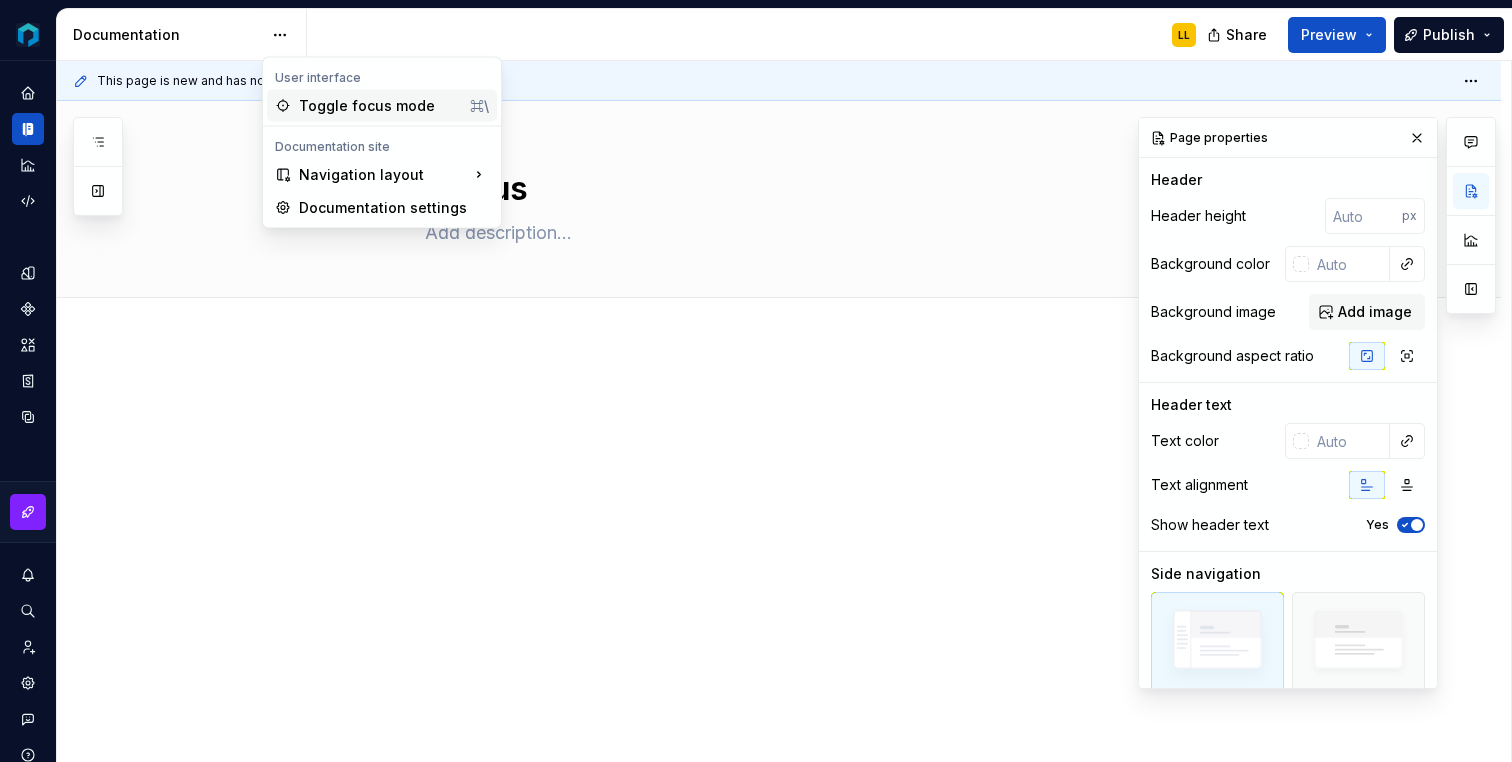 click on "Toggle focus mode" at bounding box center (380, 106) 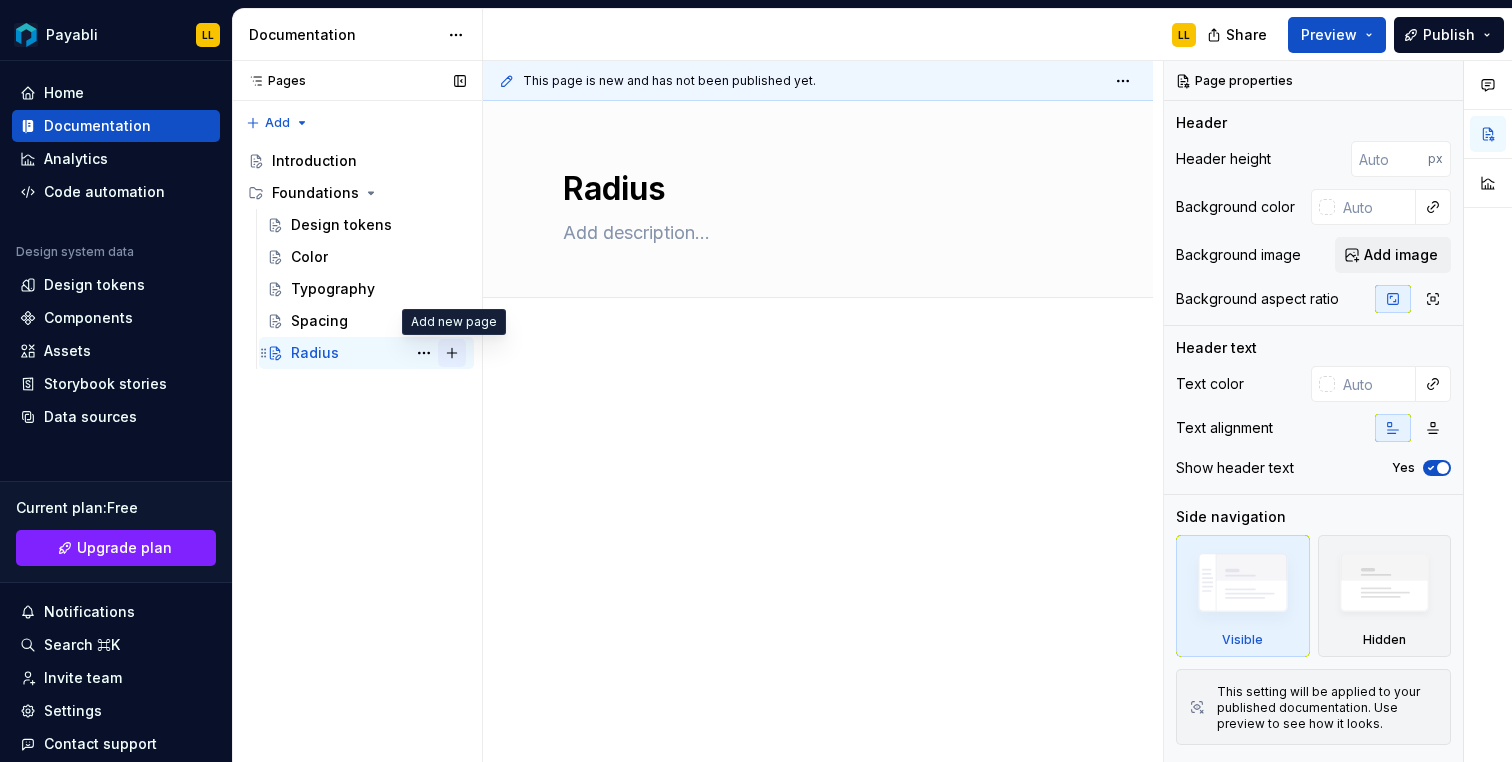 click at bounding box center (452, 353) 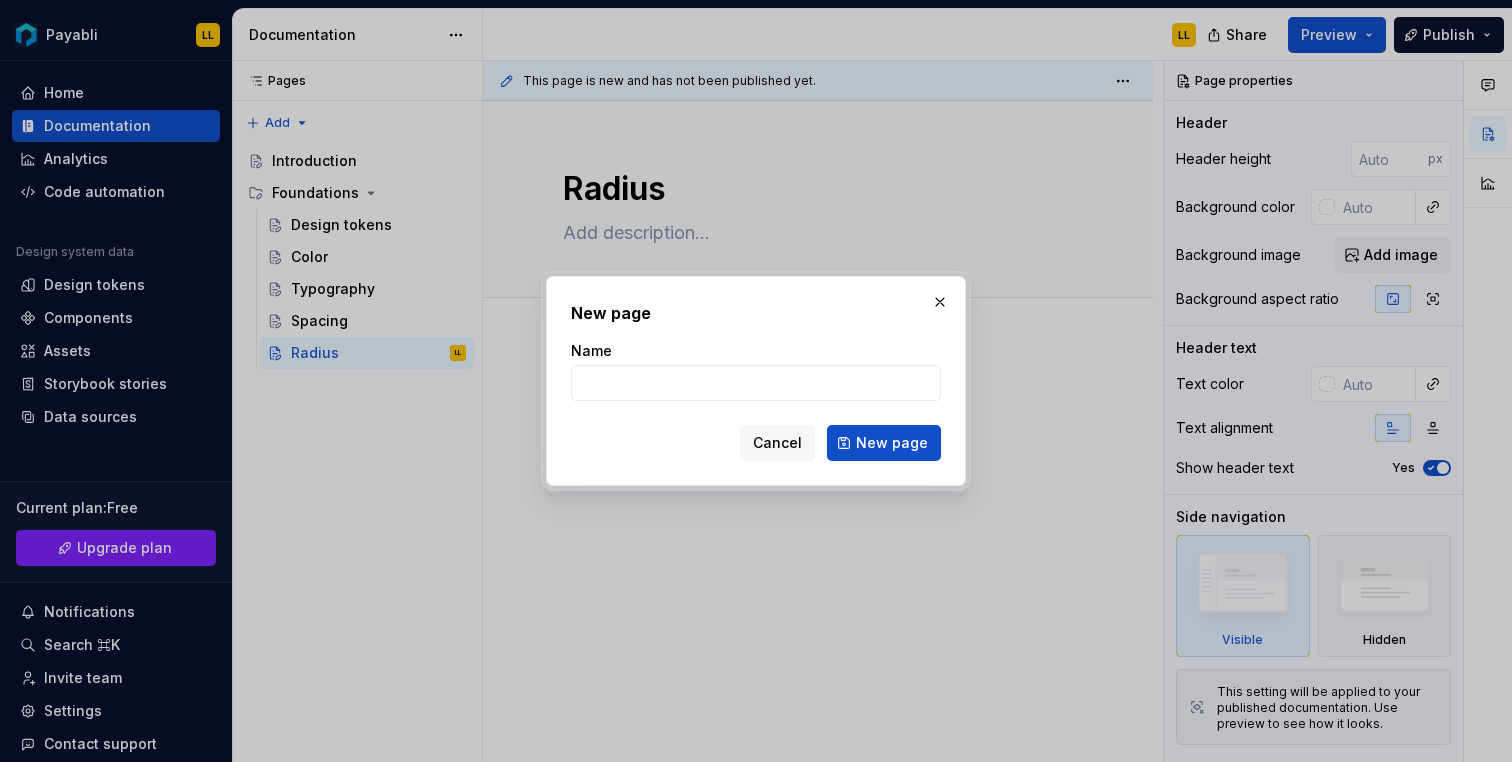 type on "*" 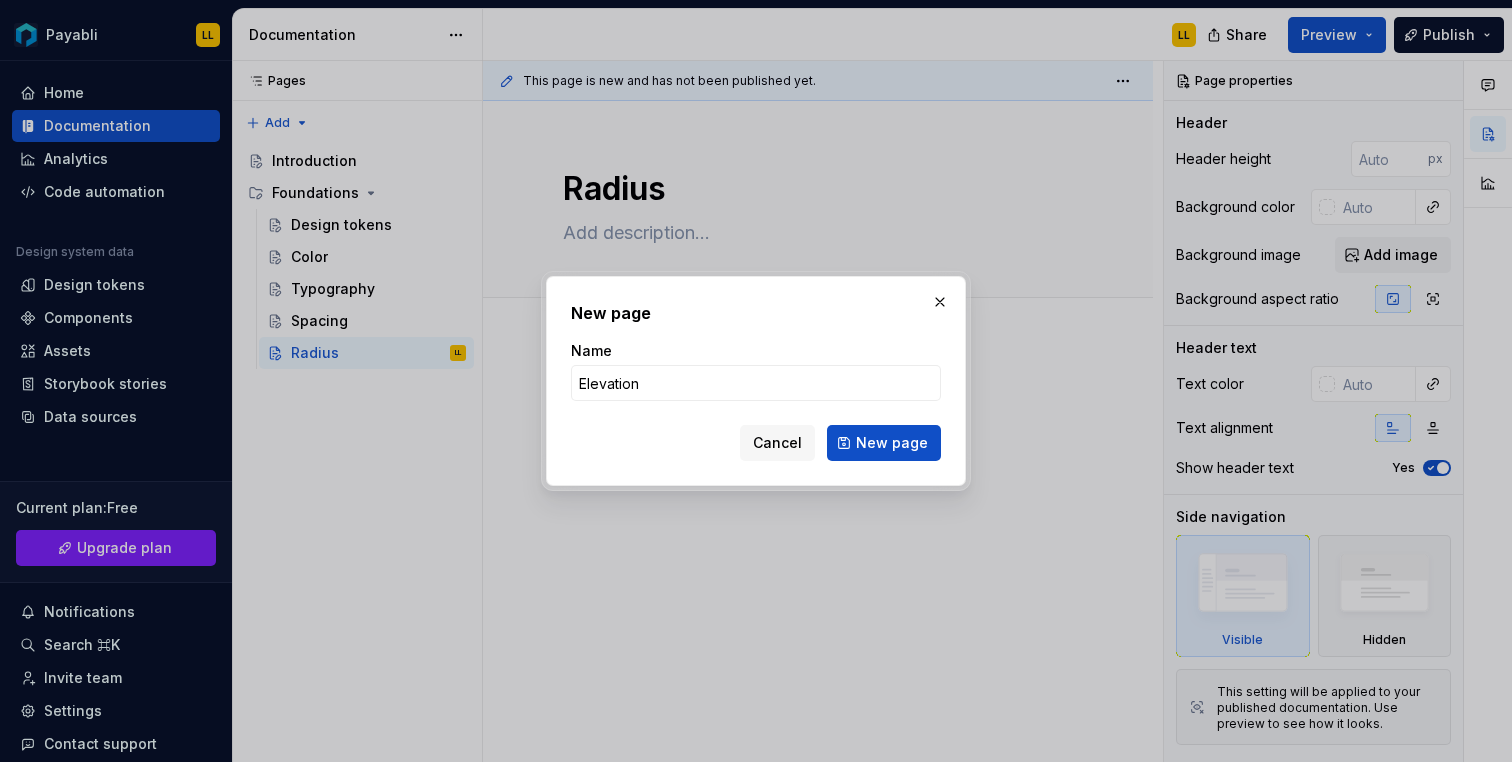 type on "Elevations" 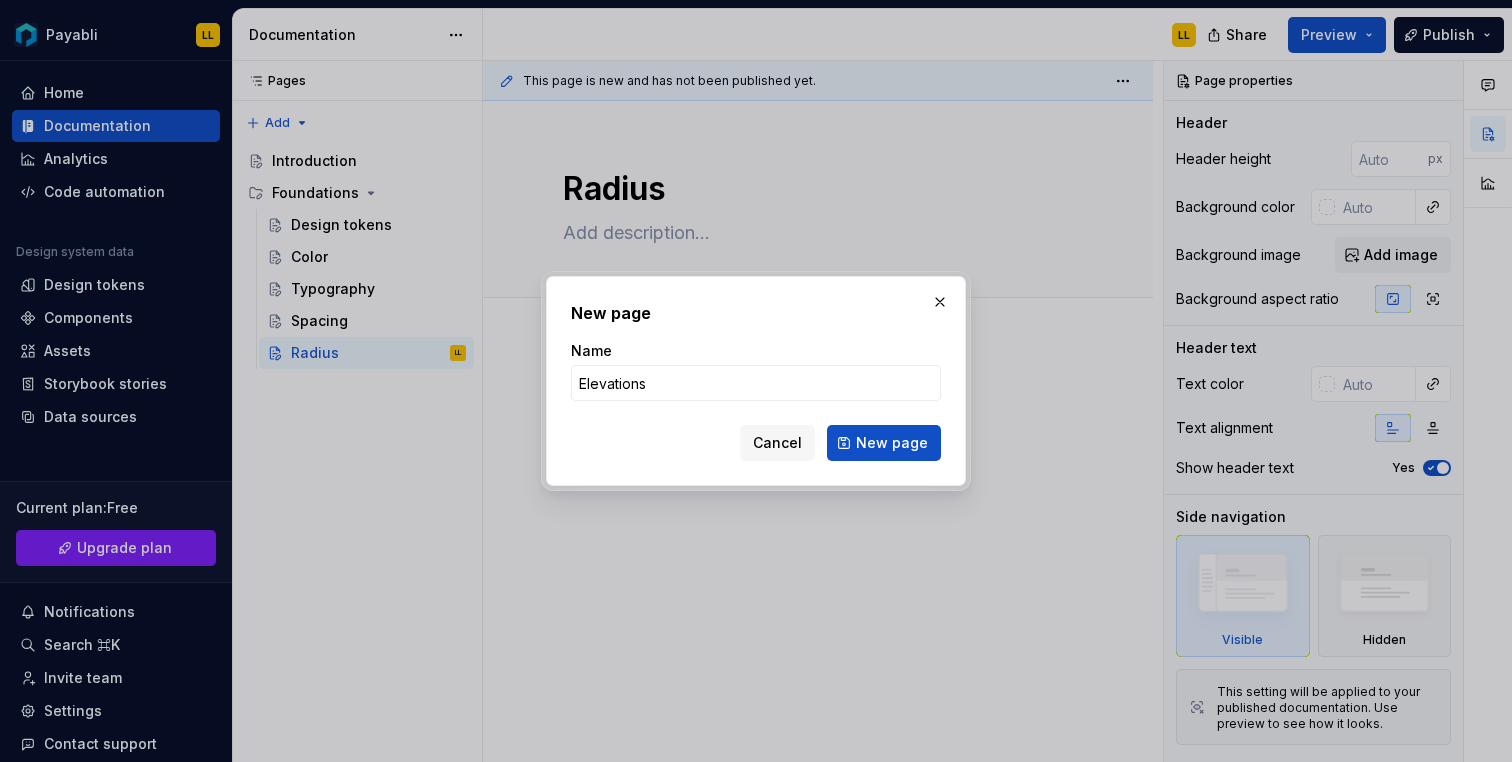 click on "New page" at bounding box center (884, 443) 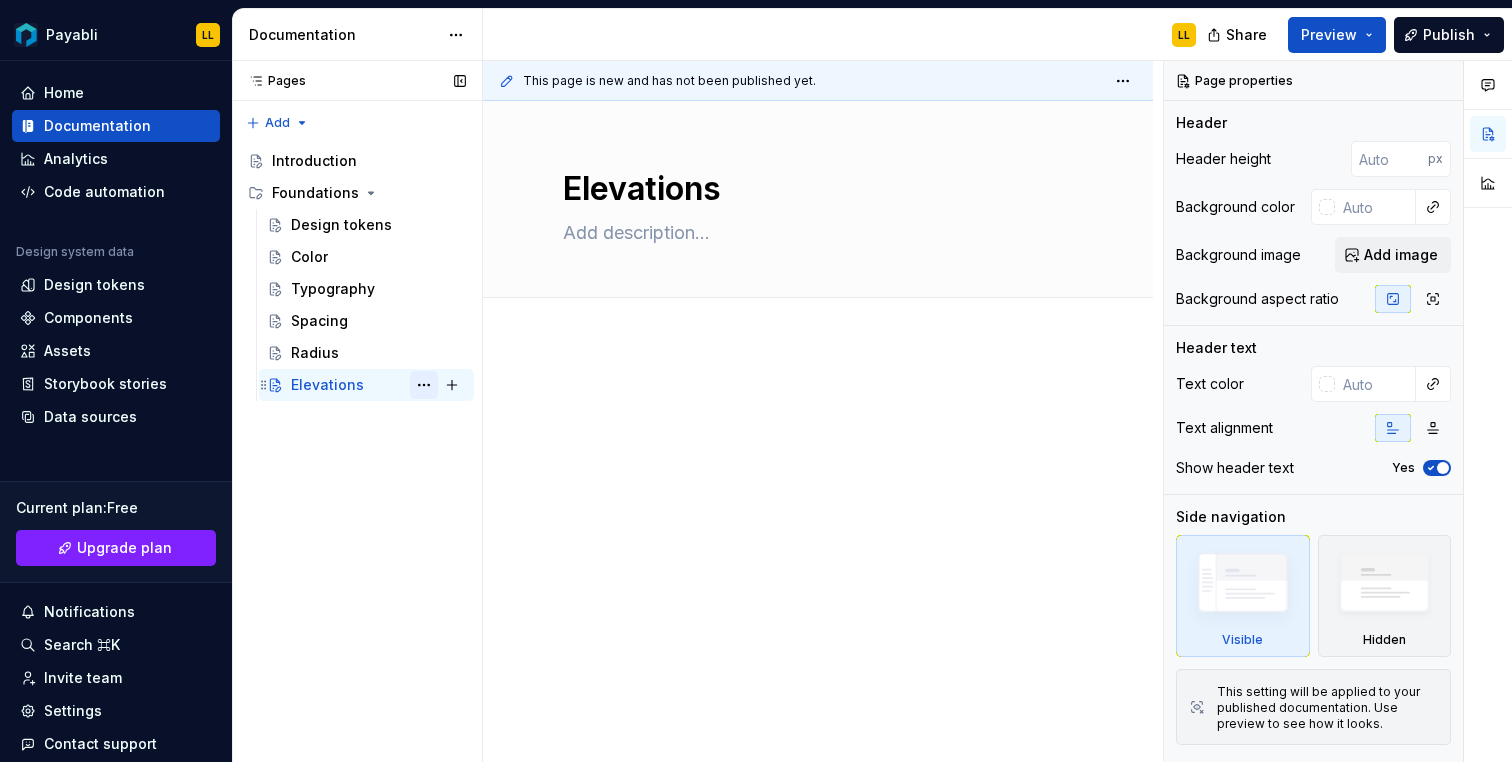 click at bounding box center [424, 385] 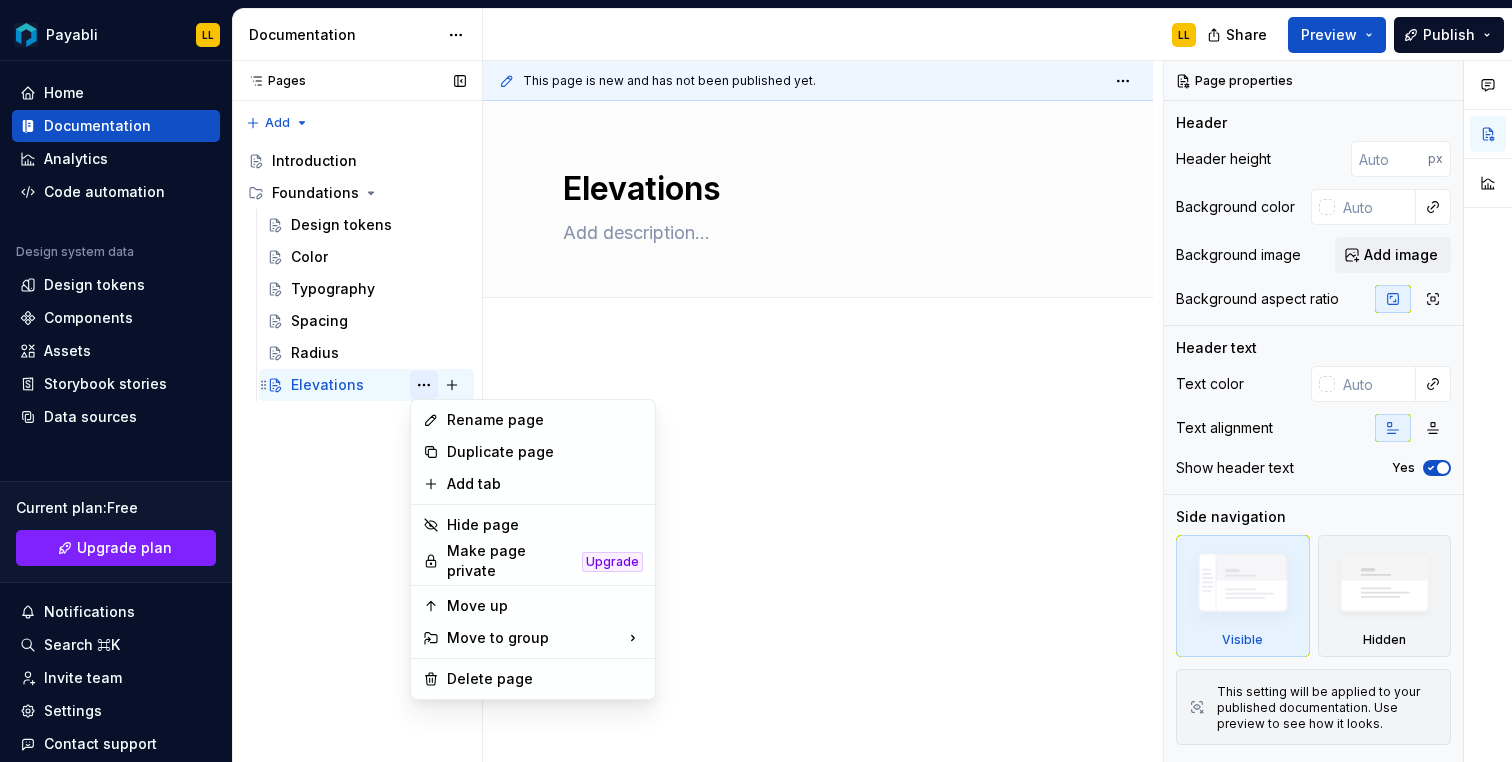 type on "*" 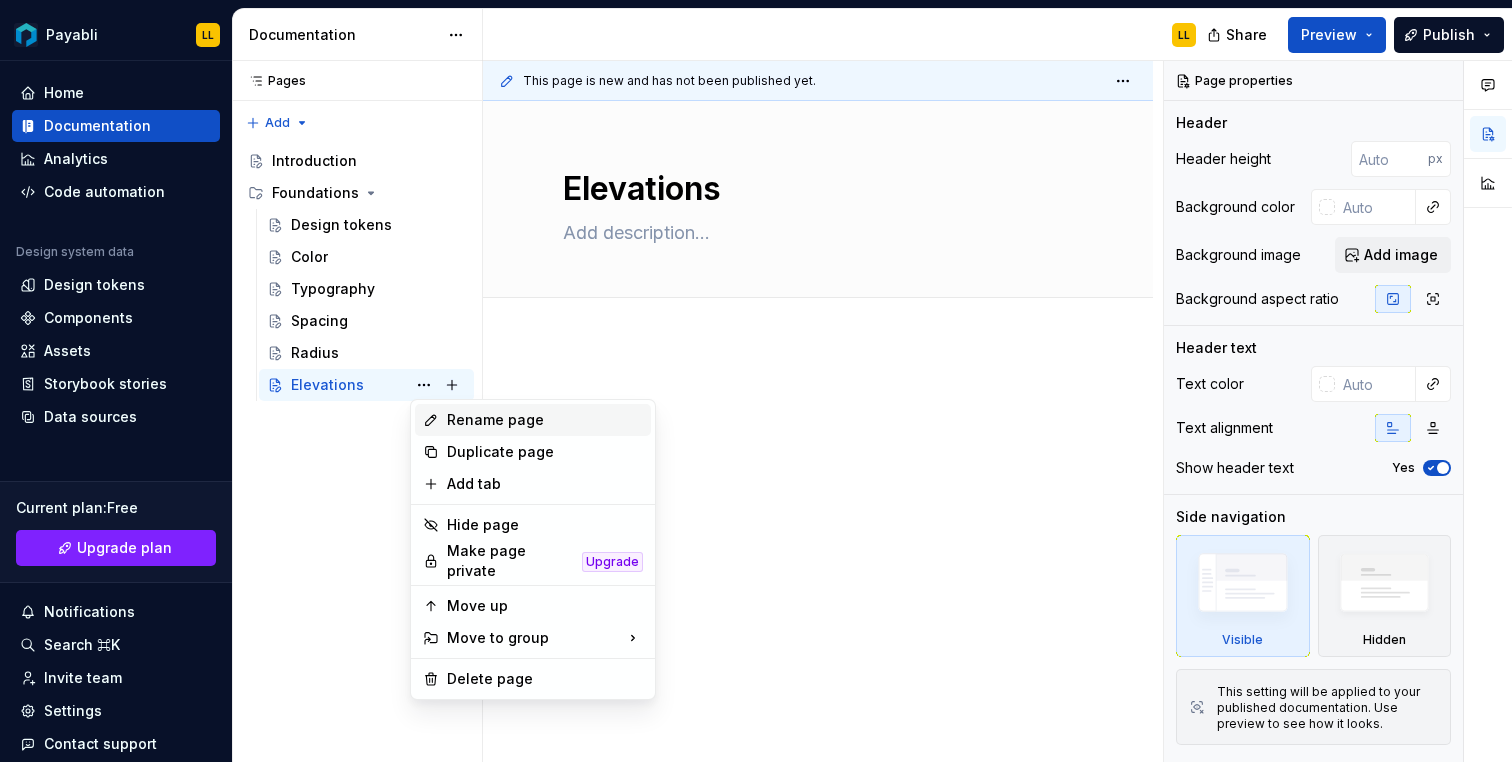 click on "Rename page" at bounding box center [545, 420] 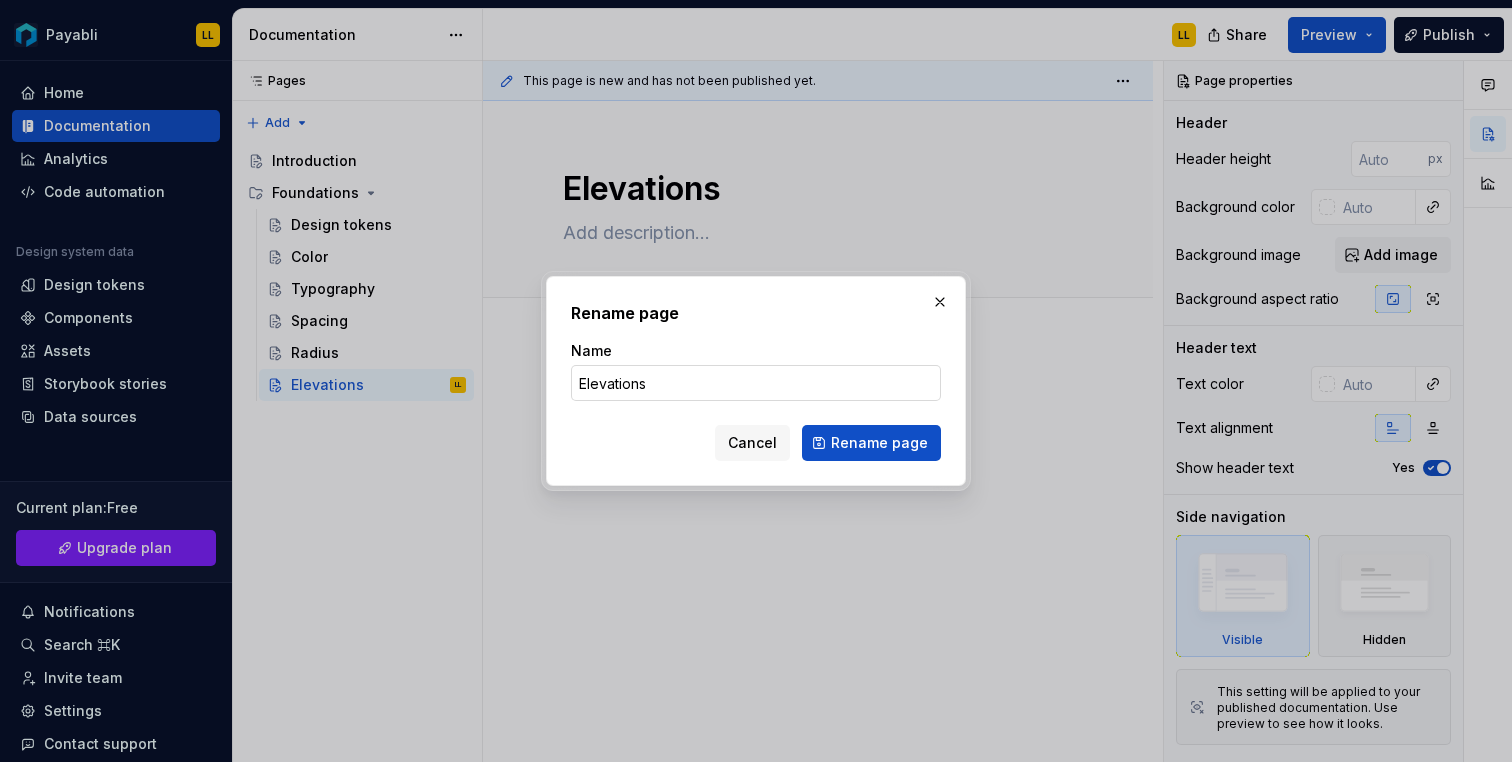 click on "Elevations" at bounding box center (756, 383) 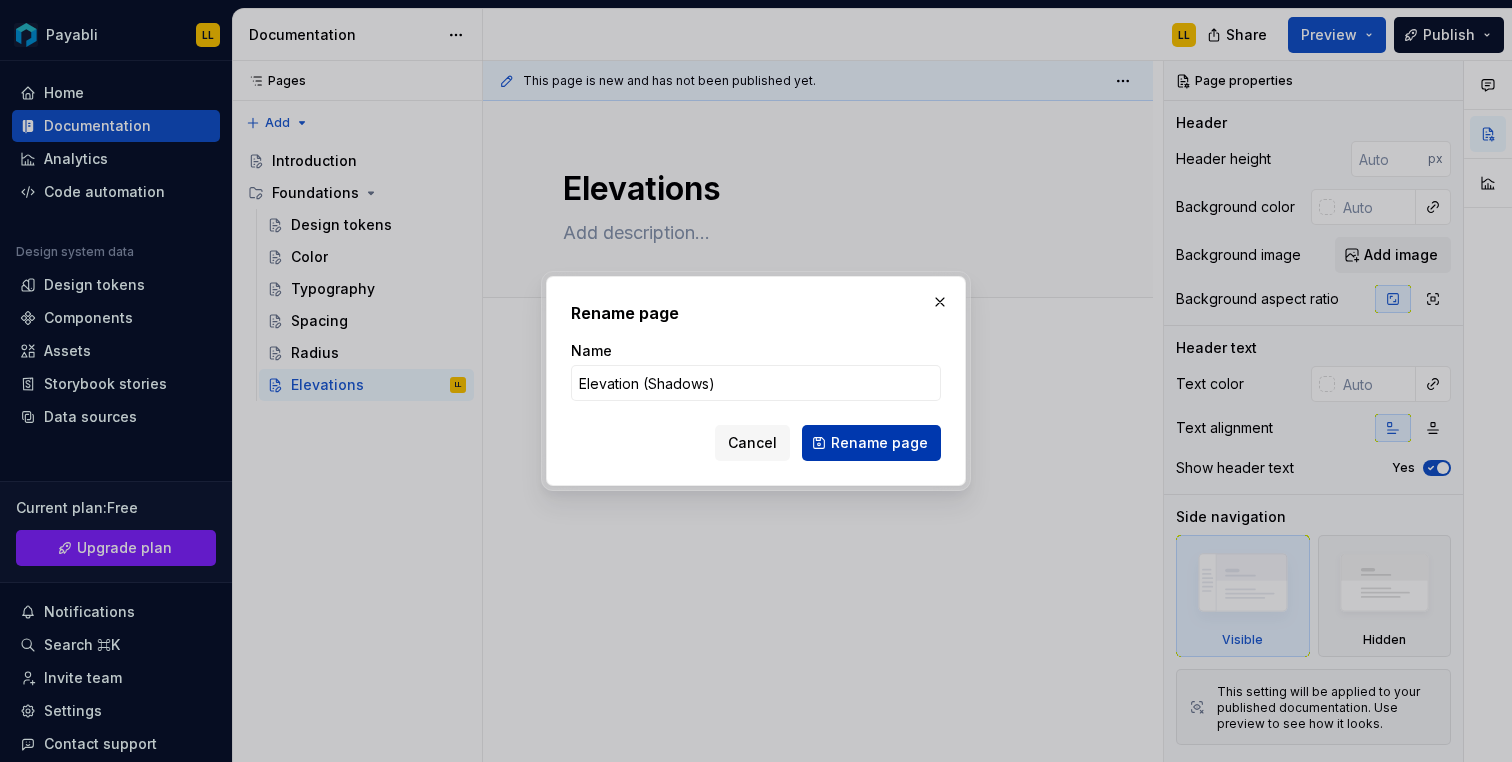 type on "Elevation (Shadows)" 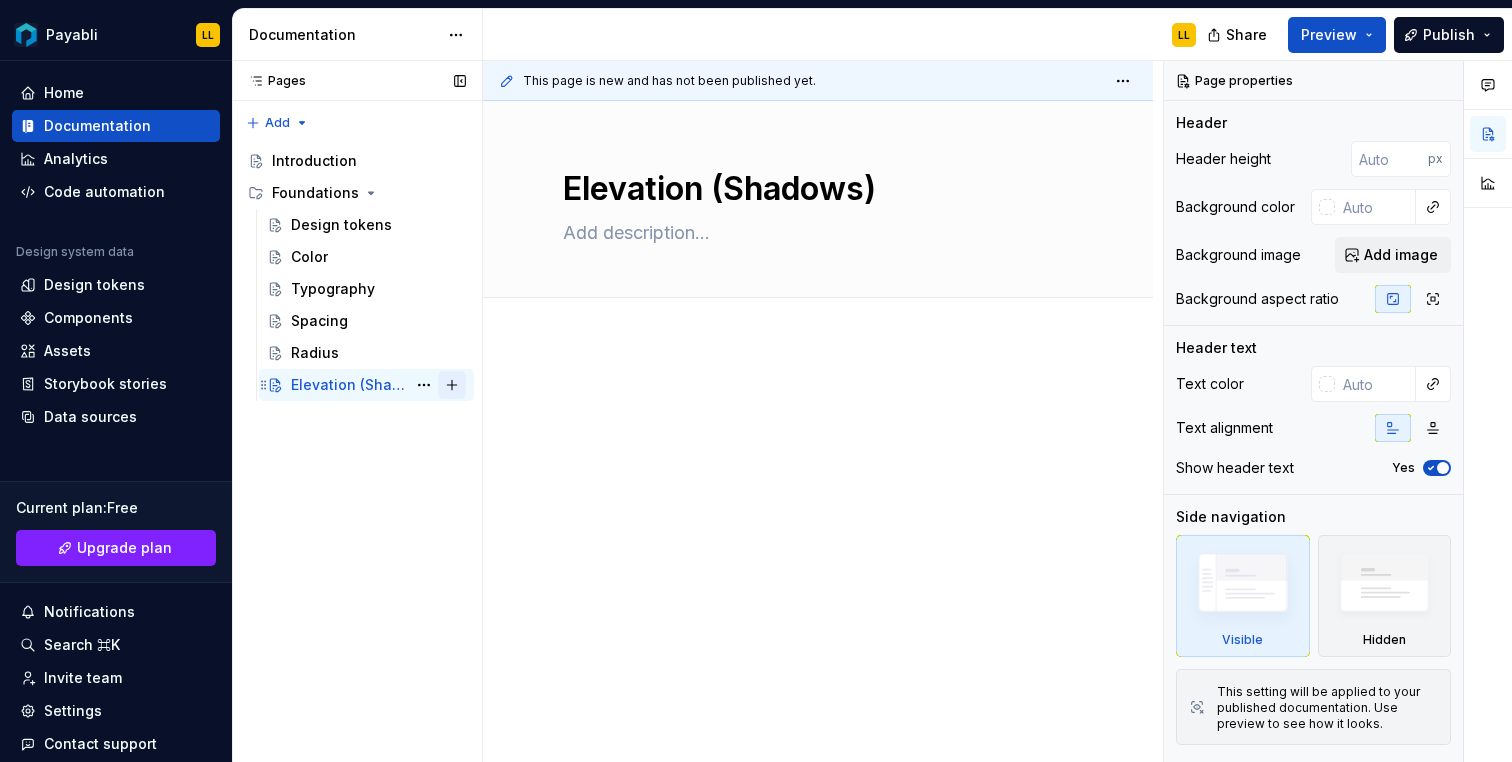 click at bounding box center [452, 385] 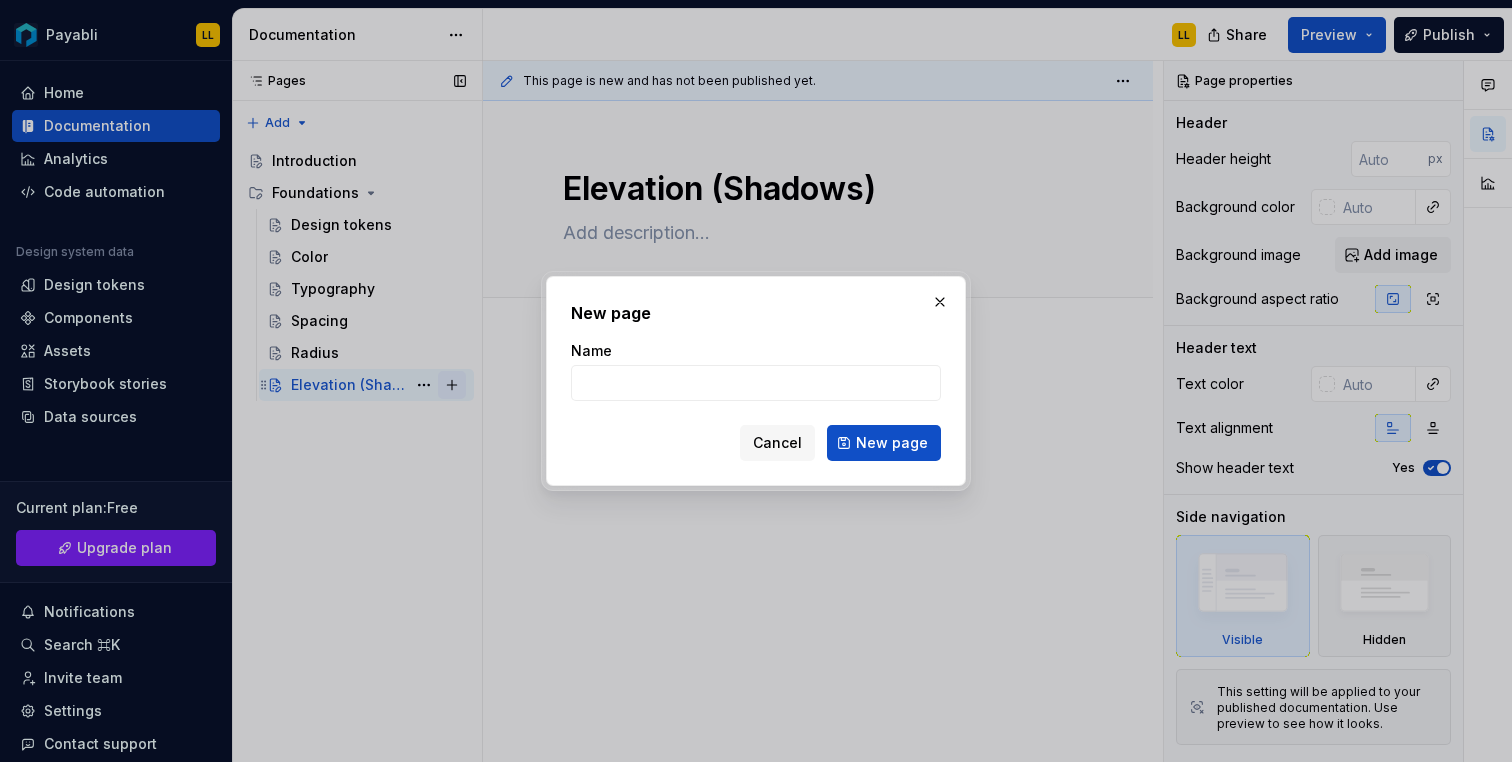 type on "*" 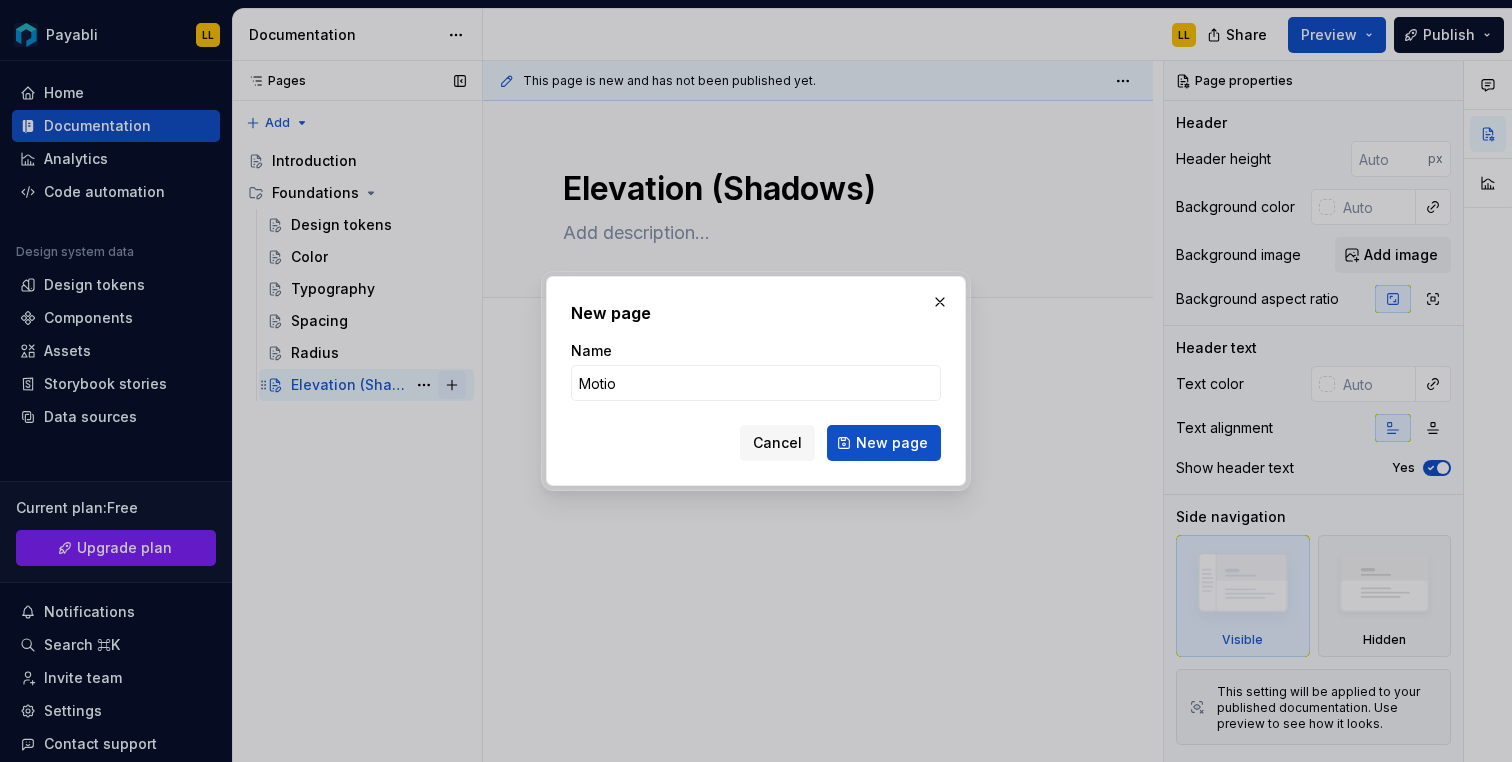 type on "Motion" 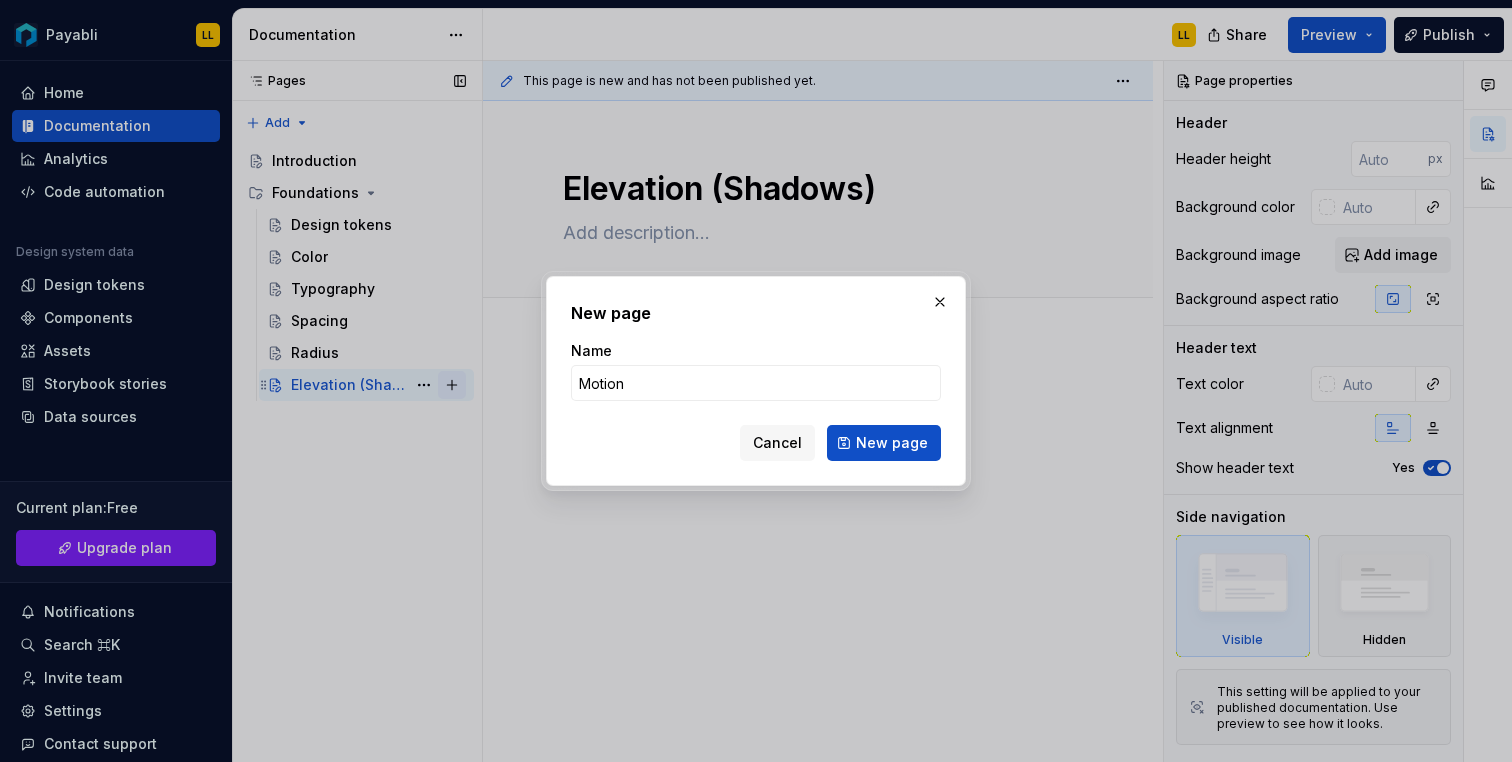 click on "New page" at bounding box center (884, 443) 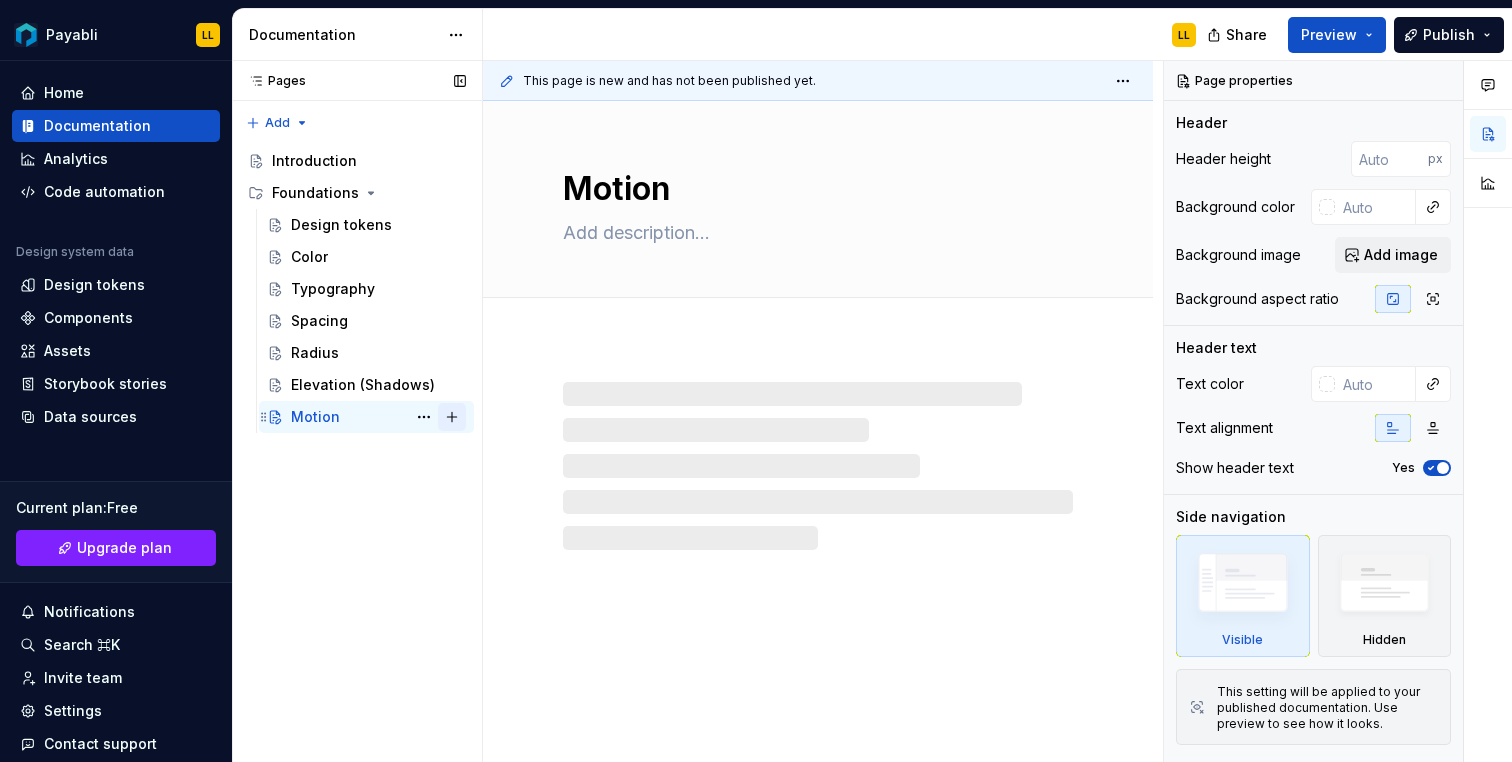 click at bounding box center [452, 417] 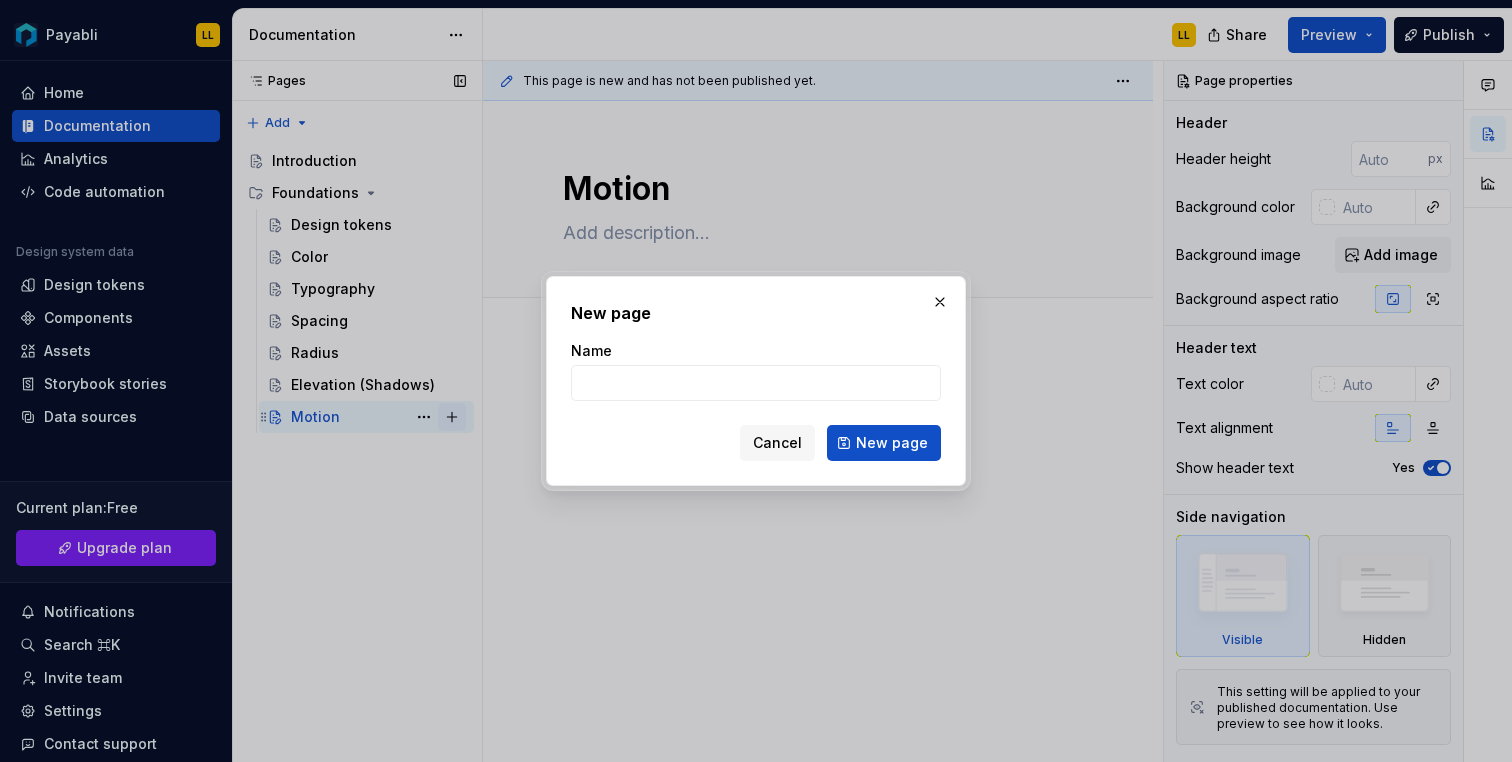 type on "*" 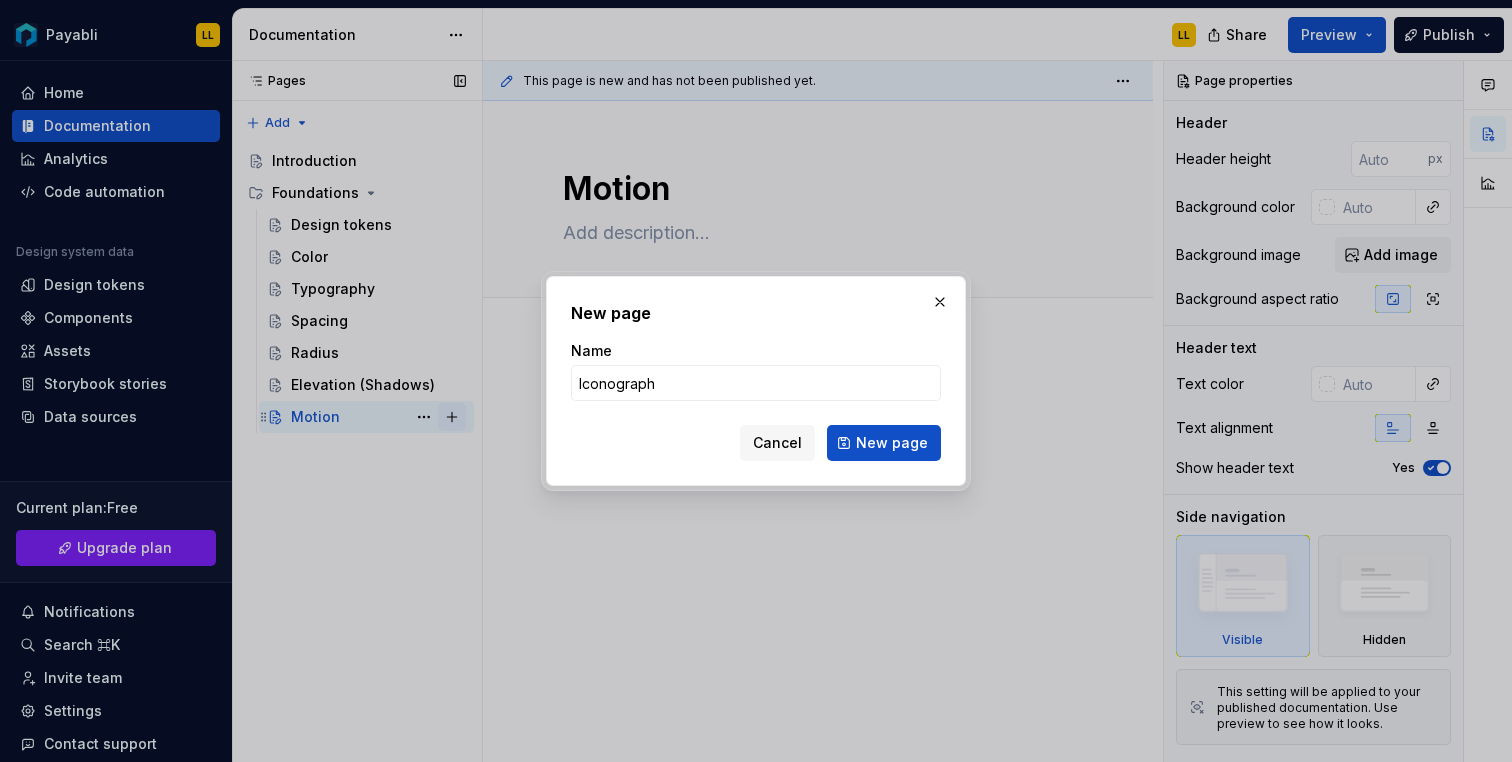 type on "Iconography" 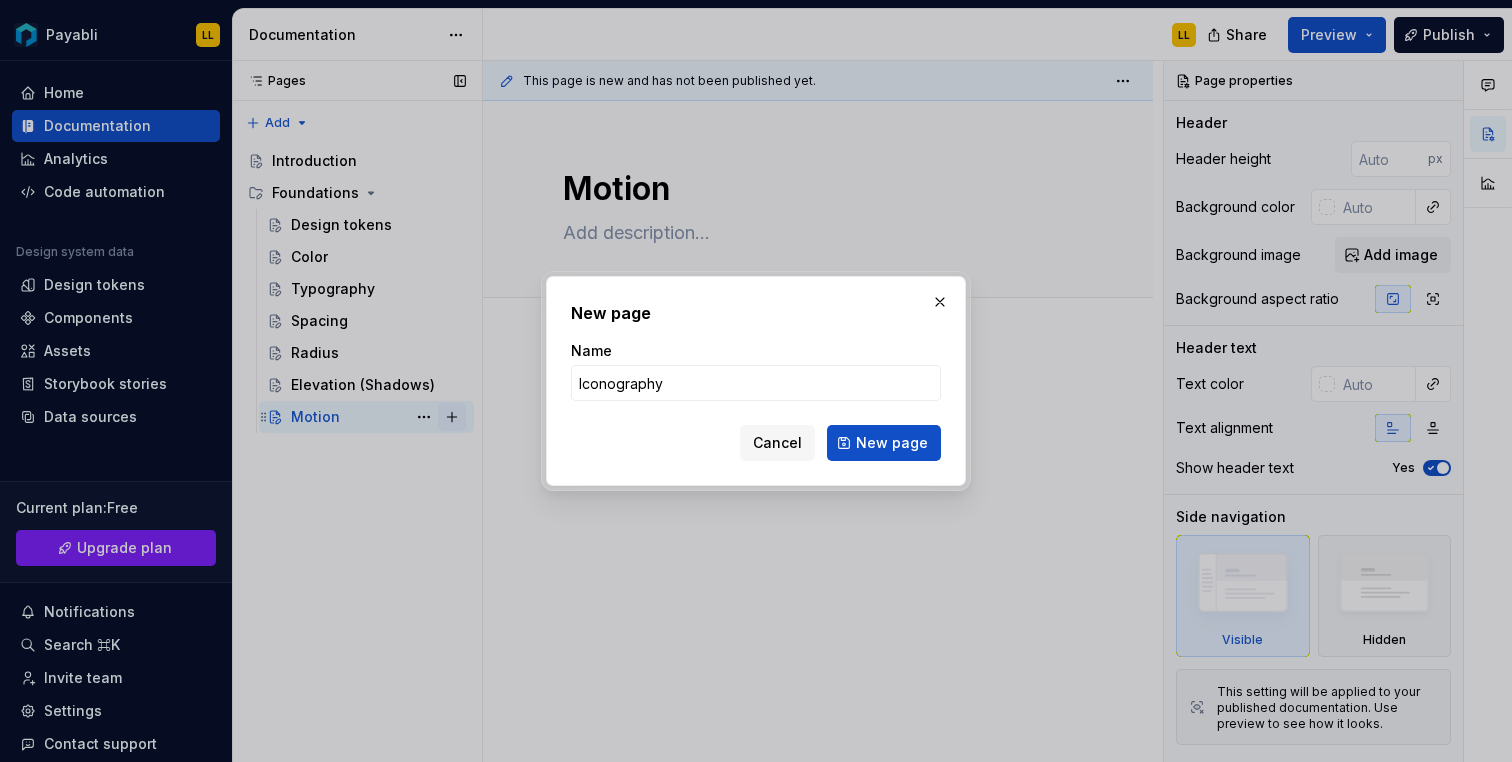 click on "New page" at bounding box center (884, 443) 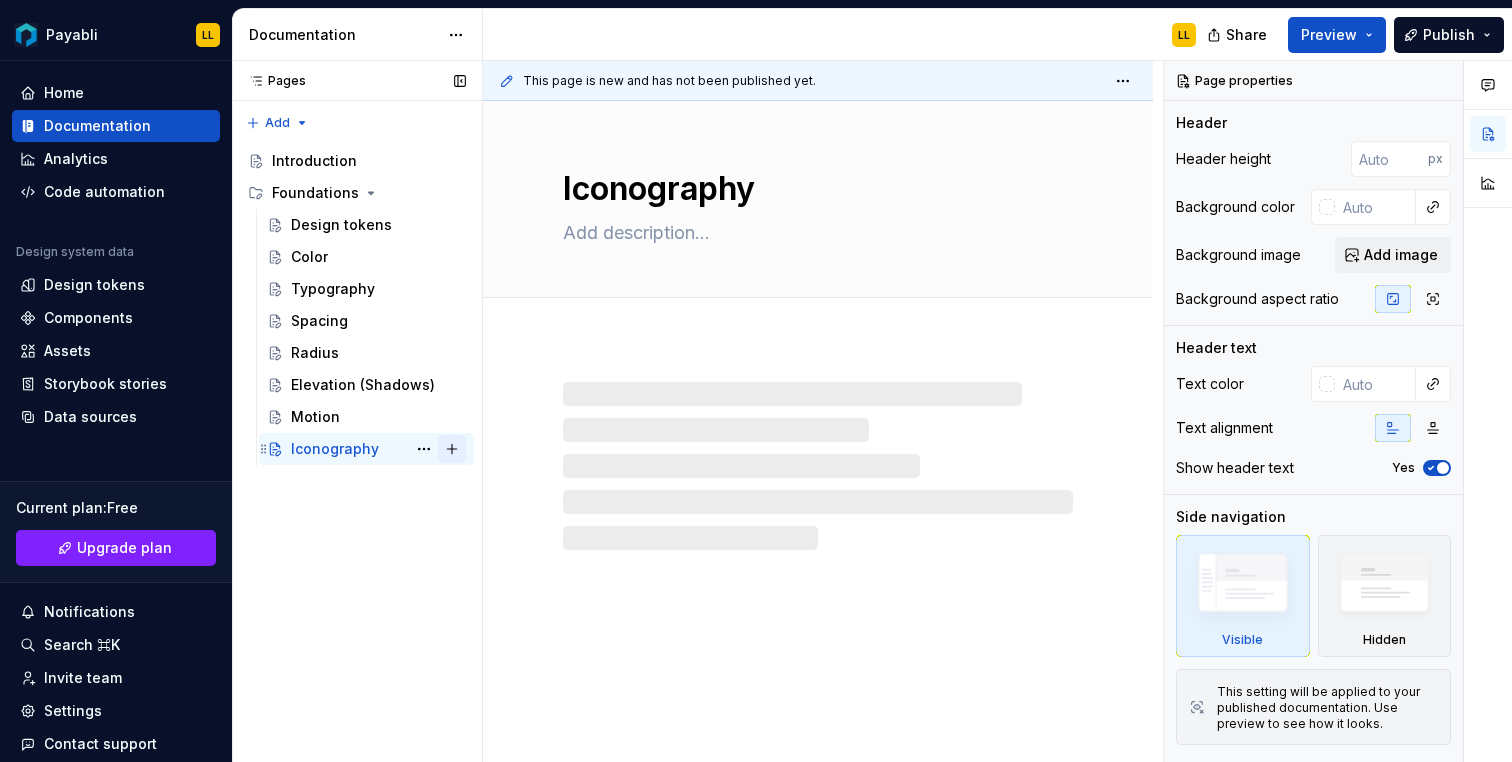 click at bounding box center [452, 449] 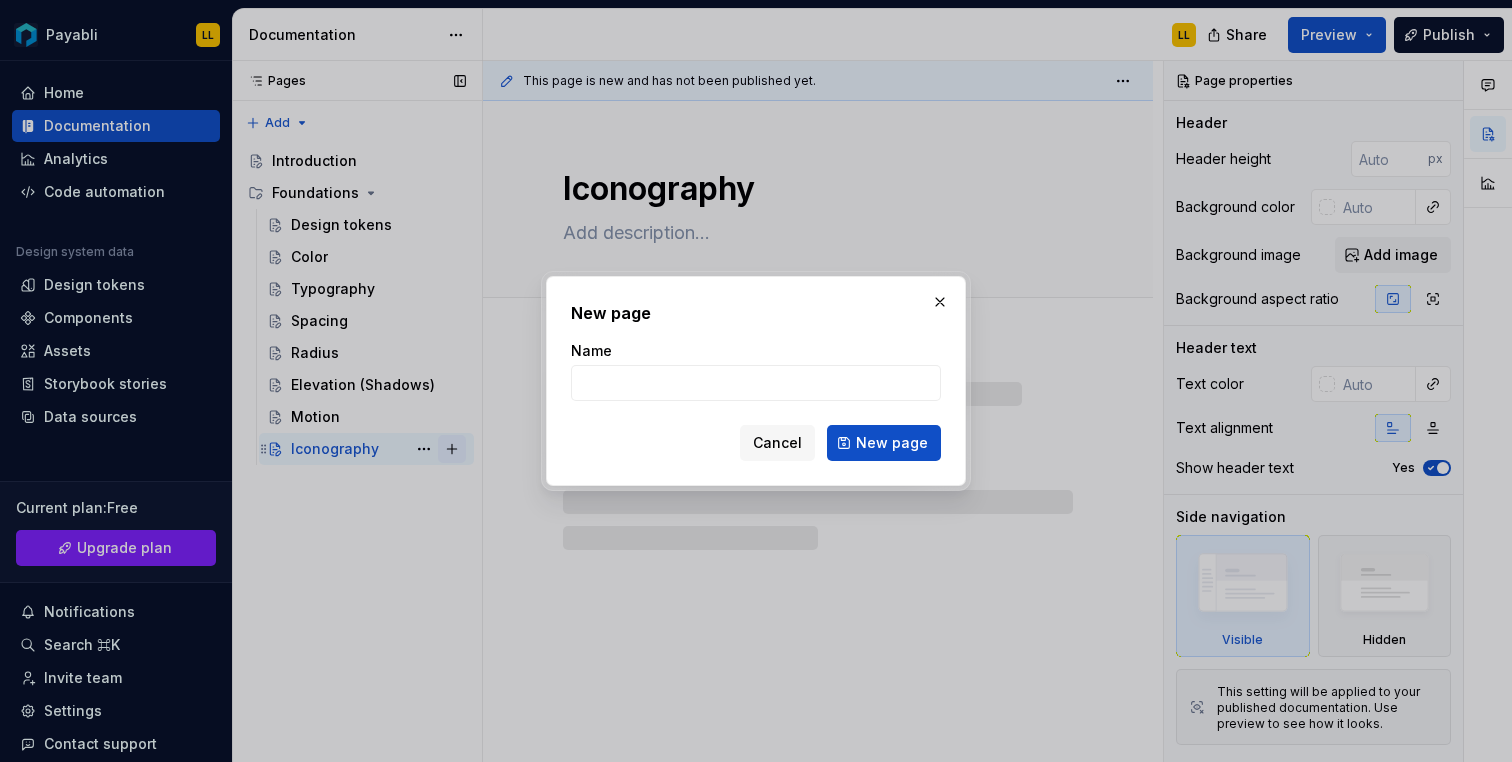 type on "*" 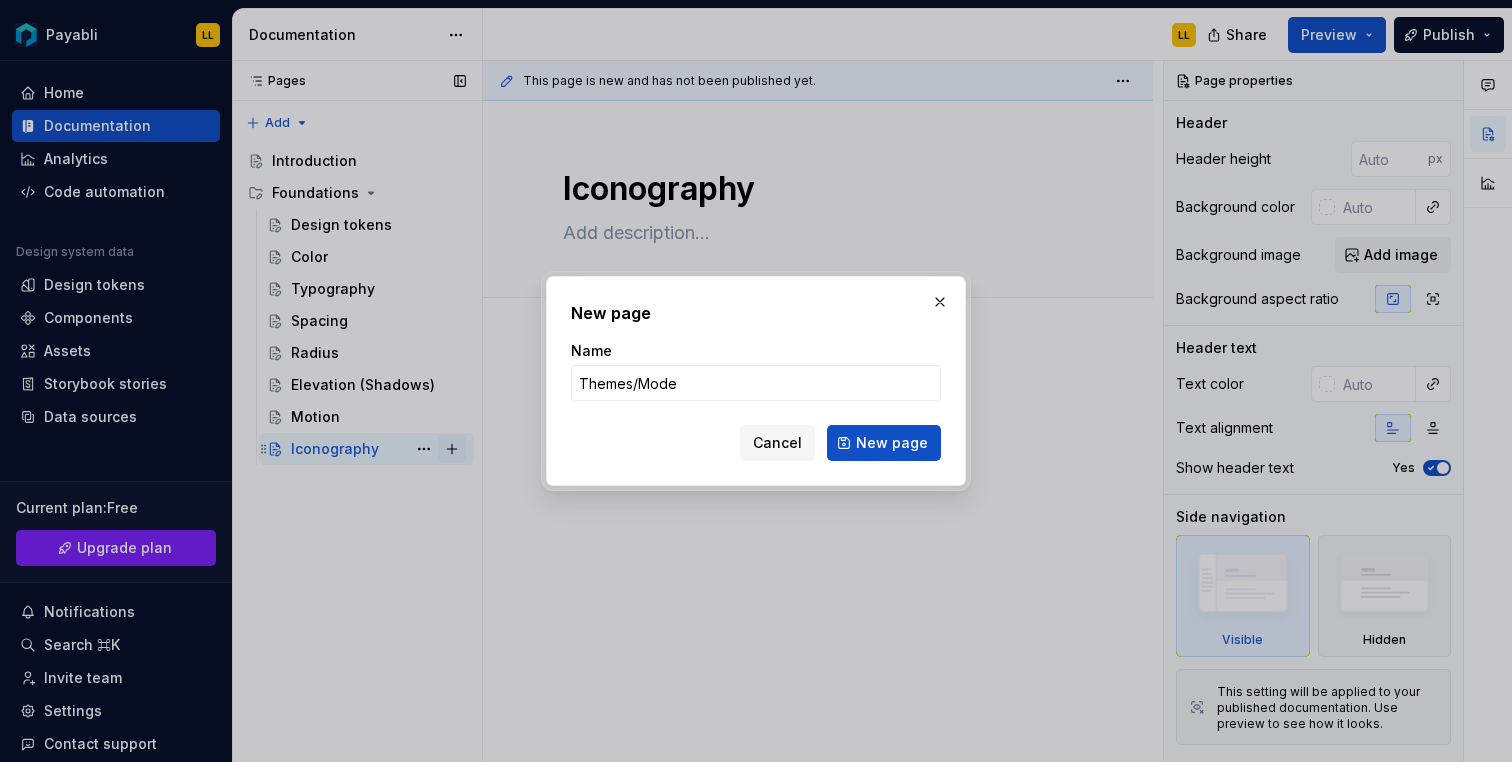 type on "Themes/Modes" 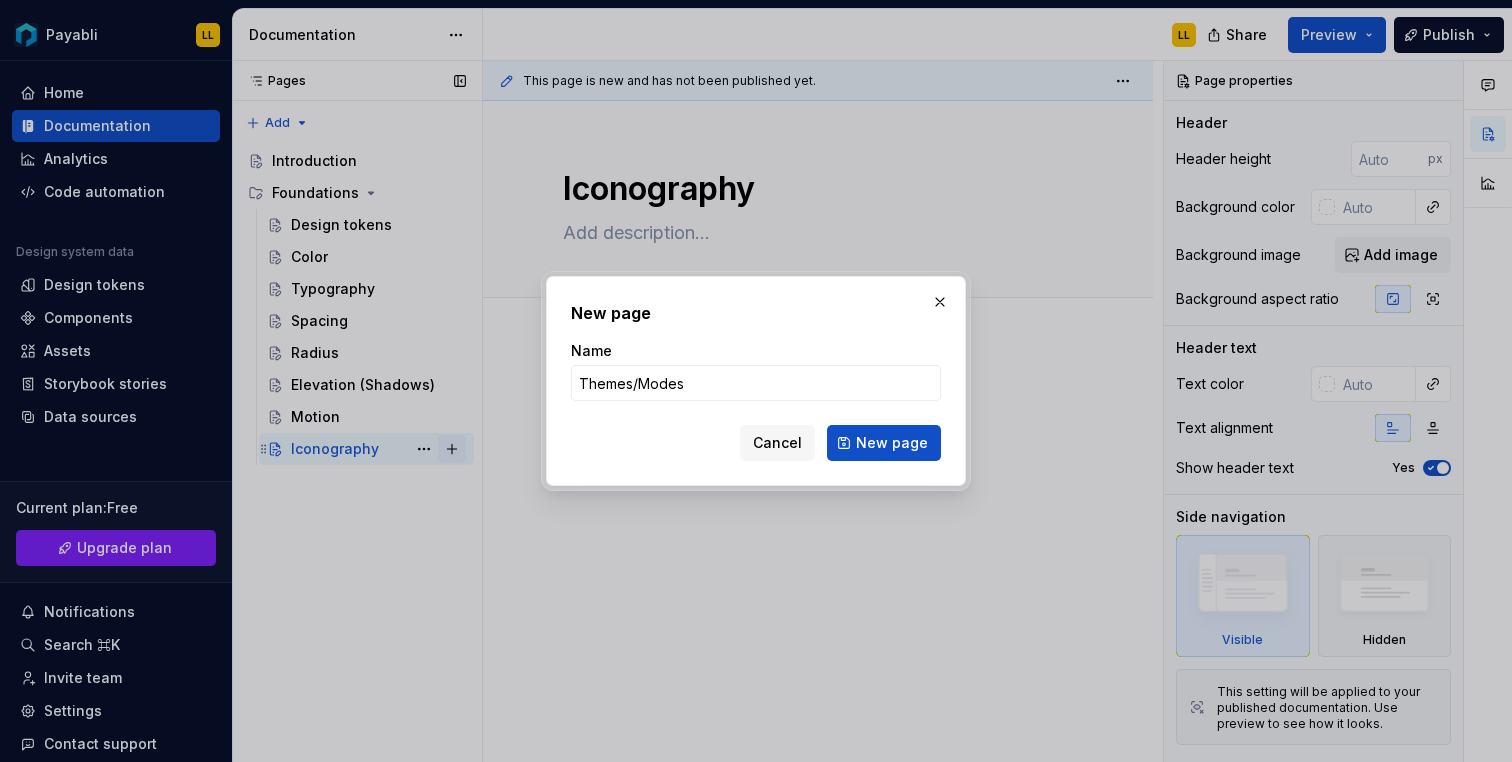 click on "New page" at bounding box center [884, 443] 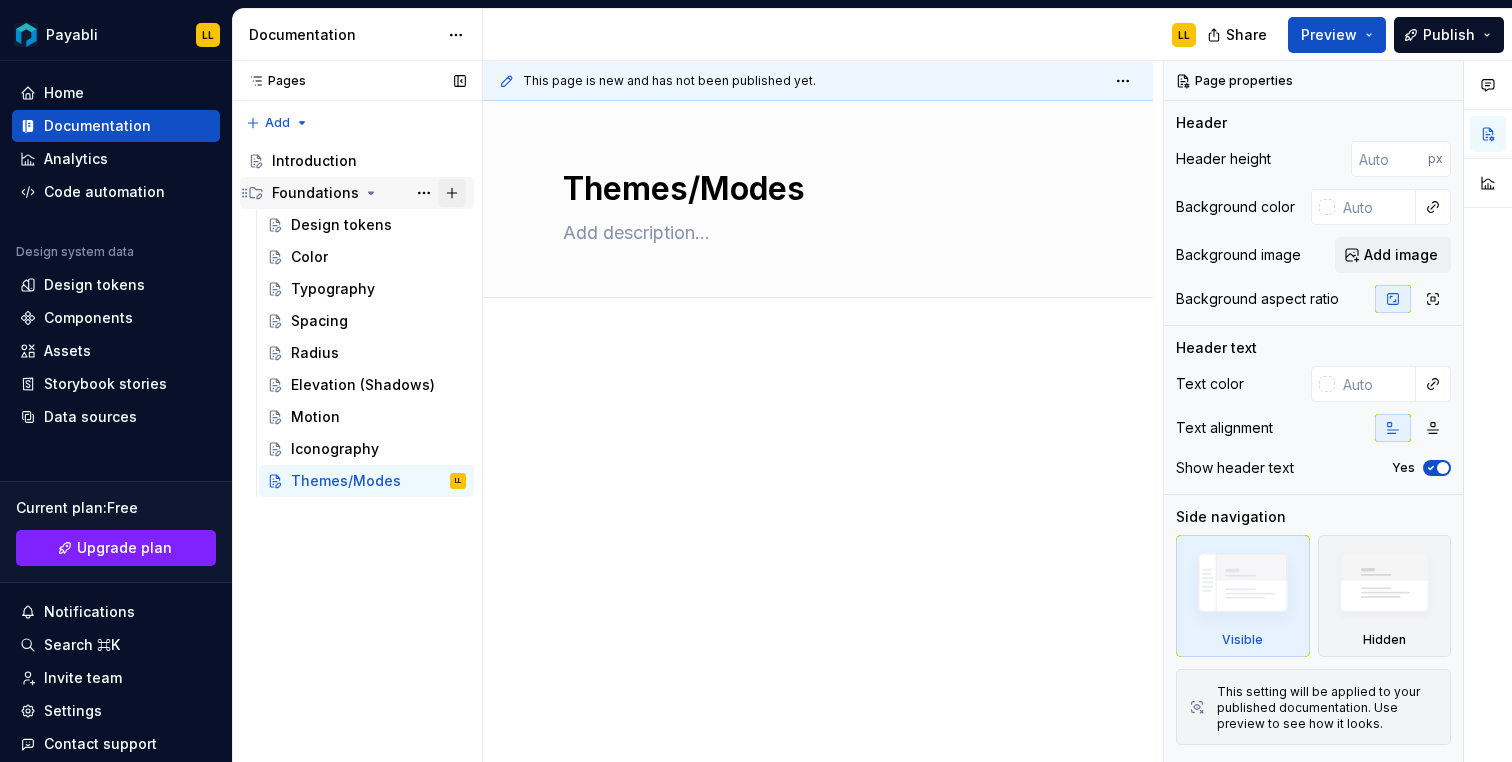 click at bounding box center [452, 193] 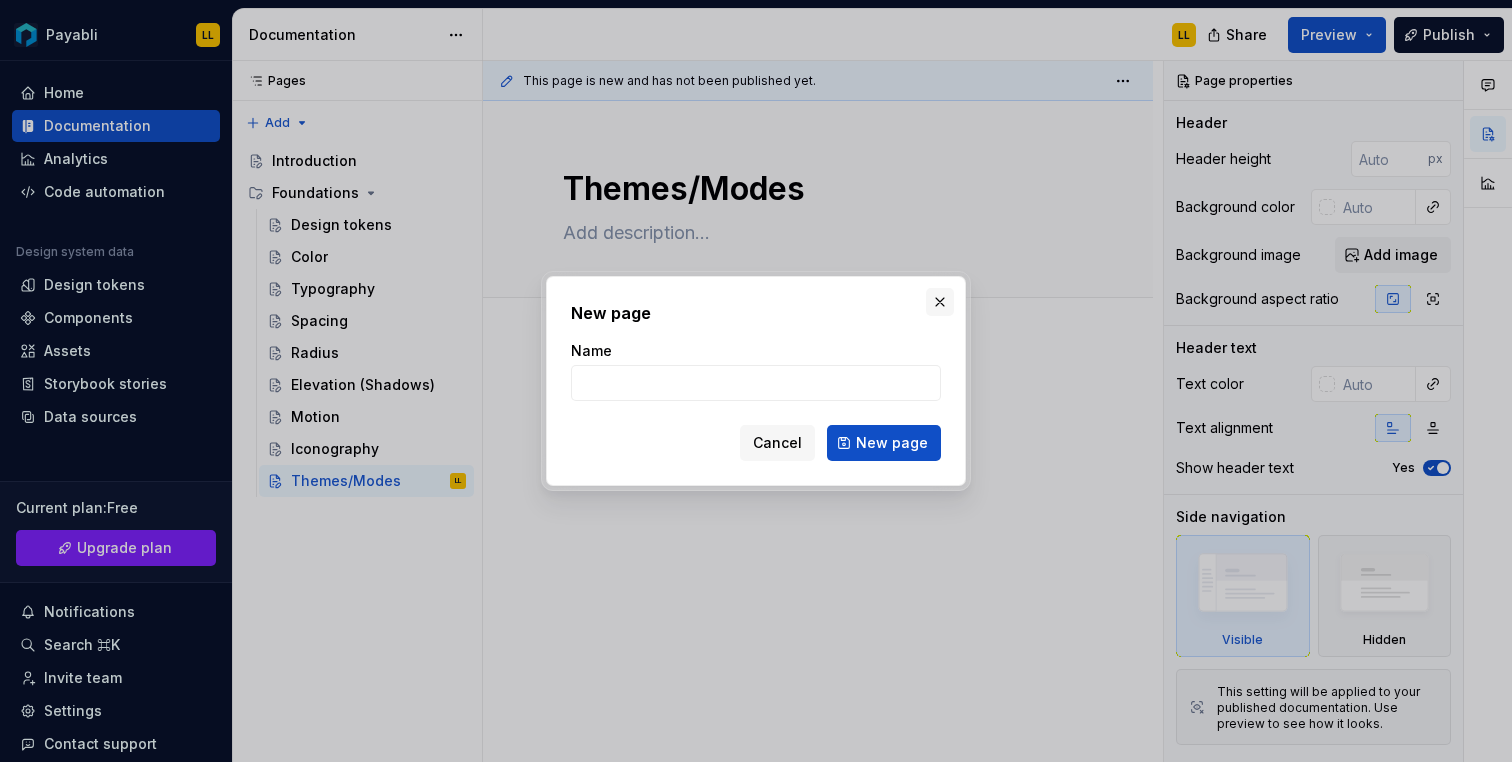 click at bounding box center [940, 302] 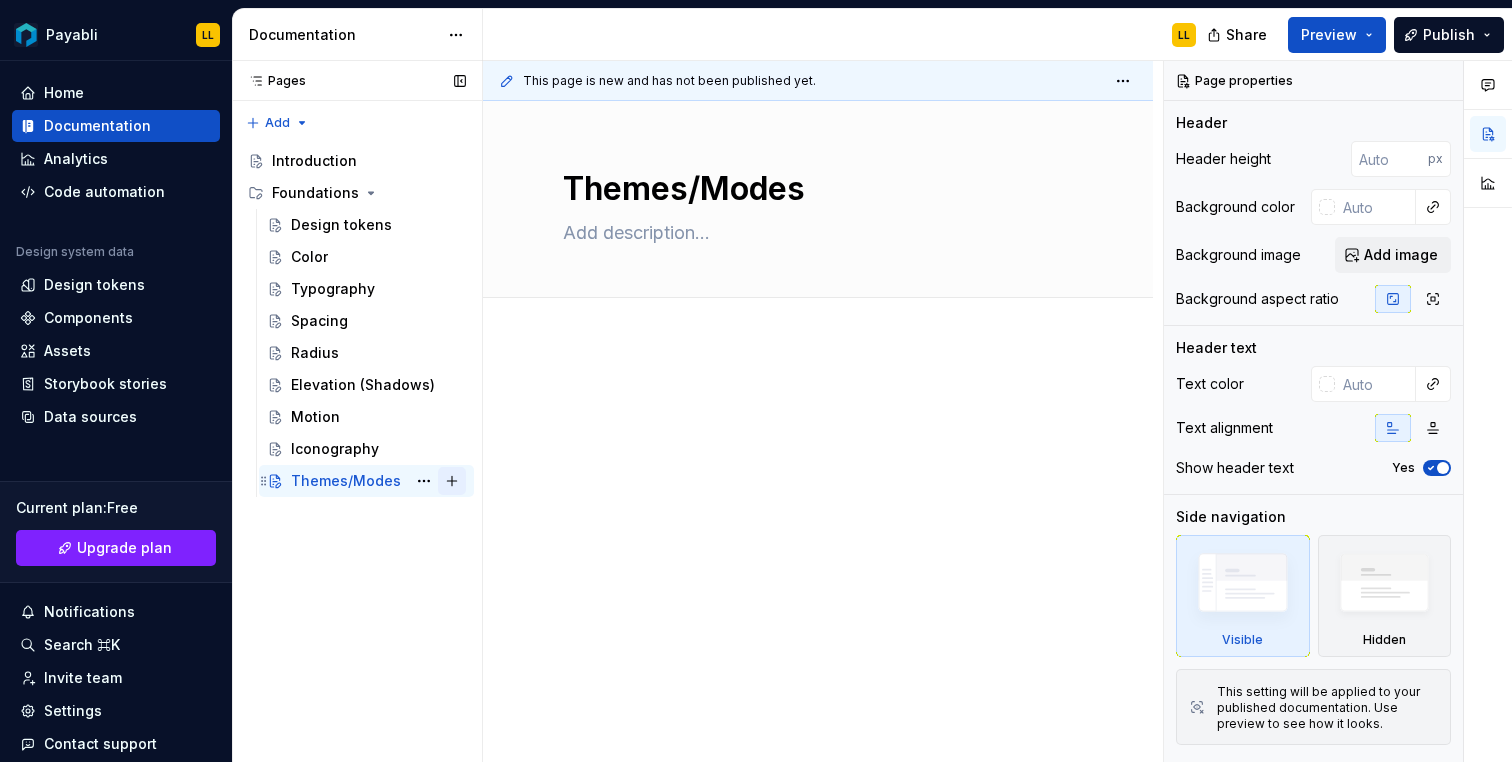 click at bounding box center (452, 481) 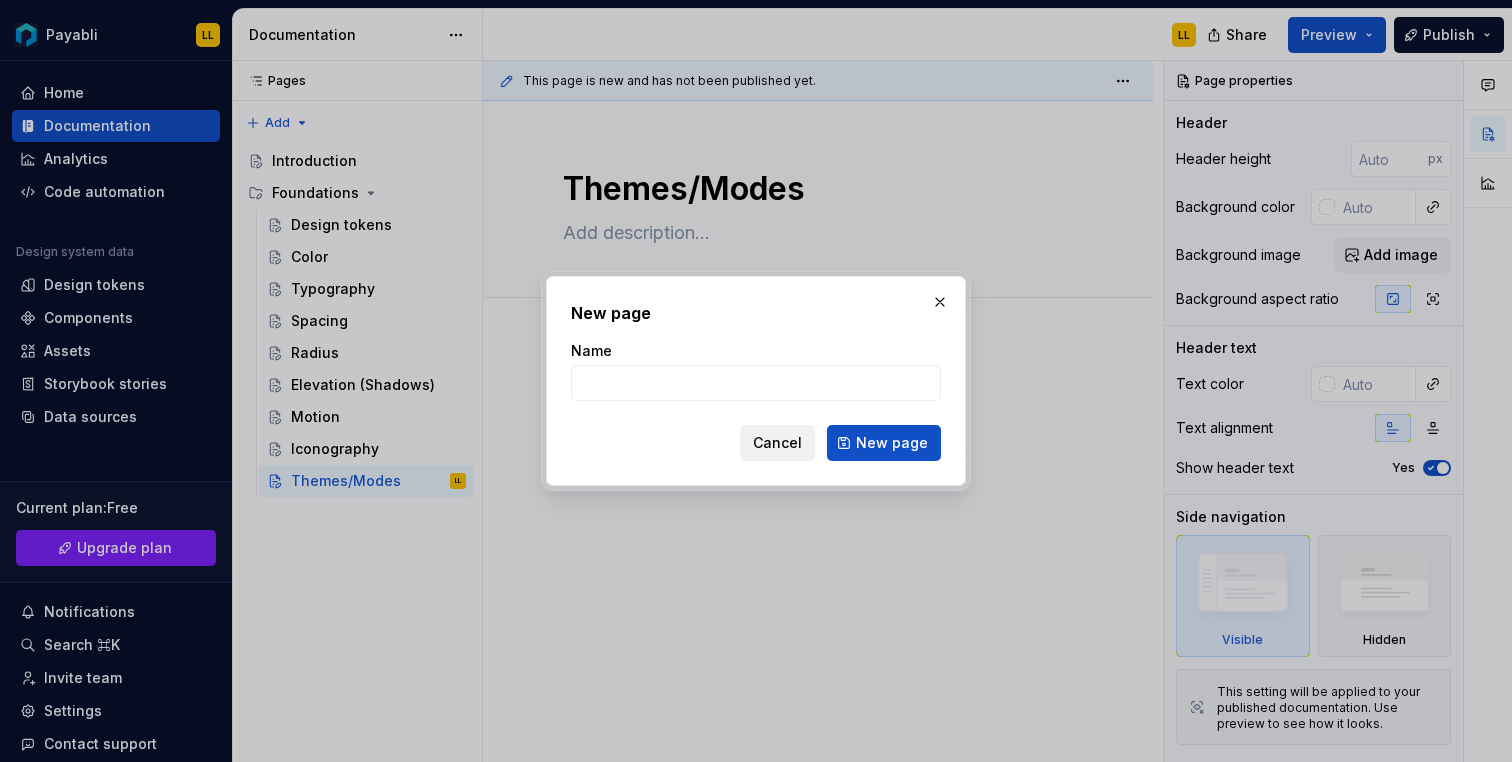 click on "Cancel" at bounding box center (777, 443) 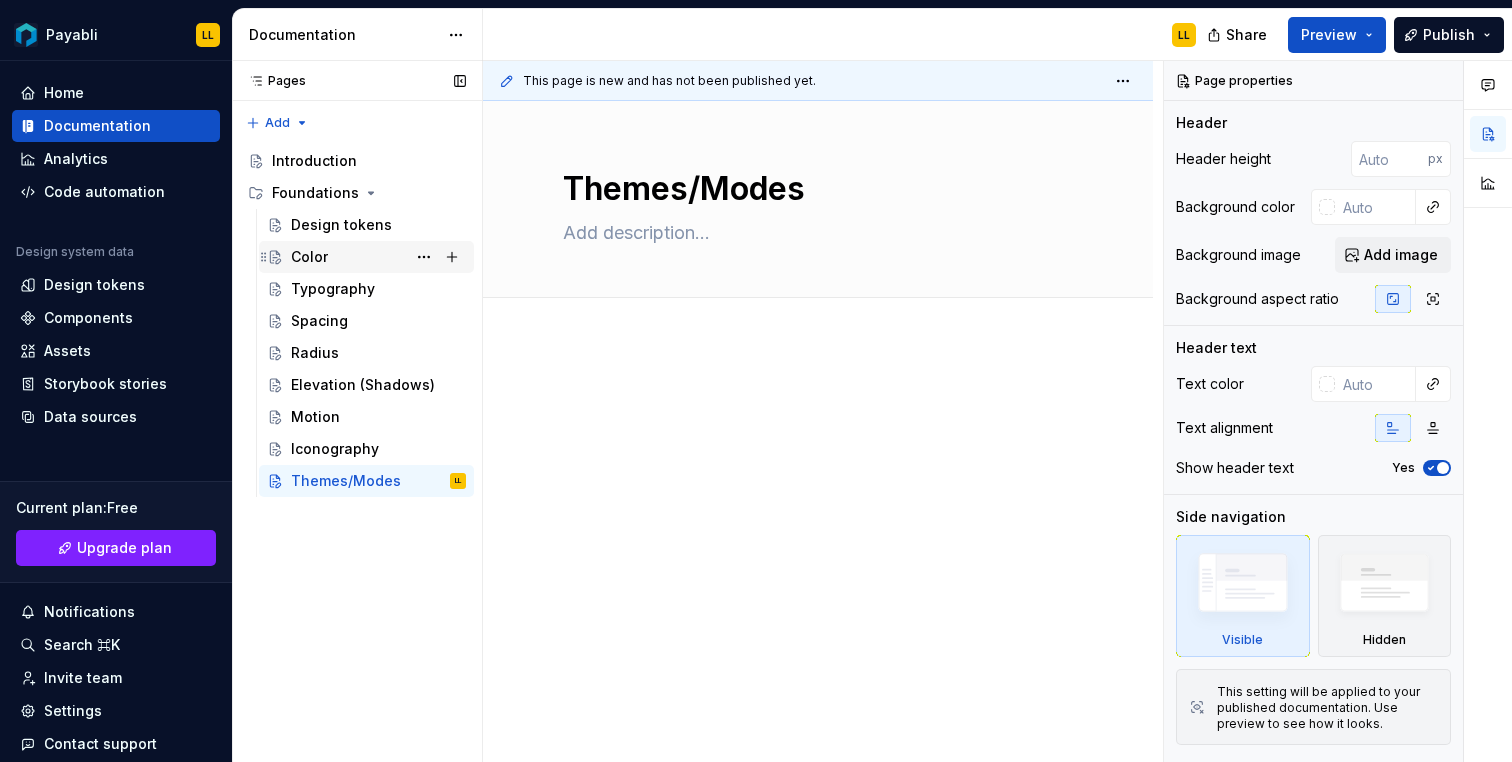 type on "*" 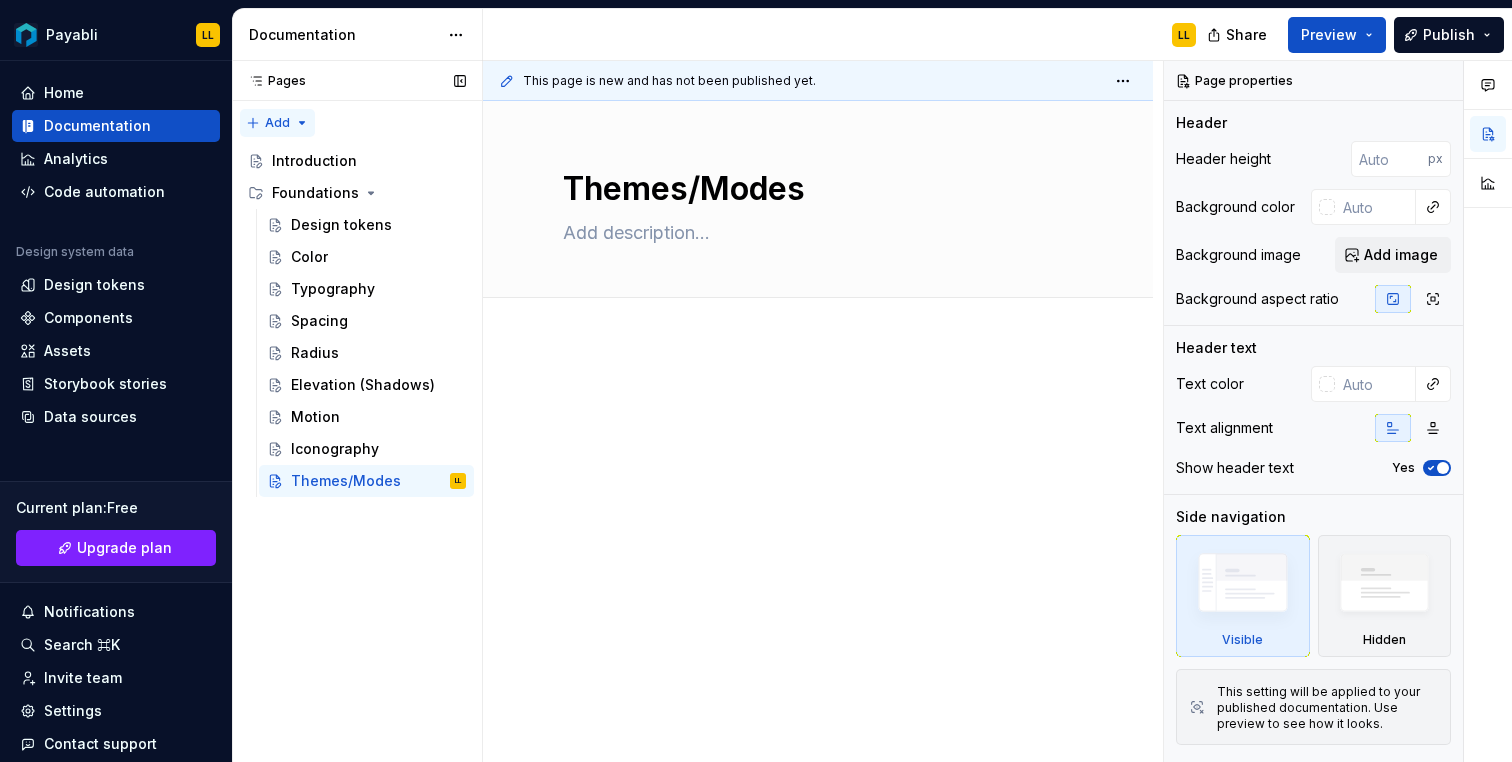 click on "Pages Pages Add
Accessibility guide for tree Page tree.
Navigate the tree with the arrow keys. Common tree hotkeys apply. Further keybindings are available:
enter to execute primary action on focused item
f2 to start renaming the focused item
escape to abort renaming an item
control+d to start dragging selected items
Introduction Foundations Design tokens Color Typography Spacing Radius Elevation (Shadows) Motion Iconography Themes/Modes LL Introduction Foundations  /  Design tokens Foundations  /  Color Foundations  /  Typography Foundations  /  Spacing Foundations  /  Radius Foundations  /  Elevation (Shadows) Foundations  /  Motion Foundations  /  Iconography Foundations  /  Themes/Modes Upgrade to Enterprise to turn on approval workflow View edited pages by status when selecting which pages to publish. Learn more Contact us" at bounding box center [357, 412] 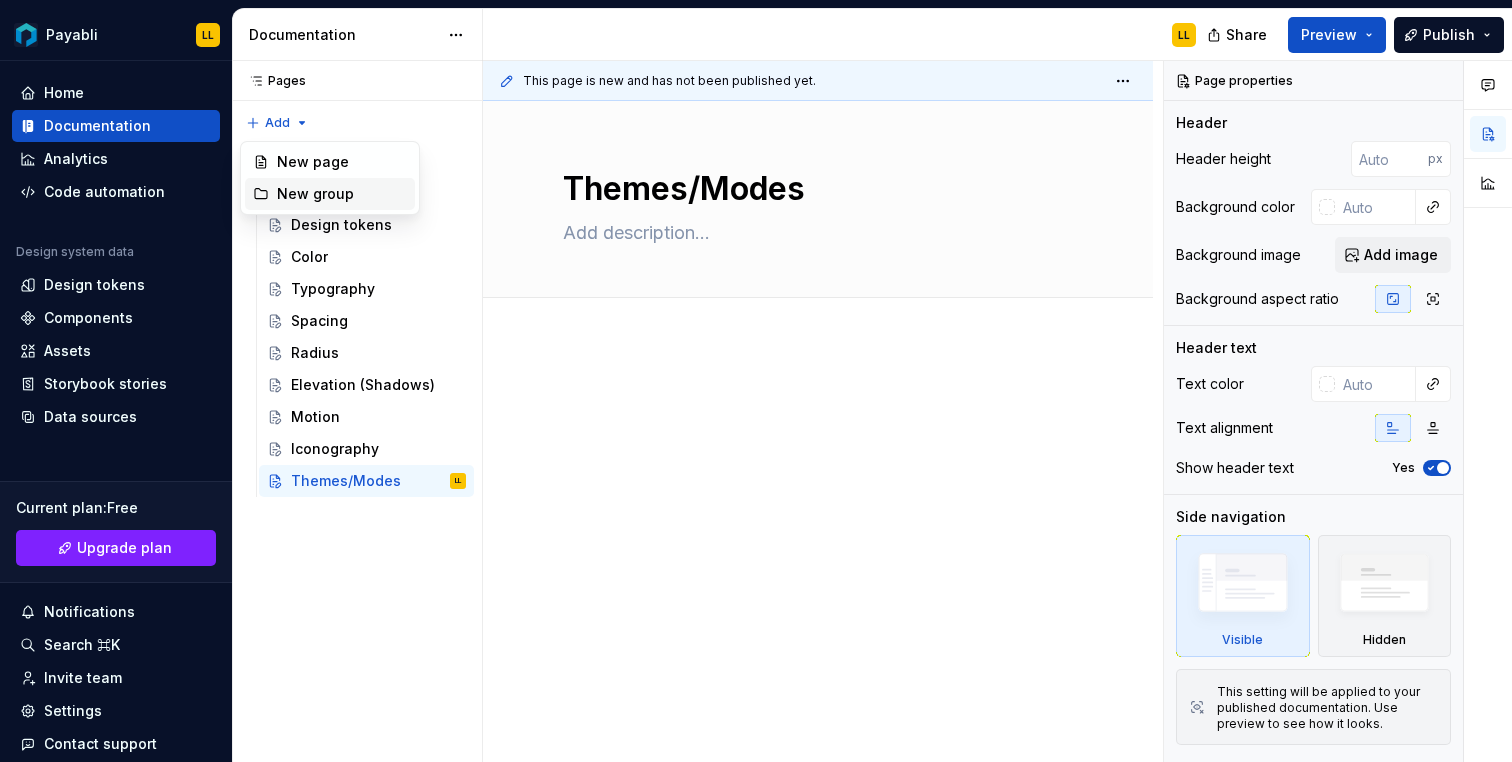 click on "New group" at bounding box center (342, 194) 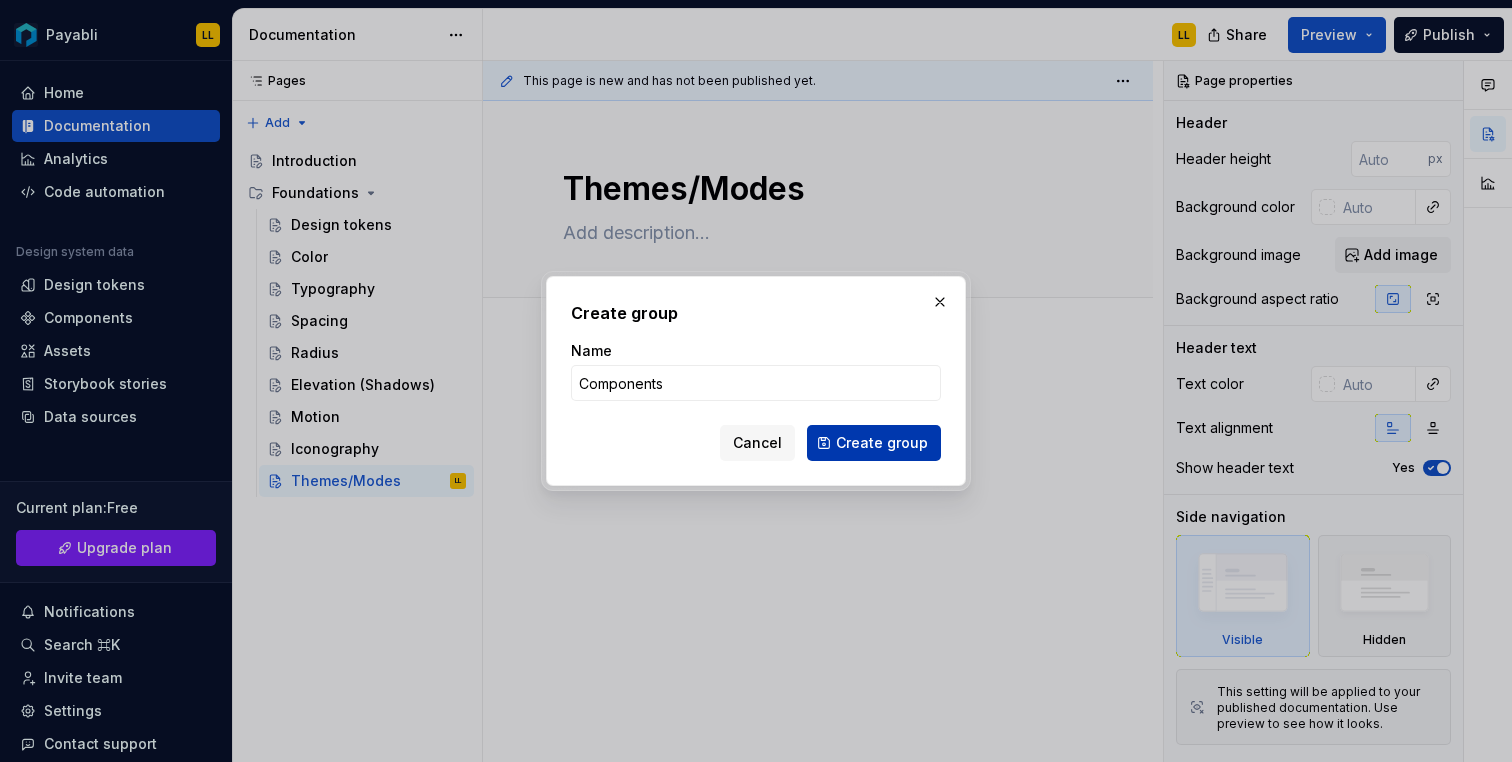 type on "Components" 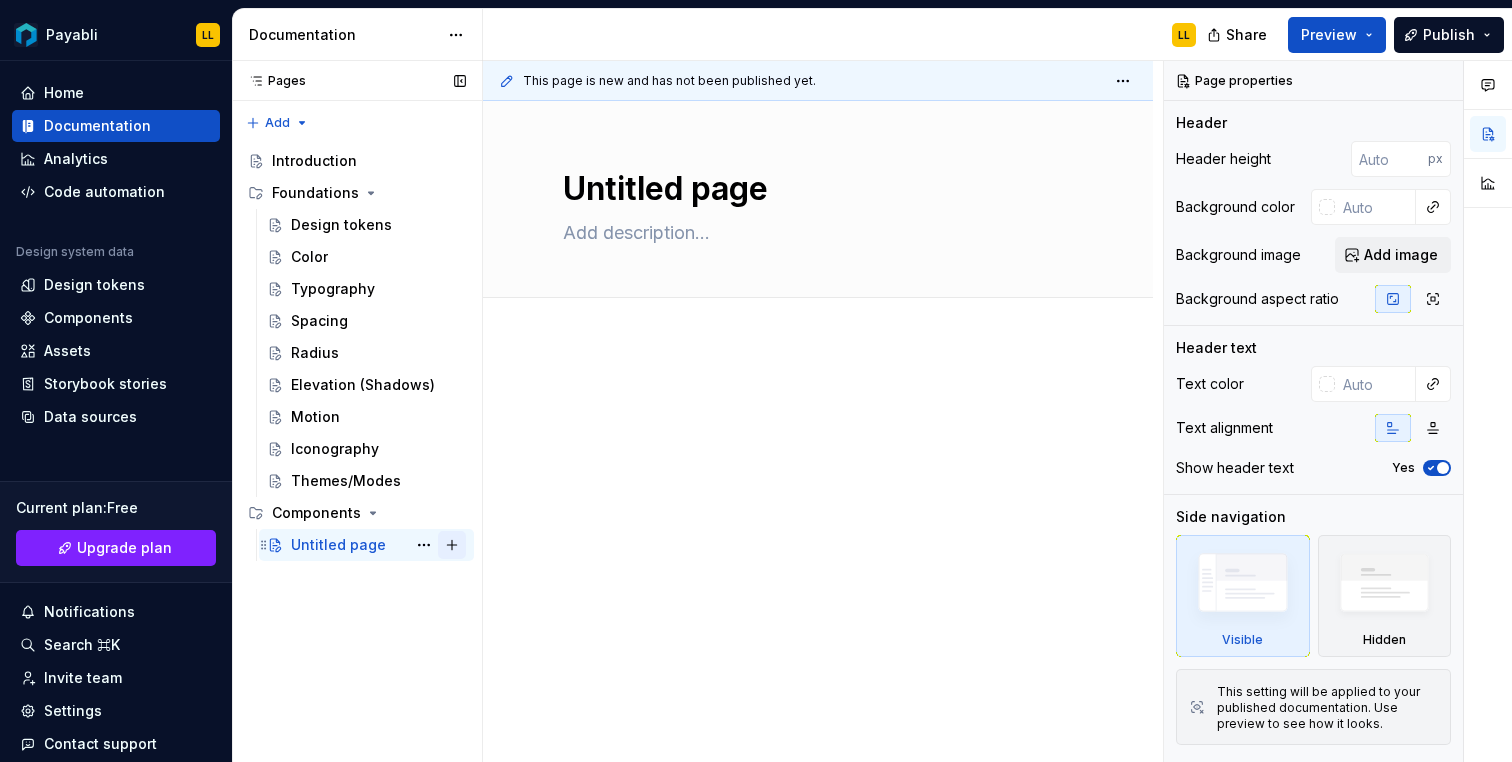 click at bounding box center [452, 545] 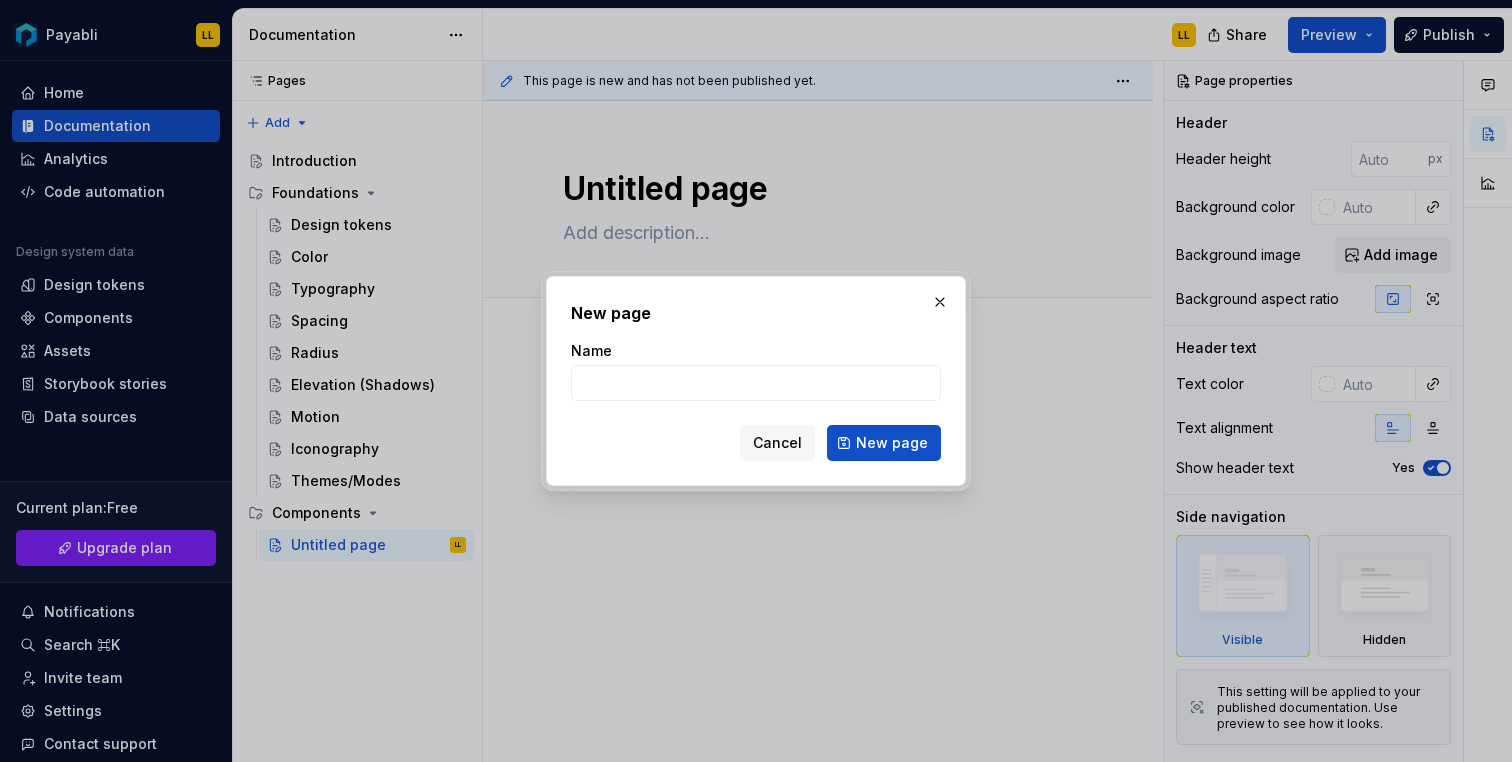 type on "*" 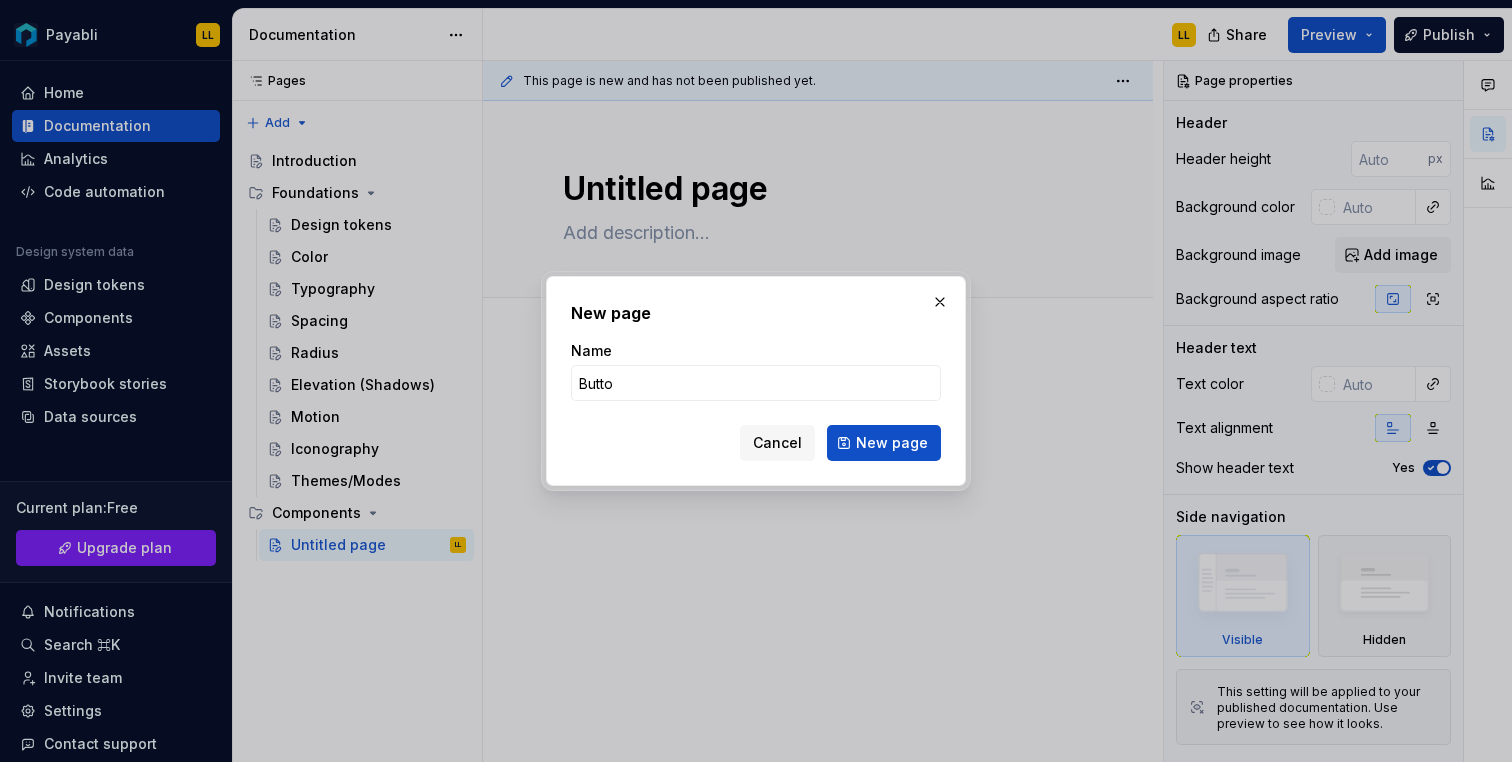type on "Button" 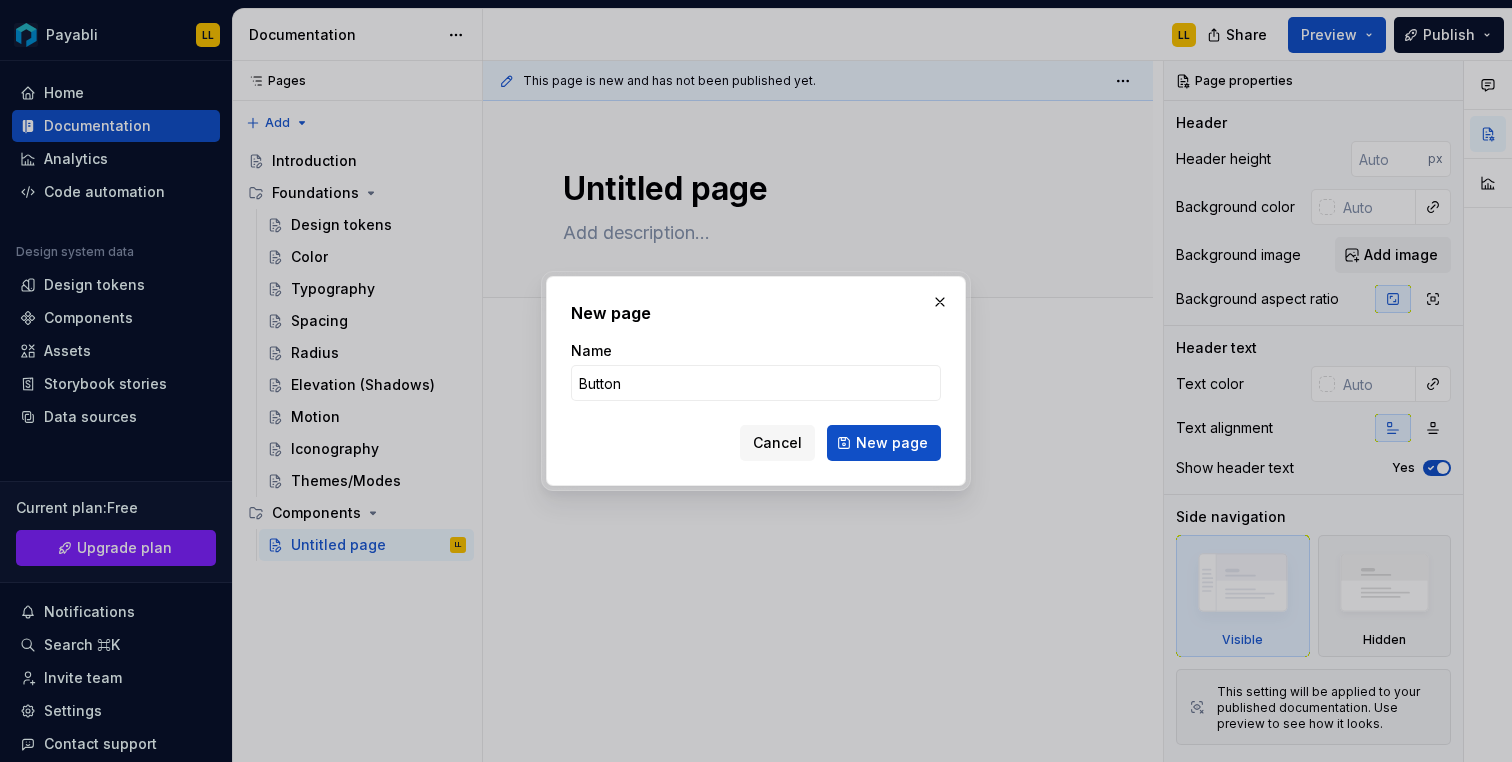 click on "New page" at bounding box center (884, 443) 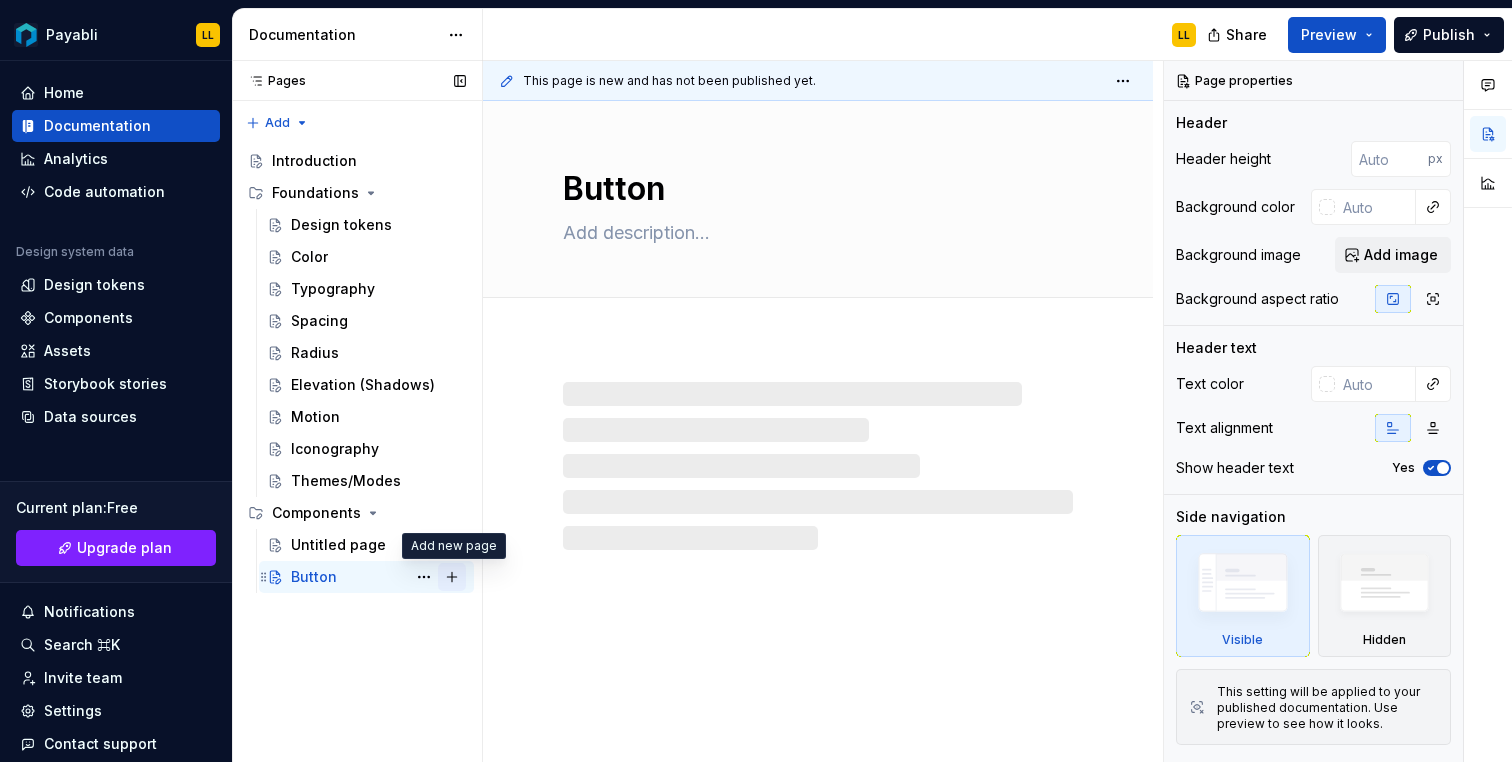 click at bounding box center (452, 577) 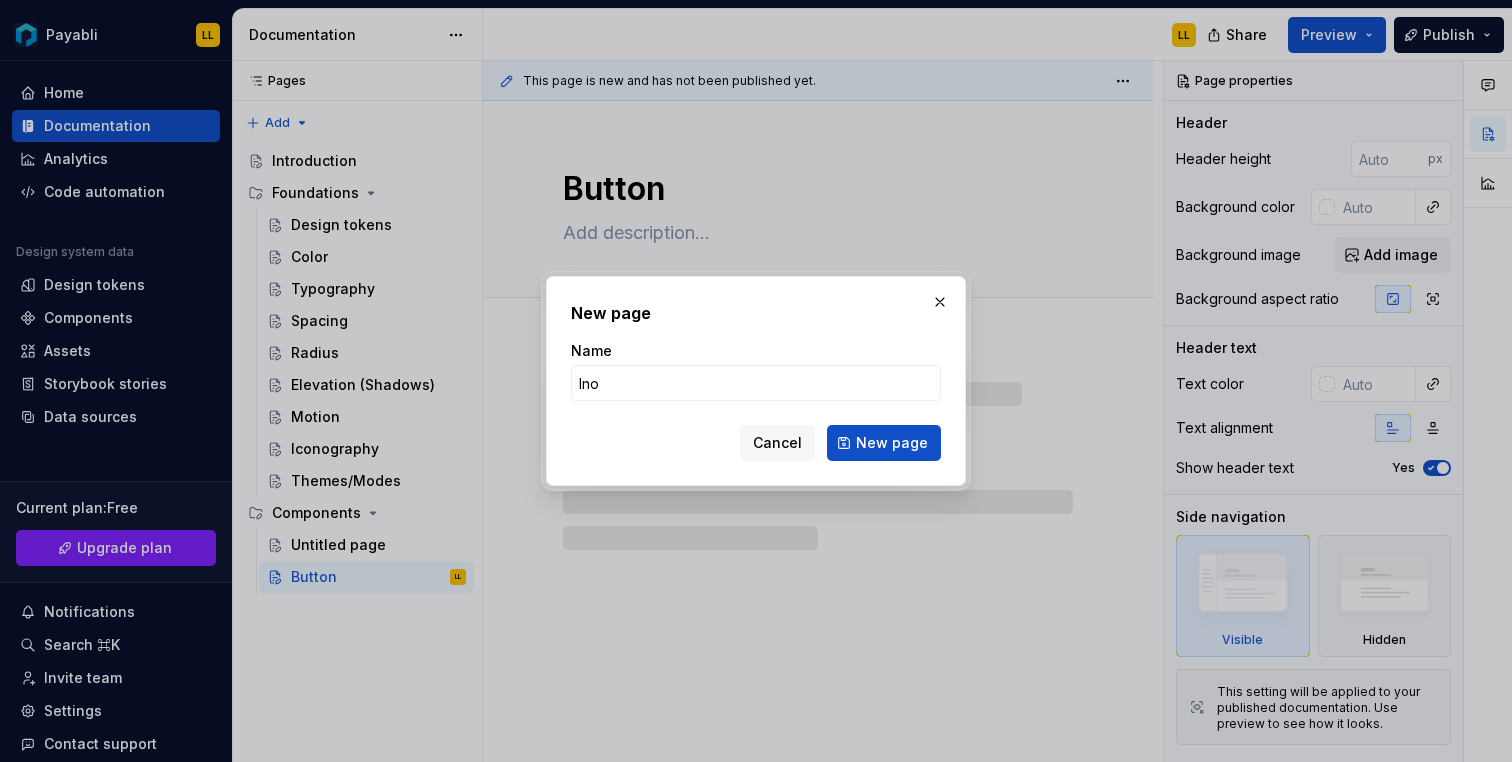 type on "Inou" 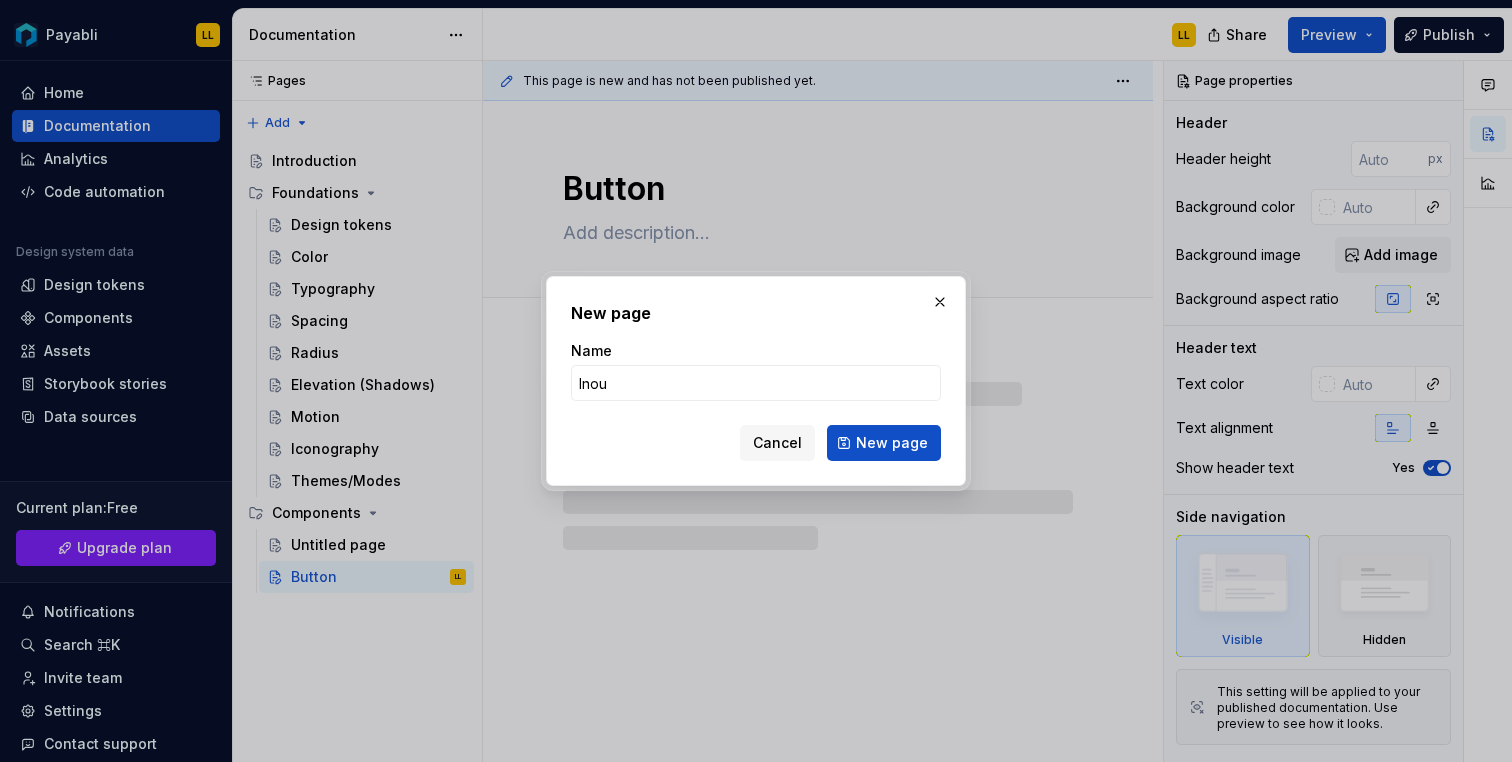 type on "*" 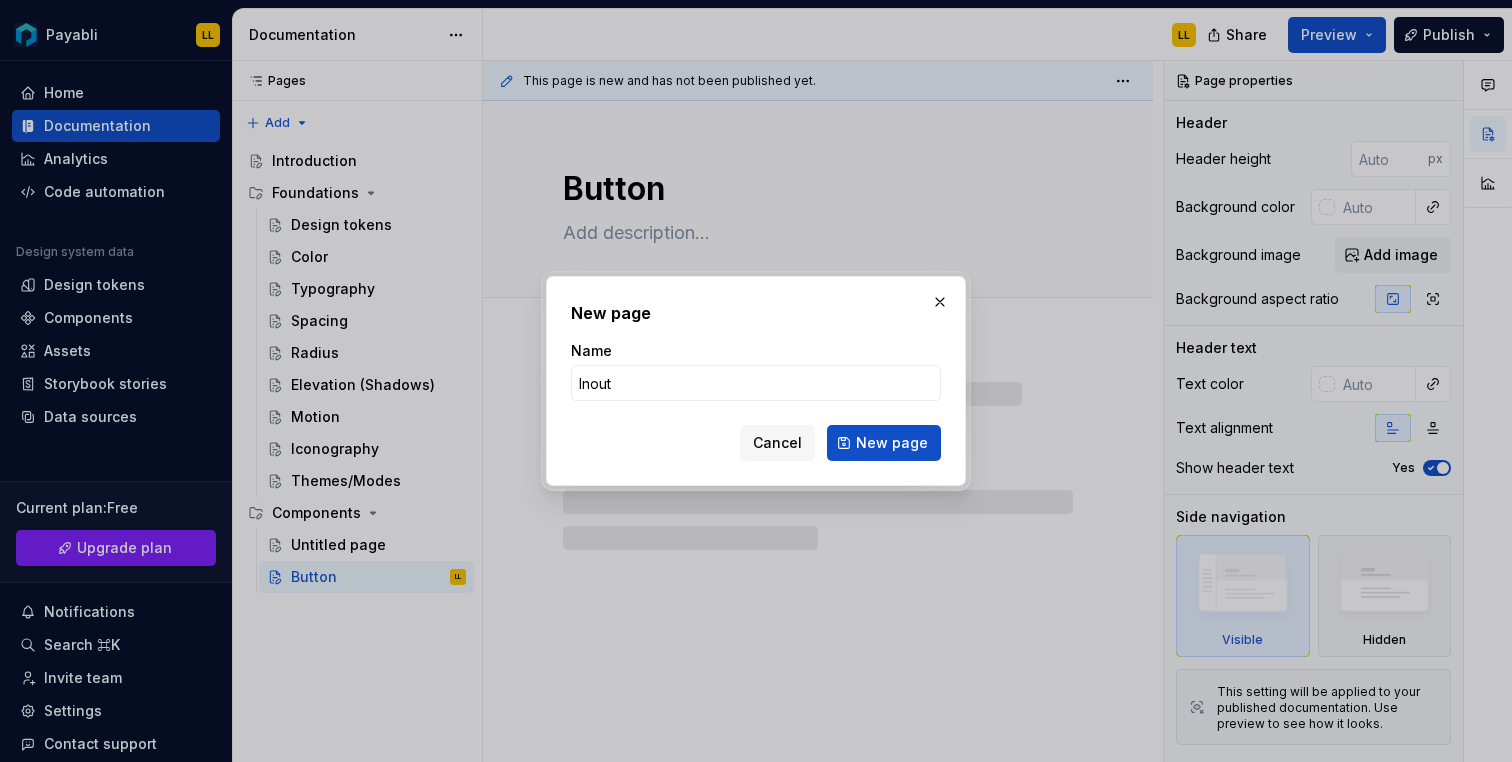 type on "Inouts" 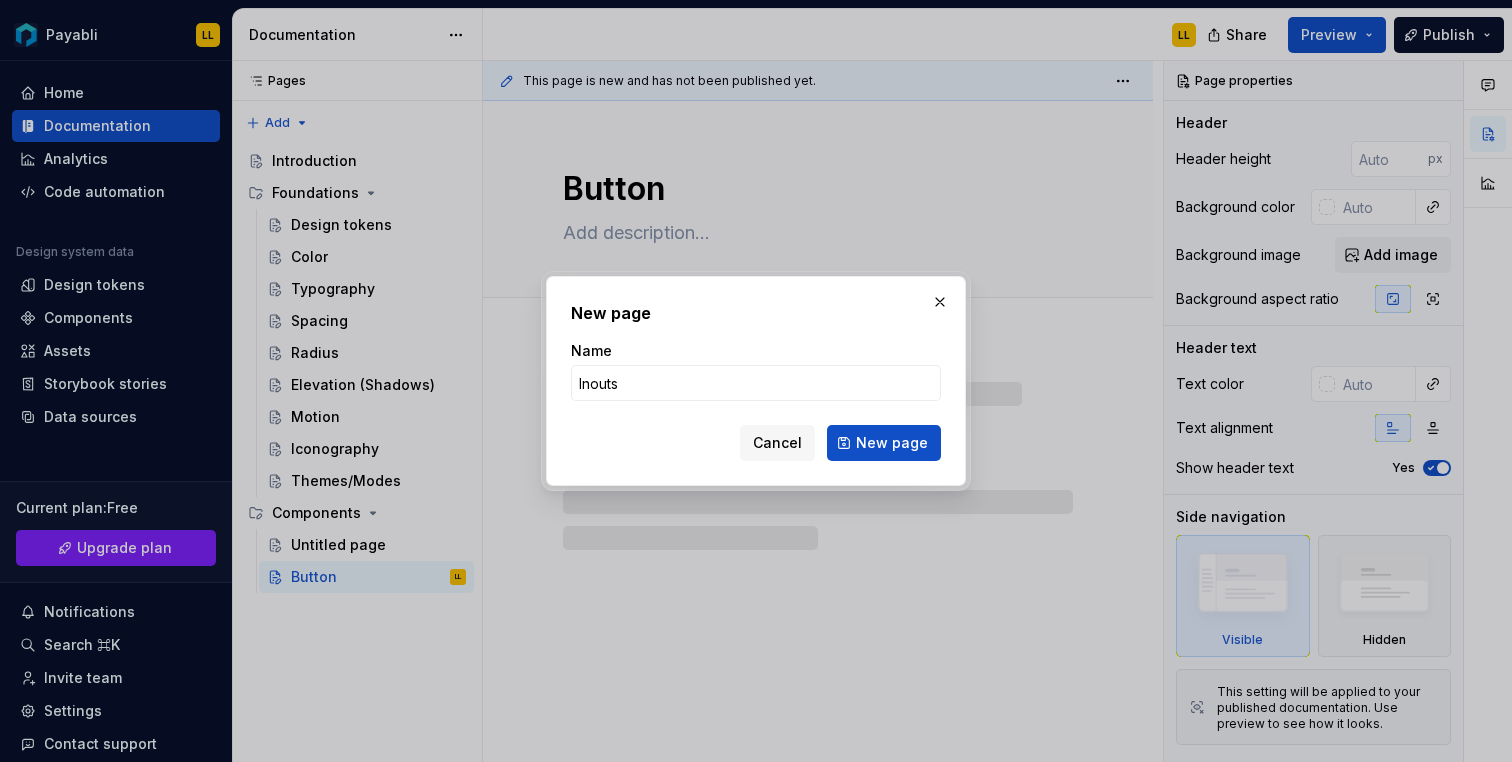 type on "*" 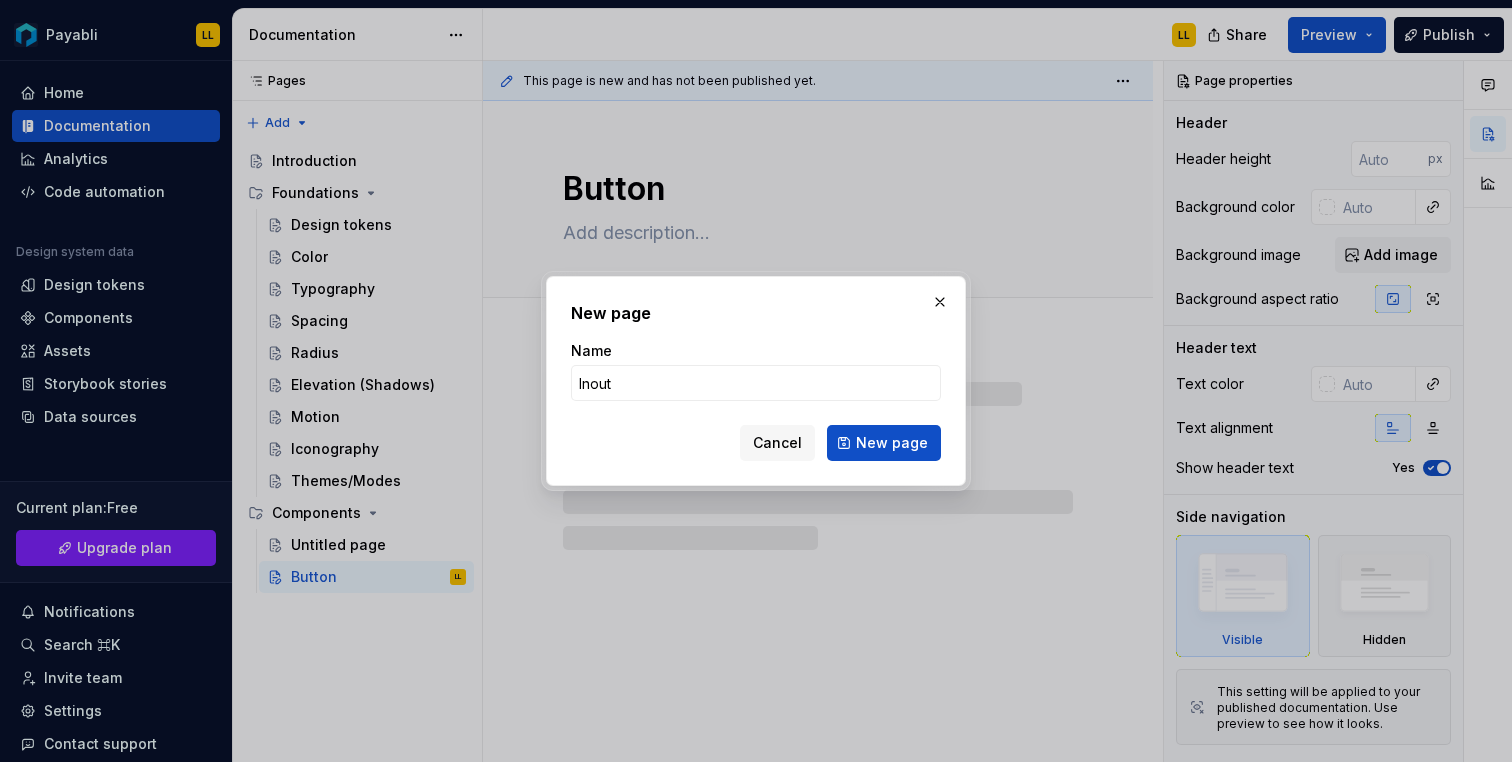 type on "Inou" 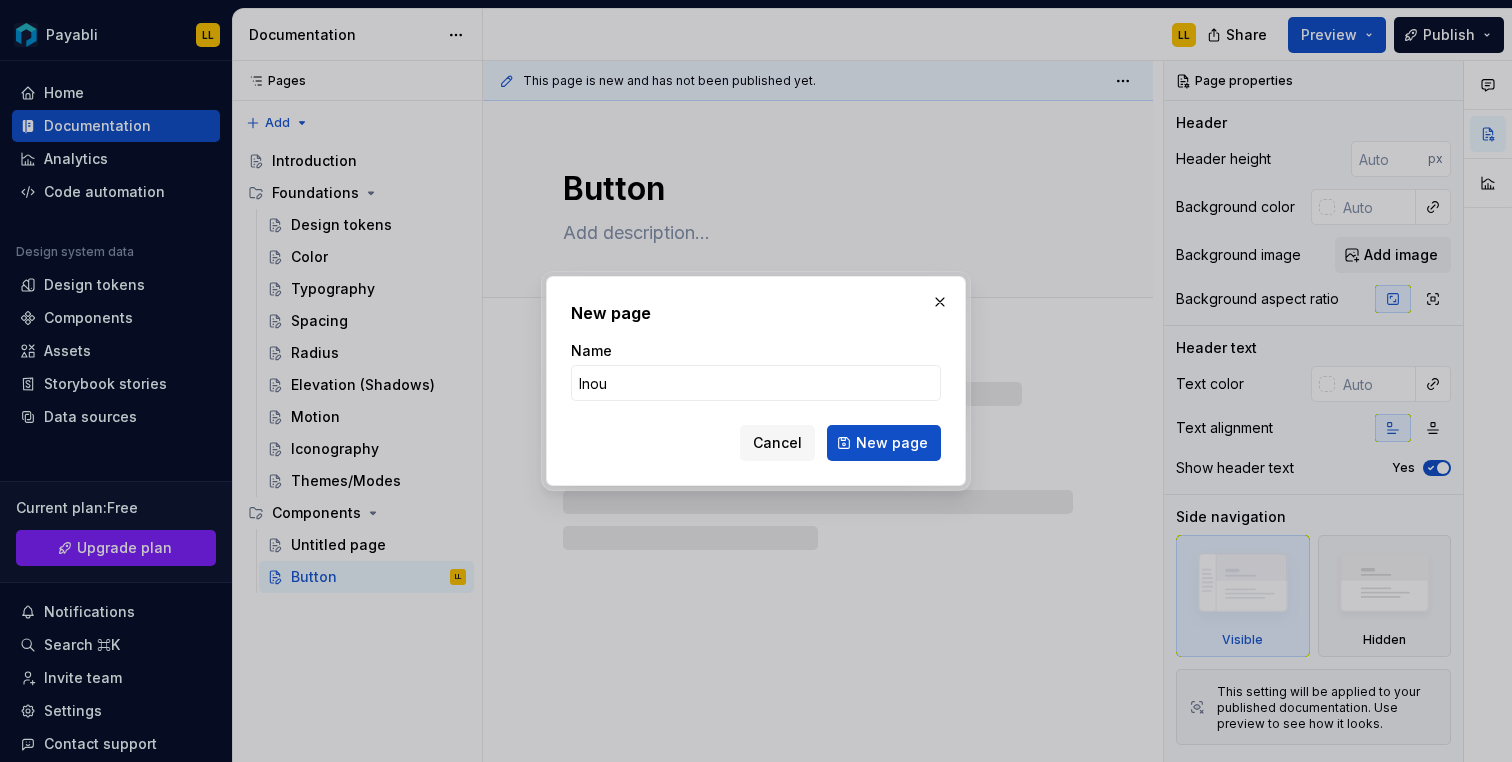 type on "*" 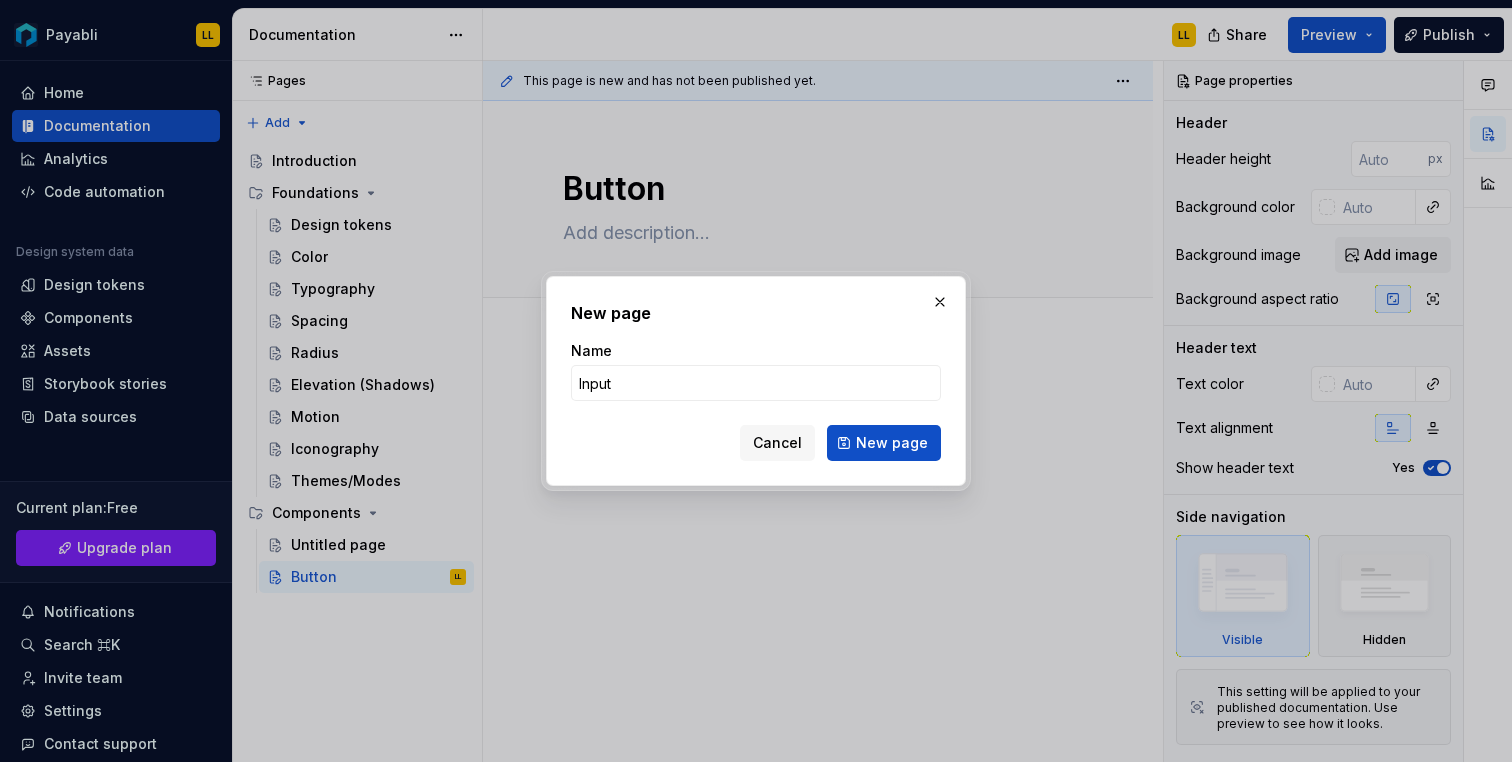 type on "Inputs" 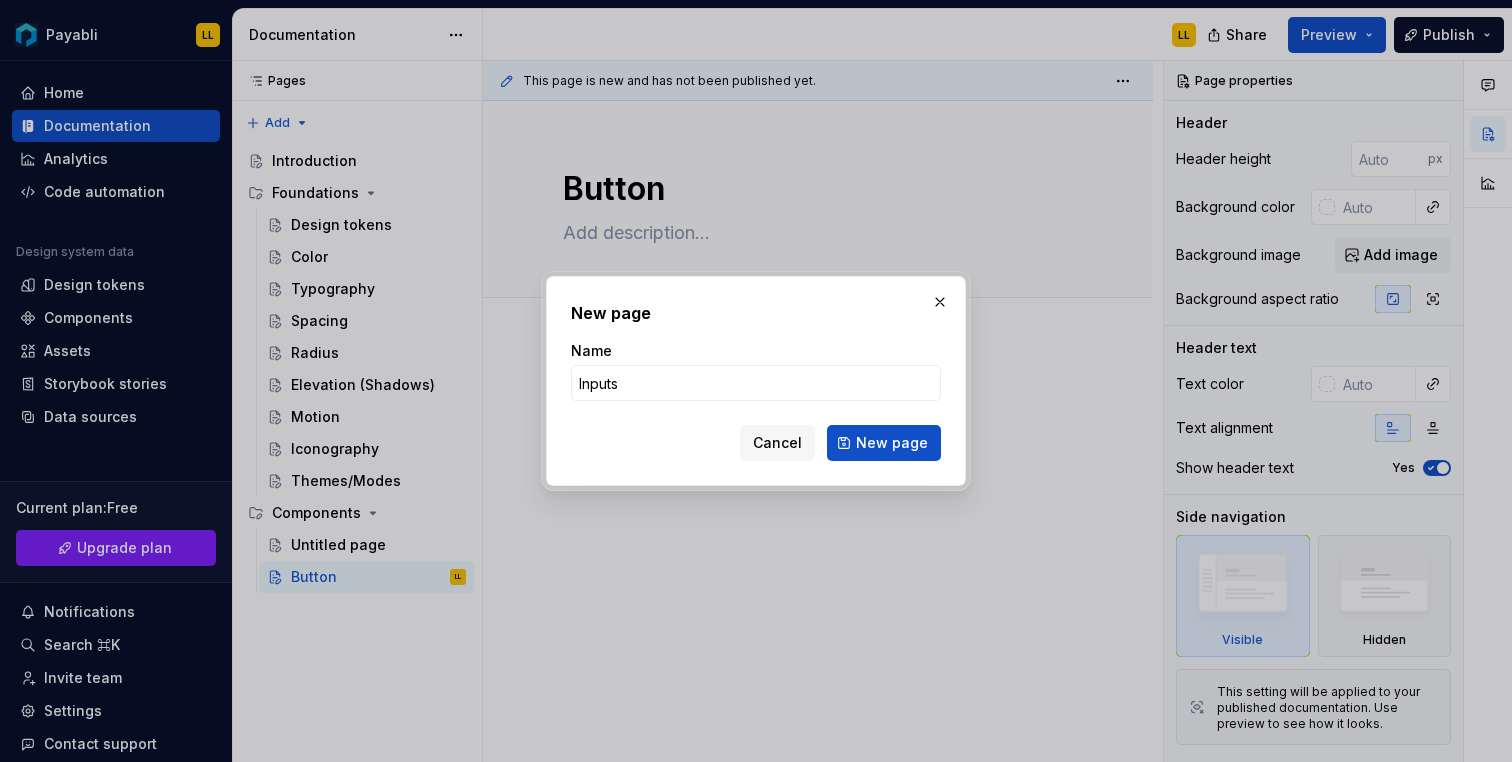 click on "New page" at bounding box center (884, 443) 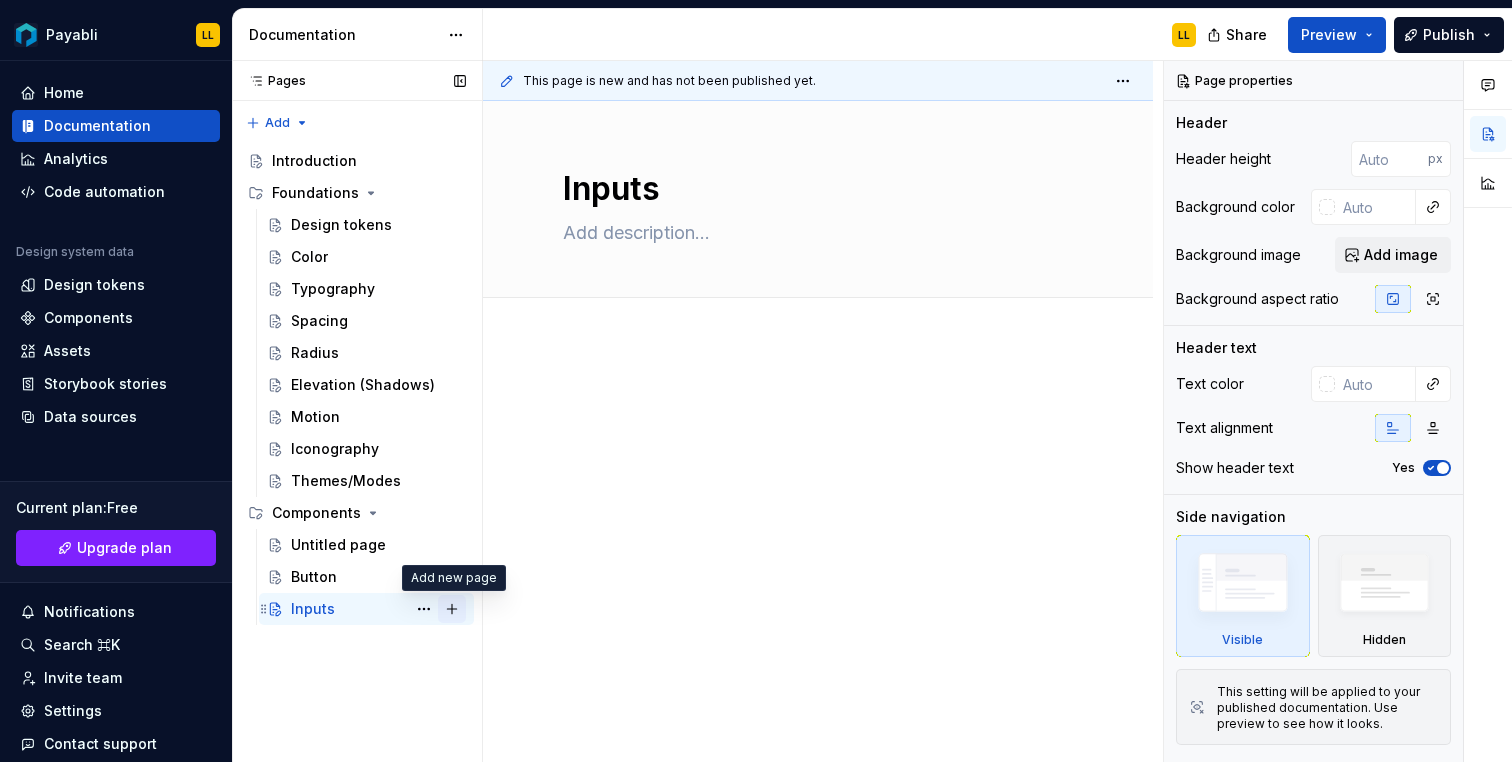 click at bounding box center (452, 609) 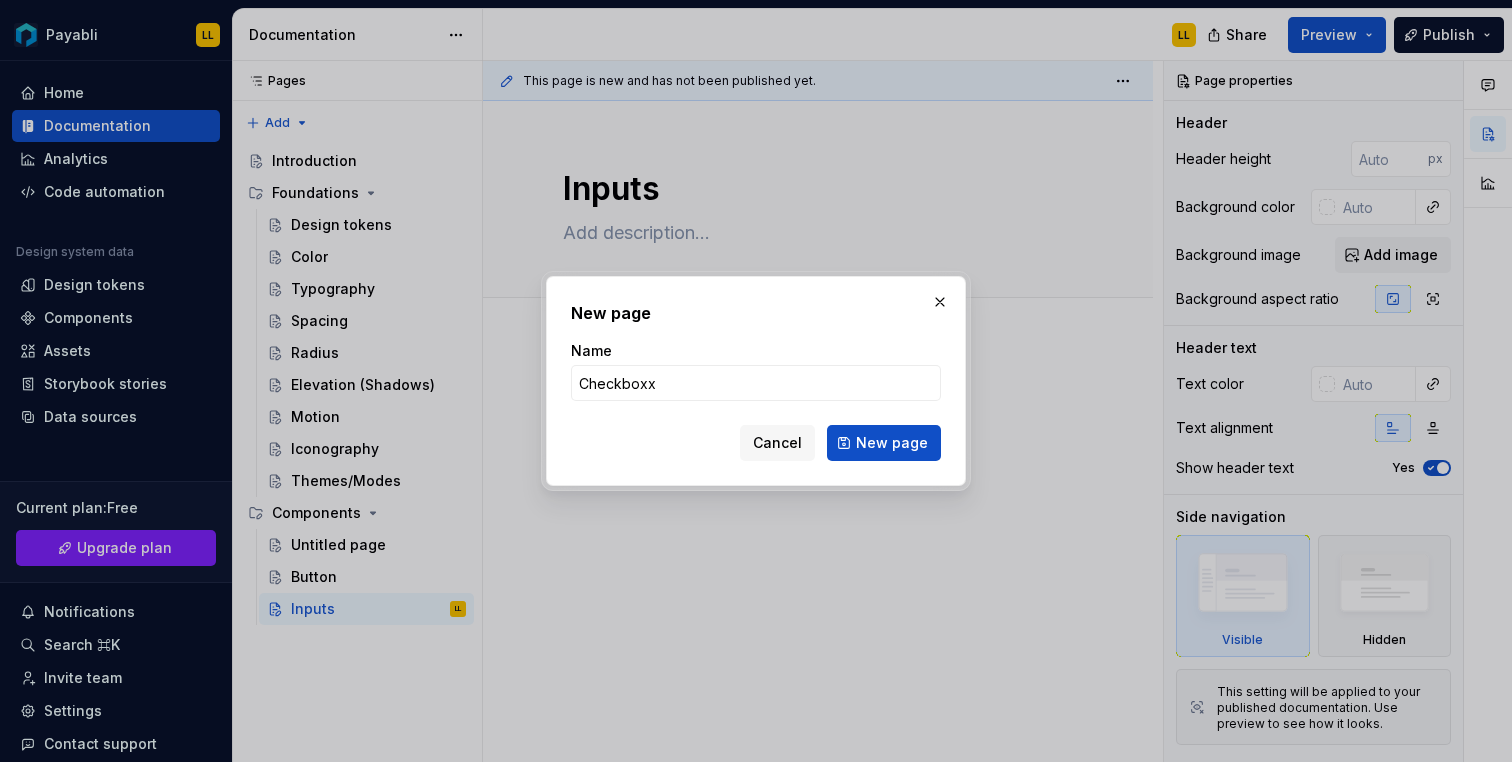 type on "Checkbox" 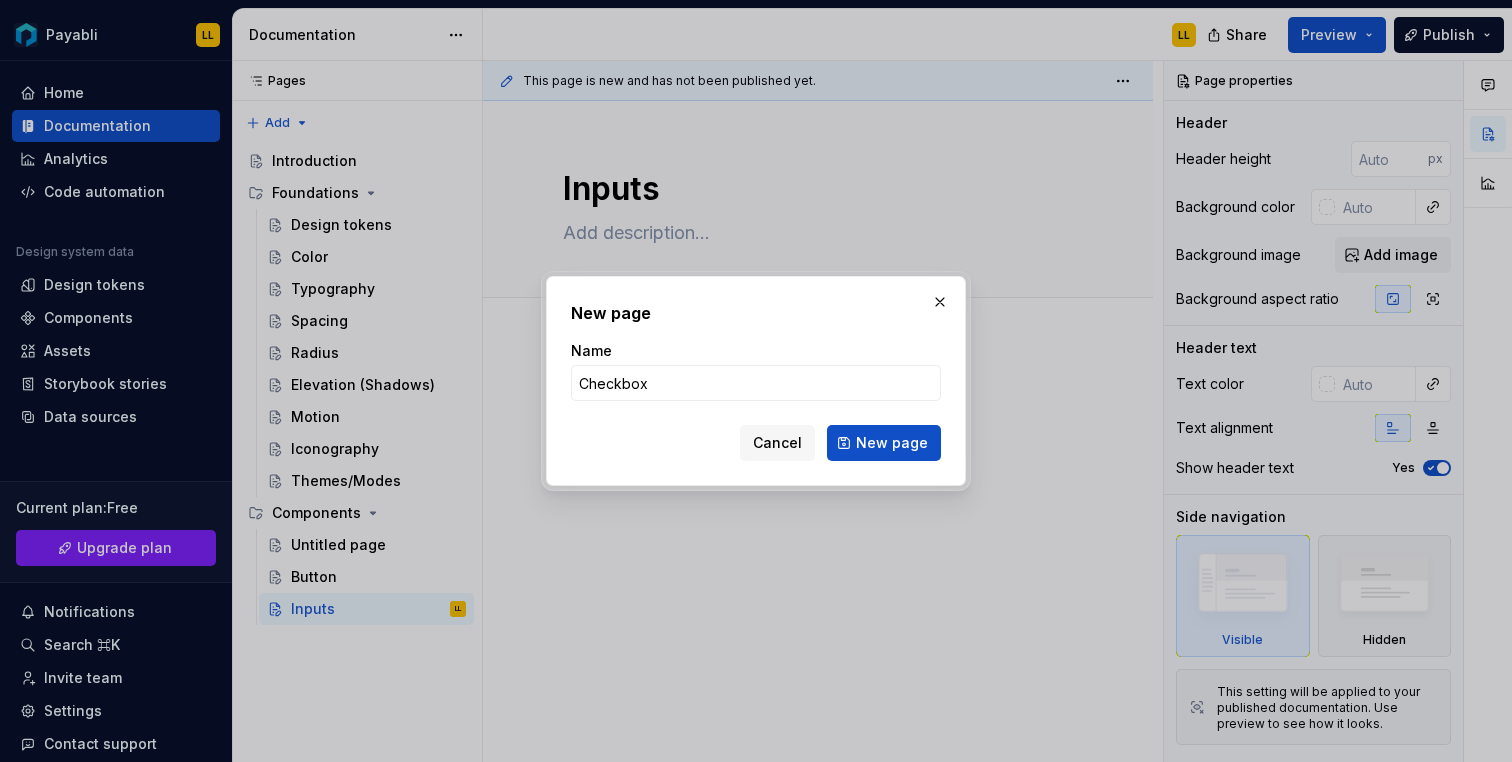 click on "New page" at bounding box center (884, 443) 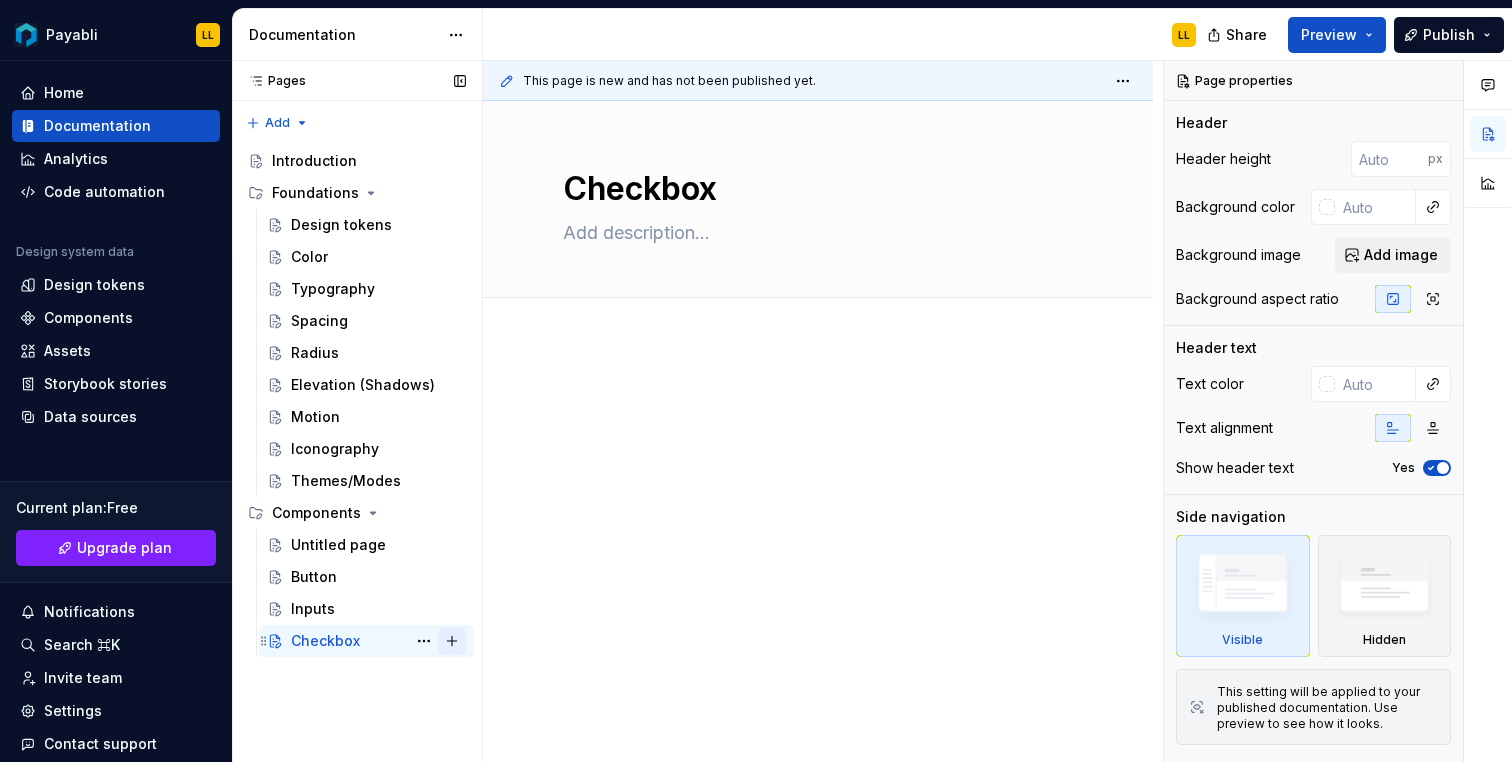 click at bounding box center (452, 641) 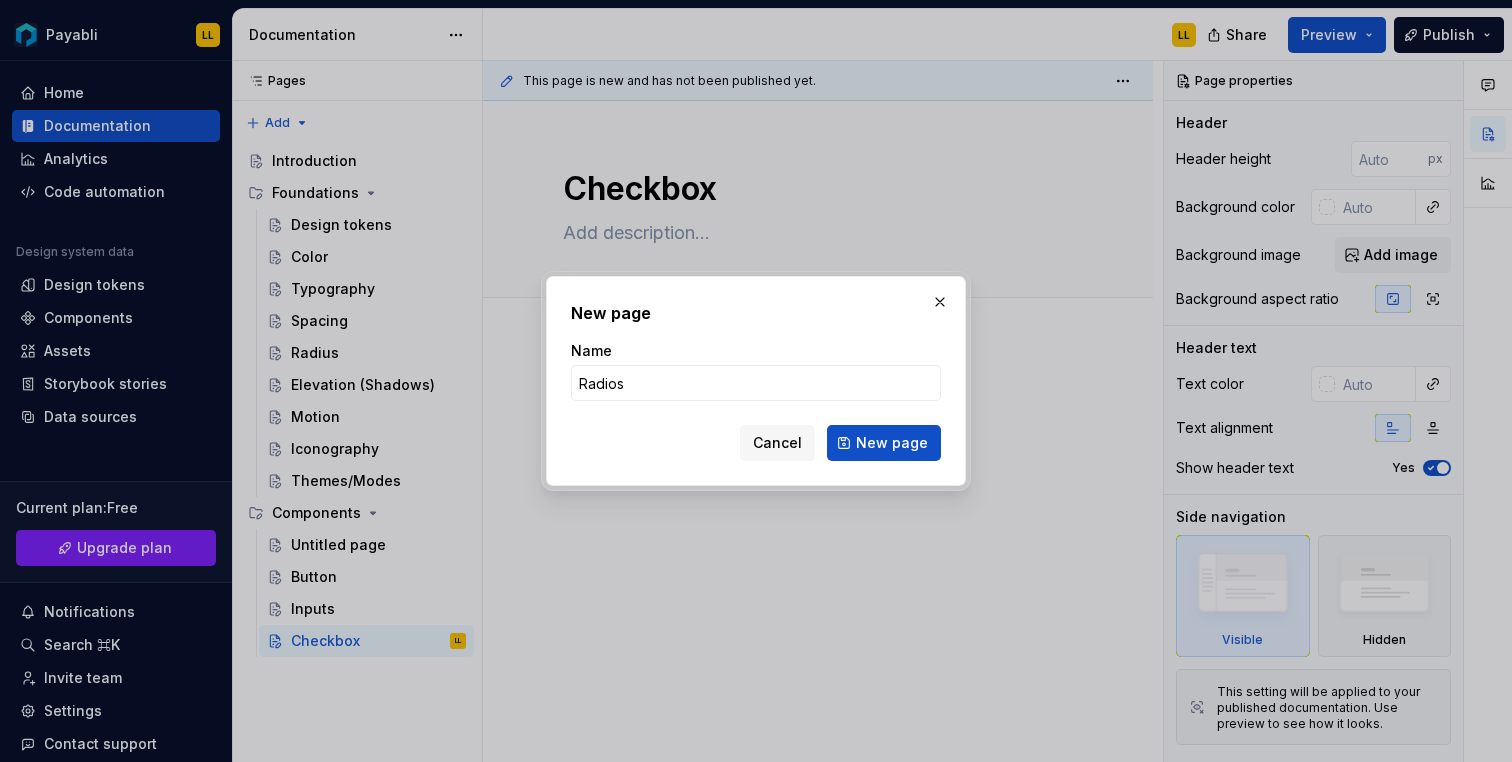 type on "Radio" 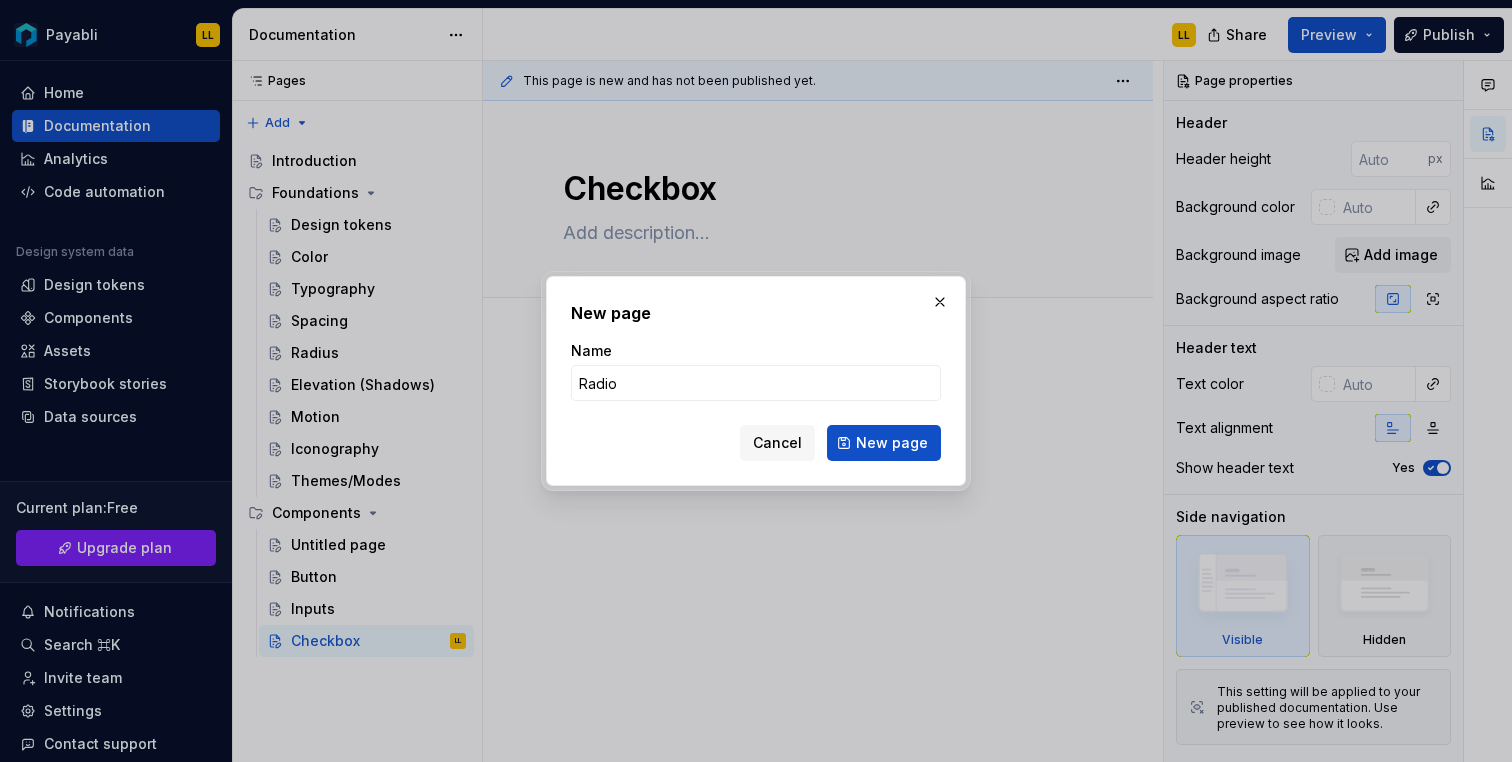 click on "New page" at bounding box center (884, 443) 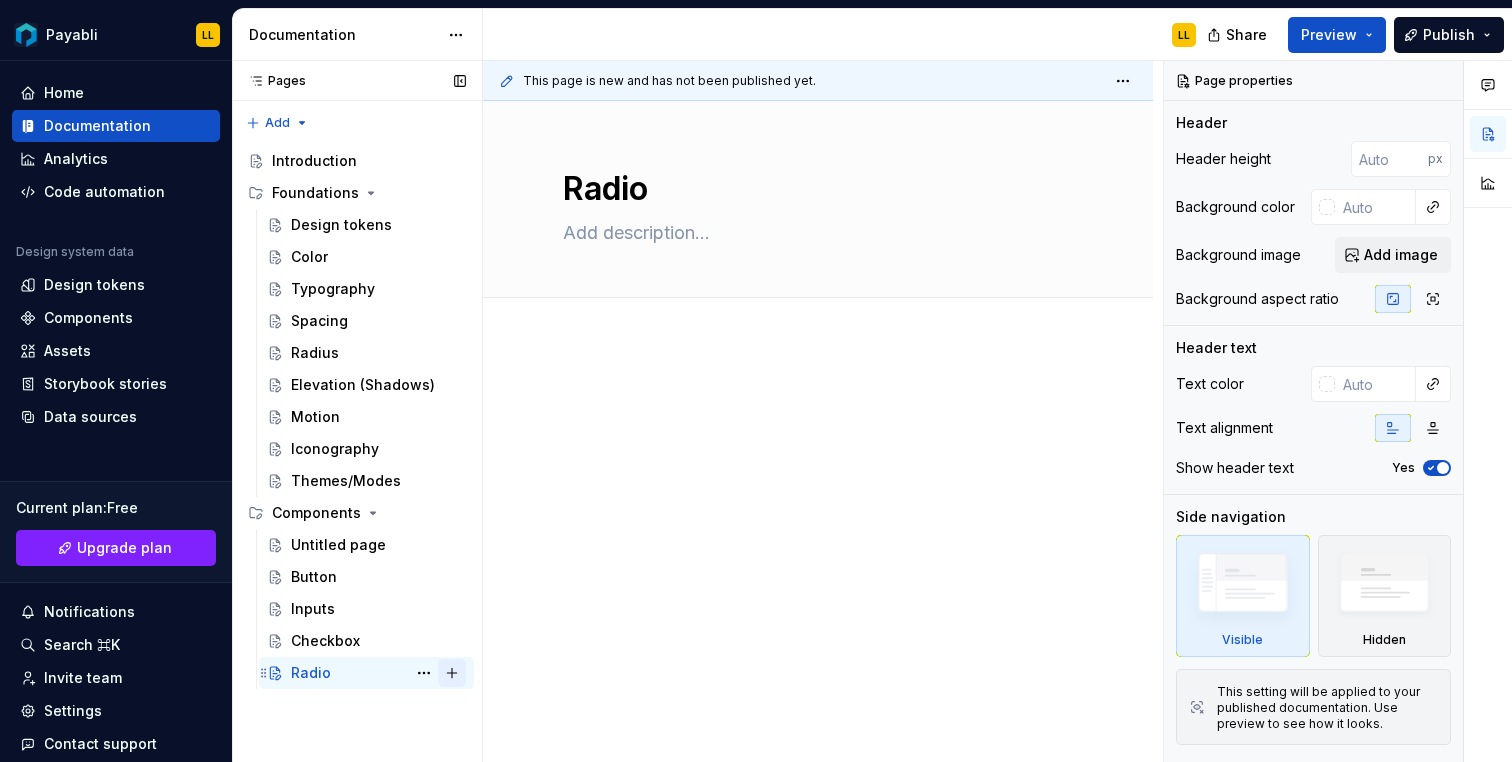 click at bounding box center (452, 673) 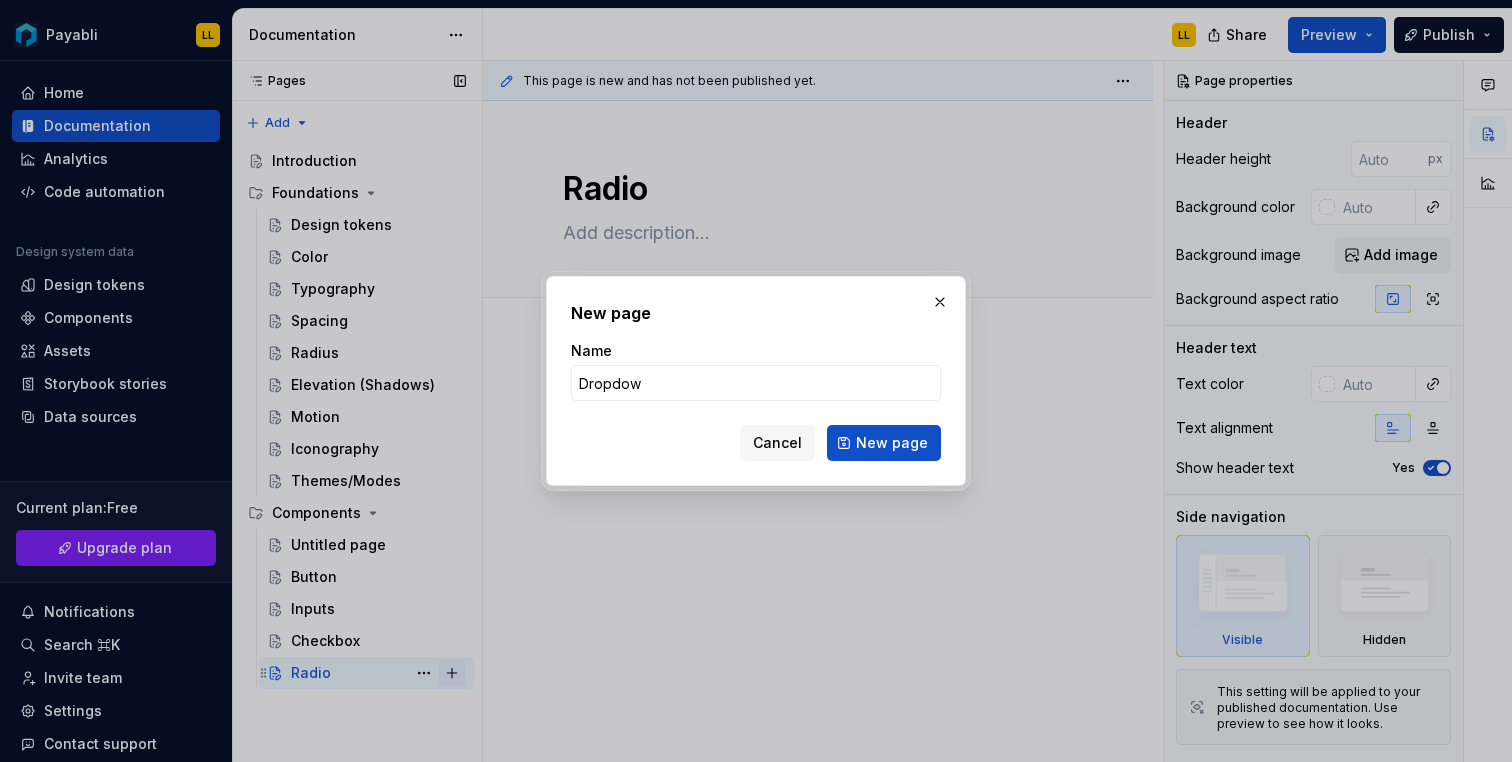 type on "Dropdown" 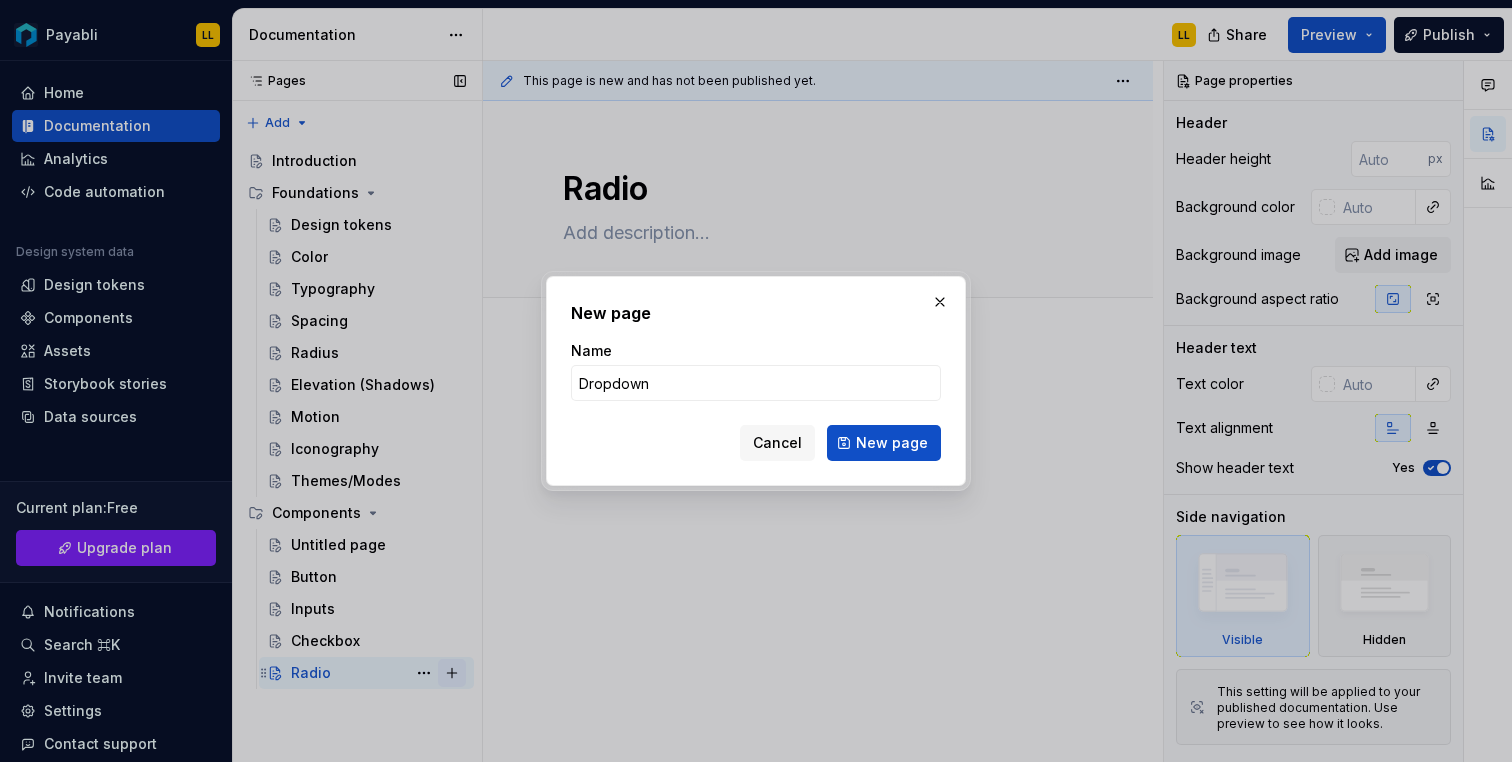 click on "New page" at bounding box center [884, 443] 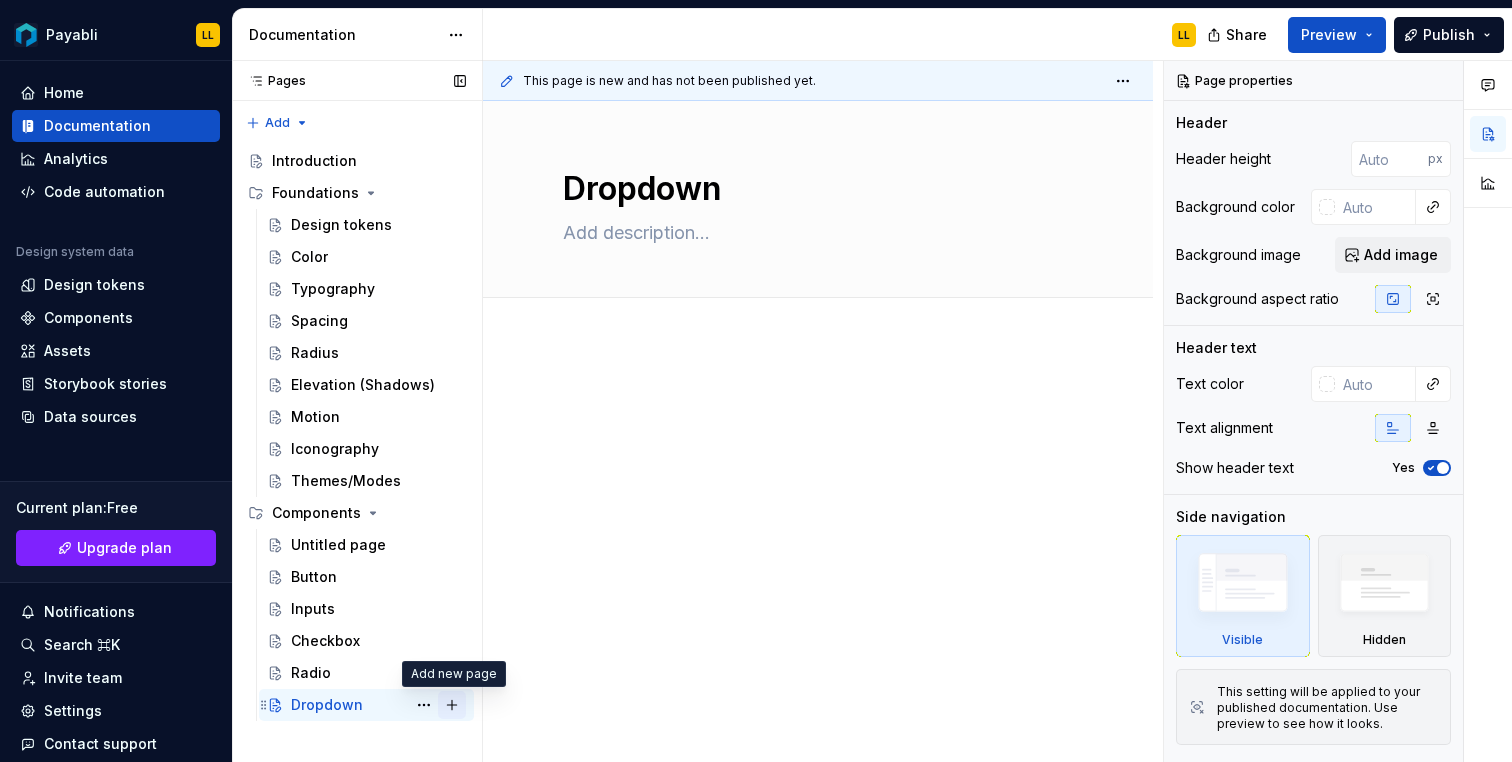 click at bounding box center (452, 705) 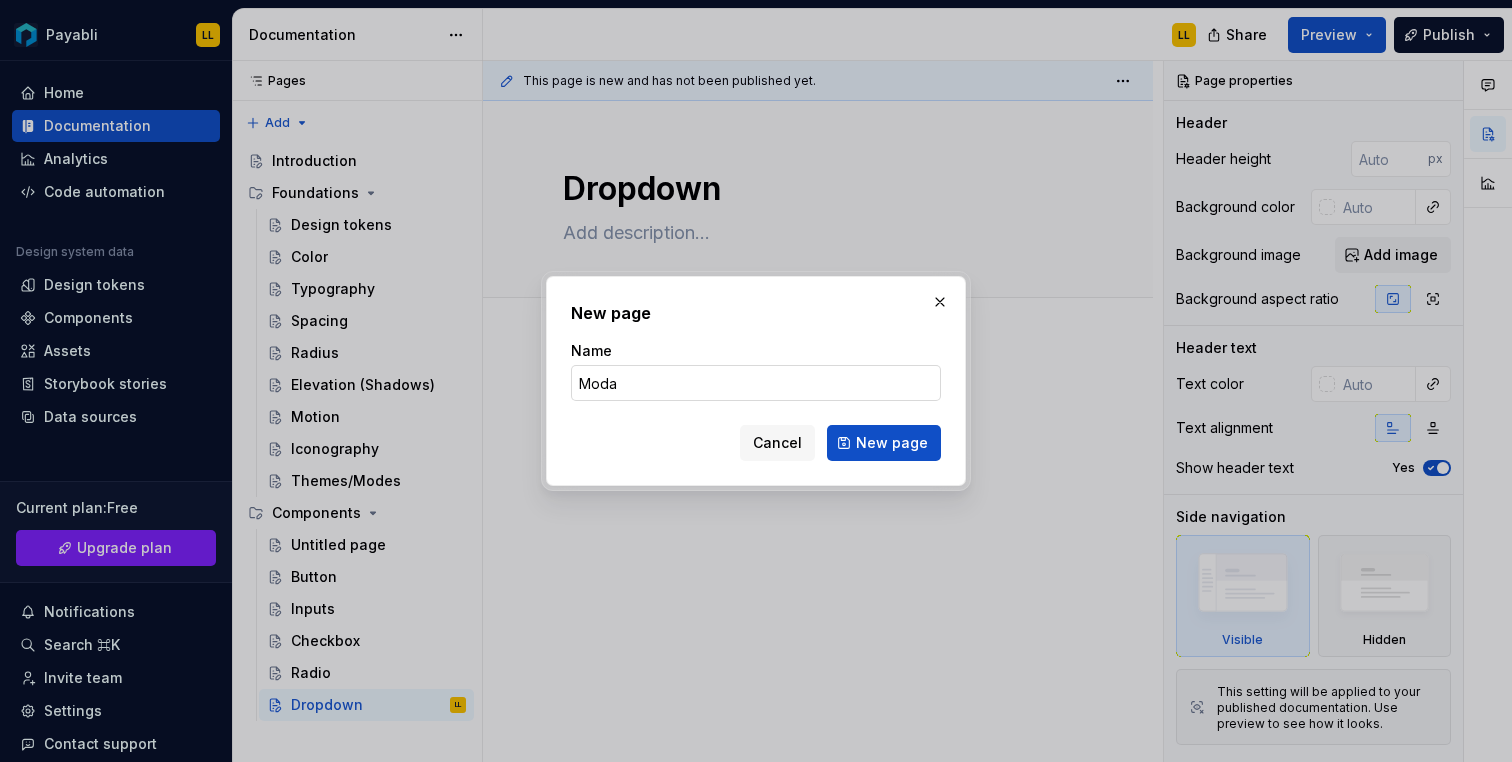 type on "Modal" 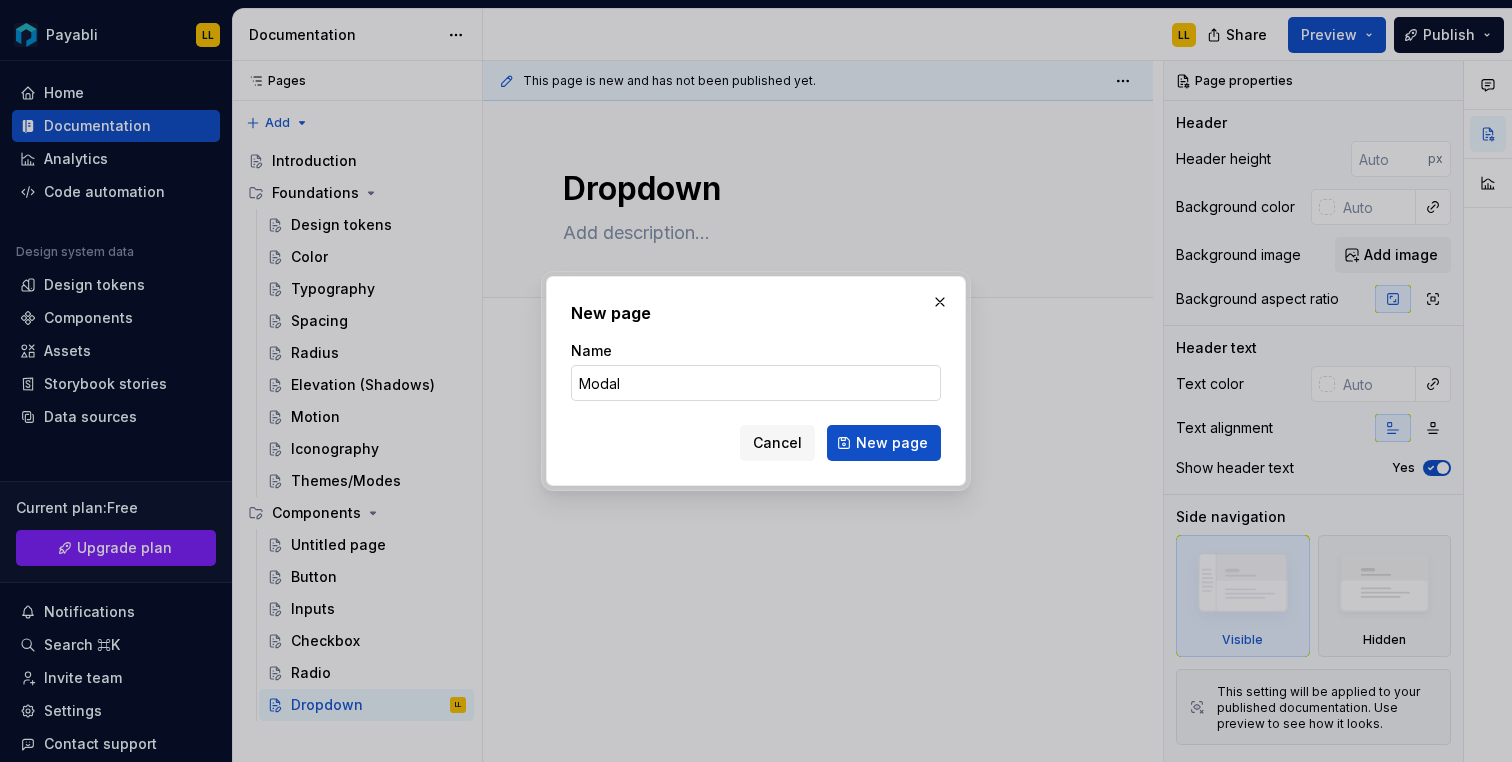 click on "New page" at bounding box center (884, 443) 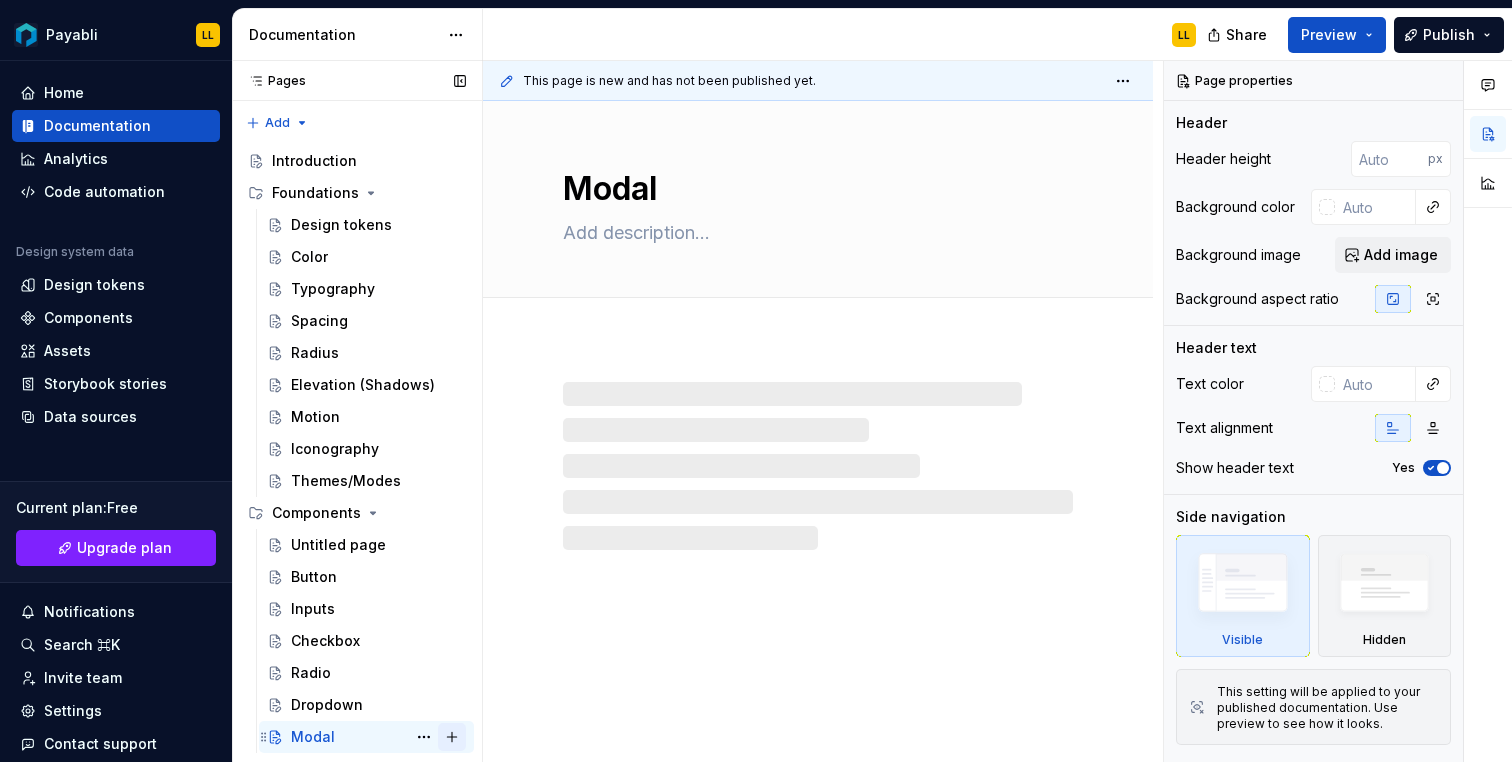 click at bounding box center (452, 737) 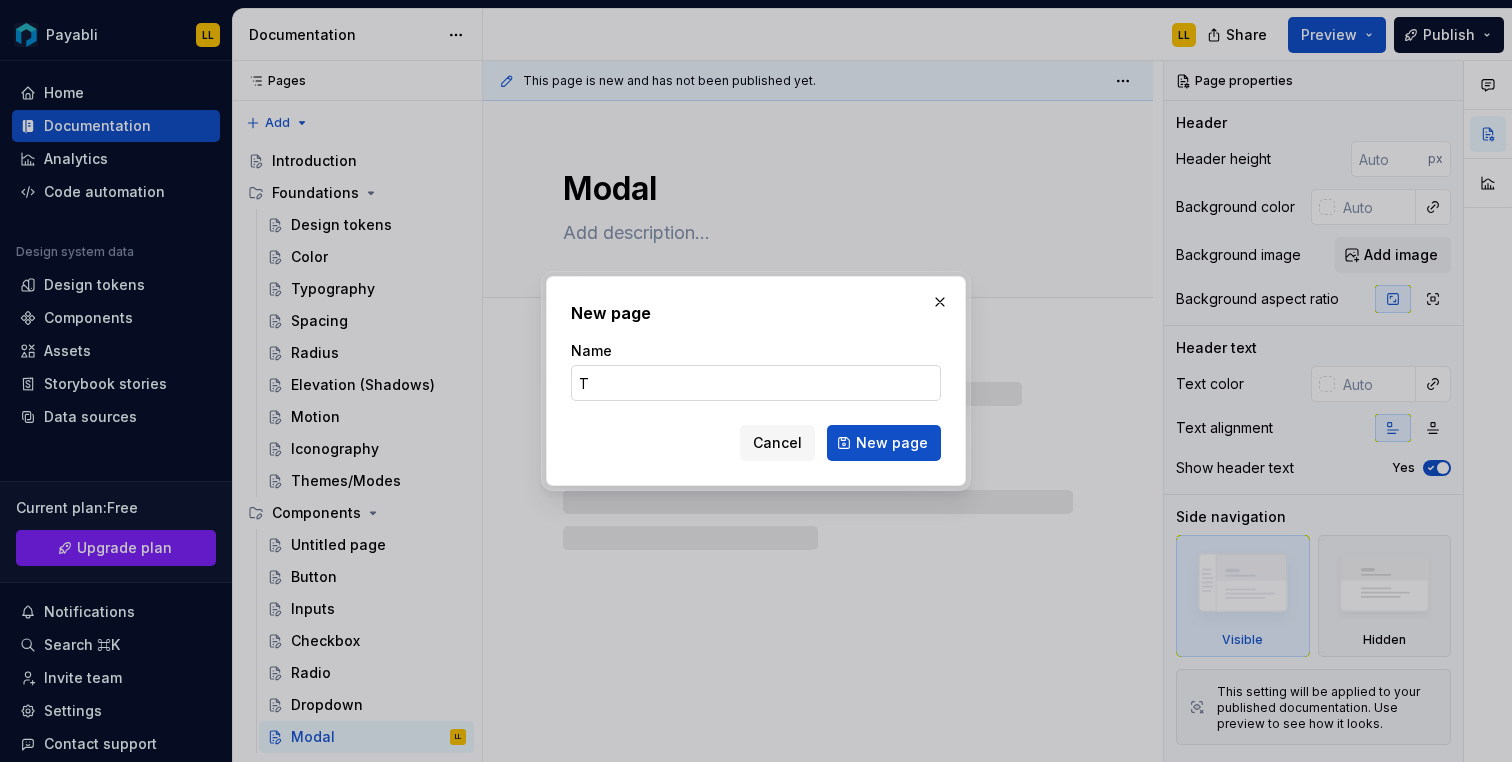 type on "To" 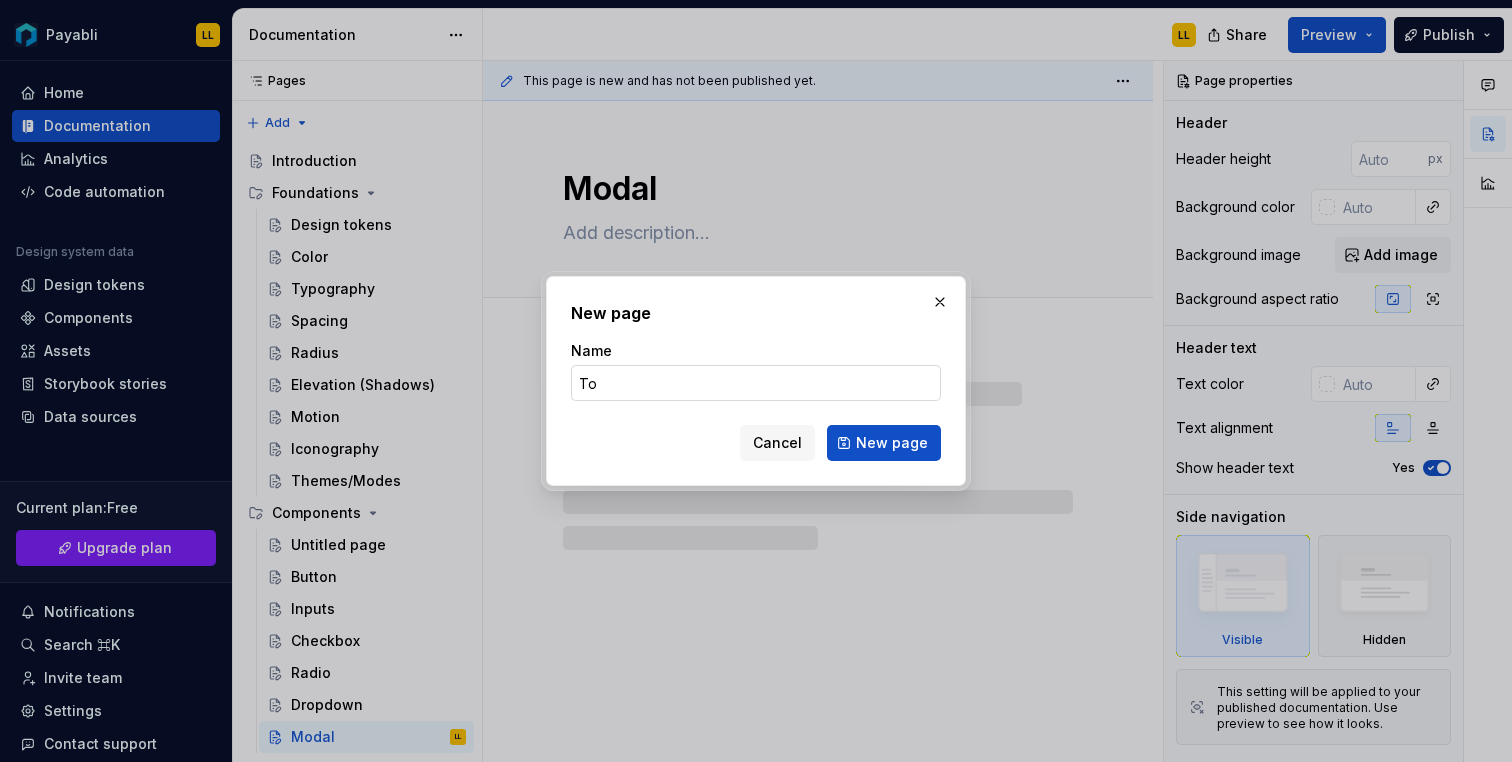 type on "*" 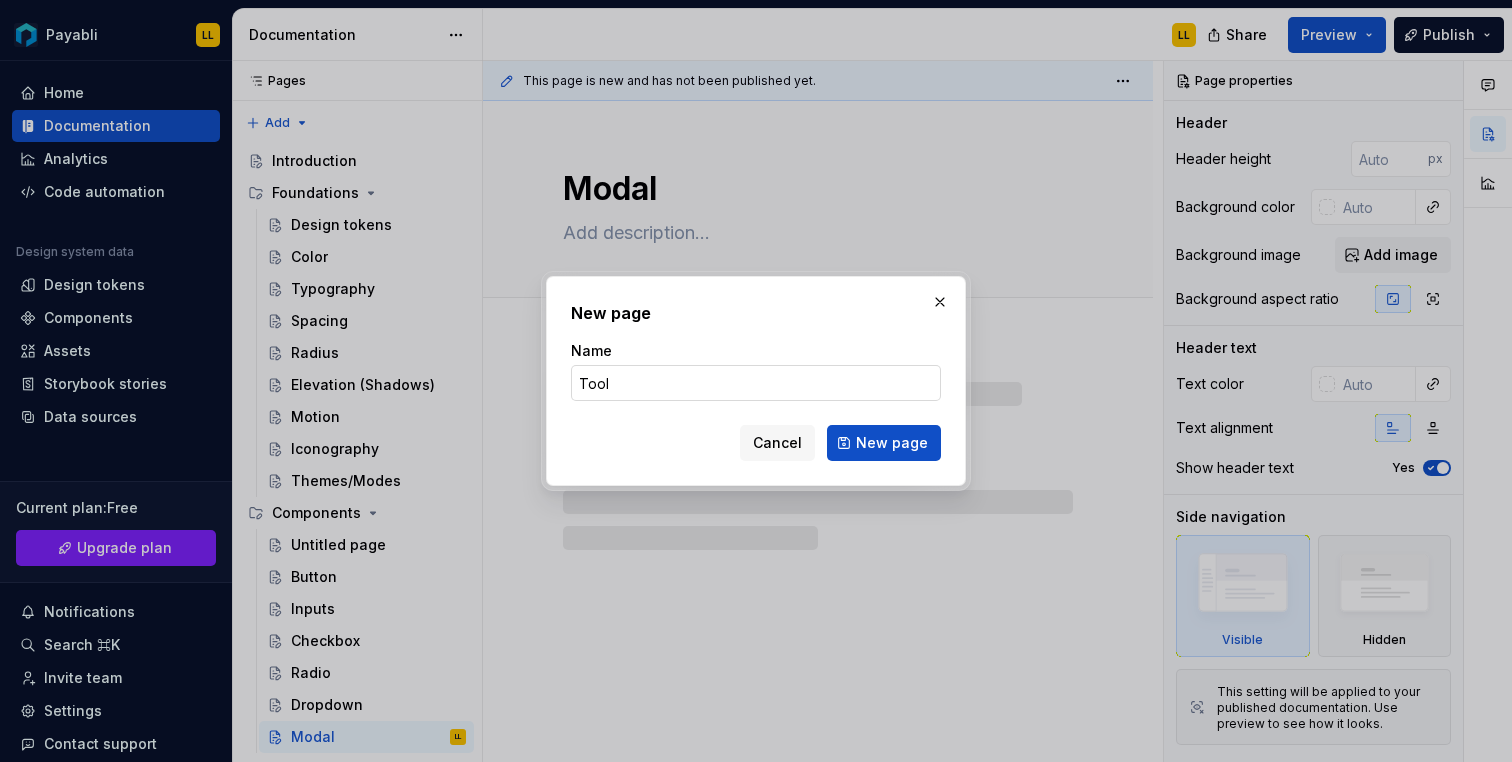 type on "Toolt" 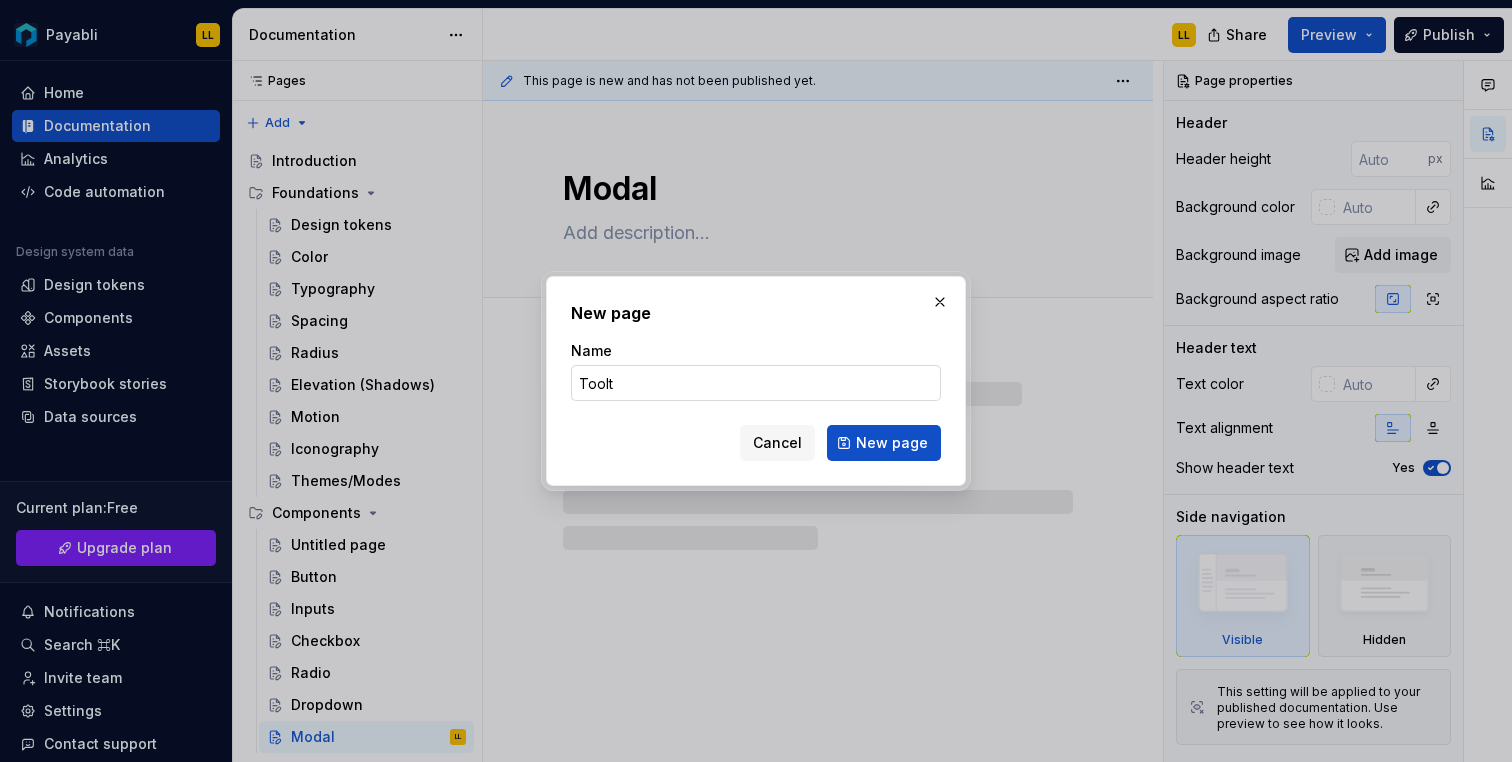 type on "*" 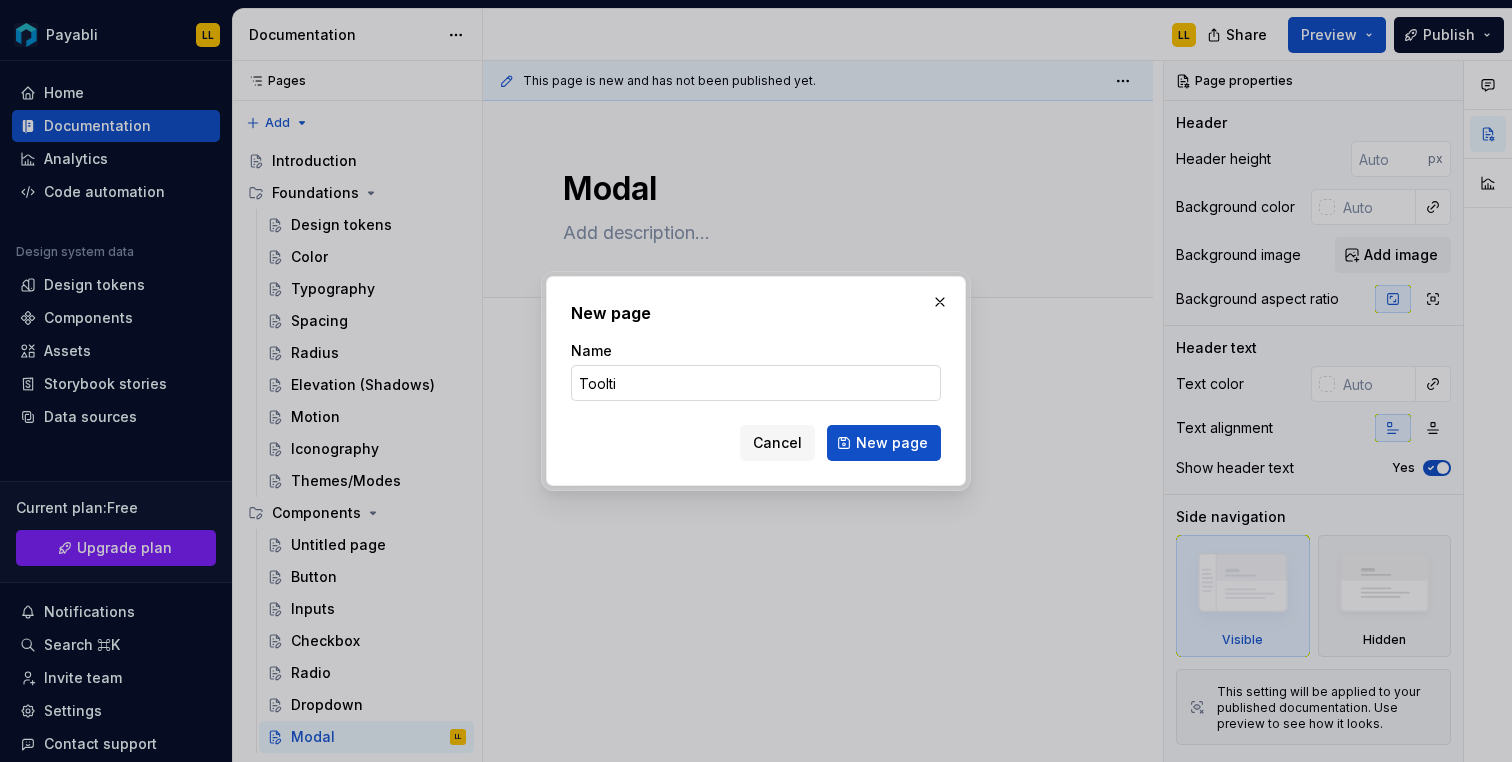 type on "Tooltip" 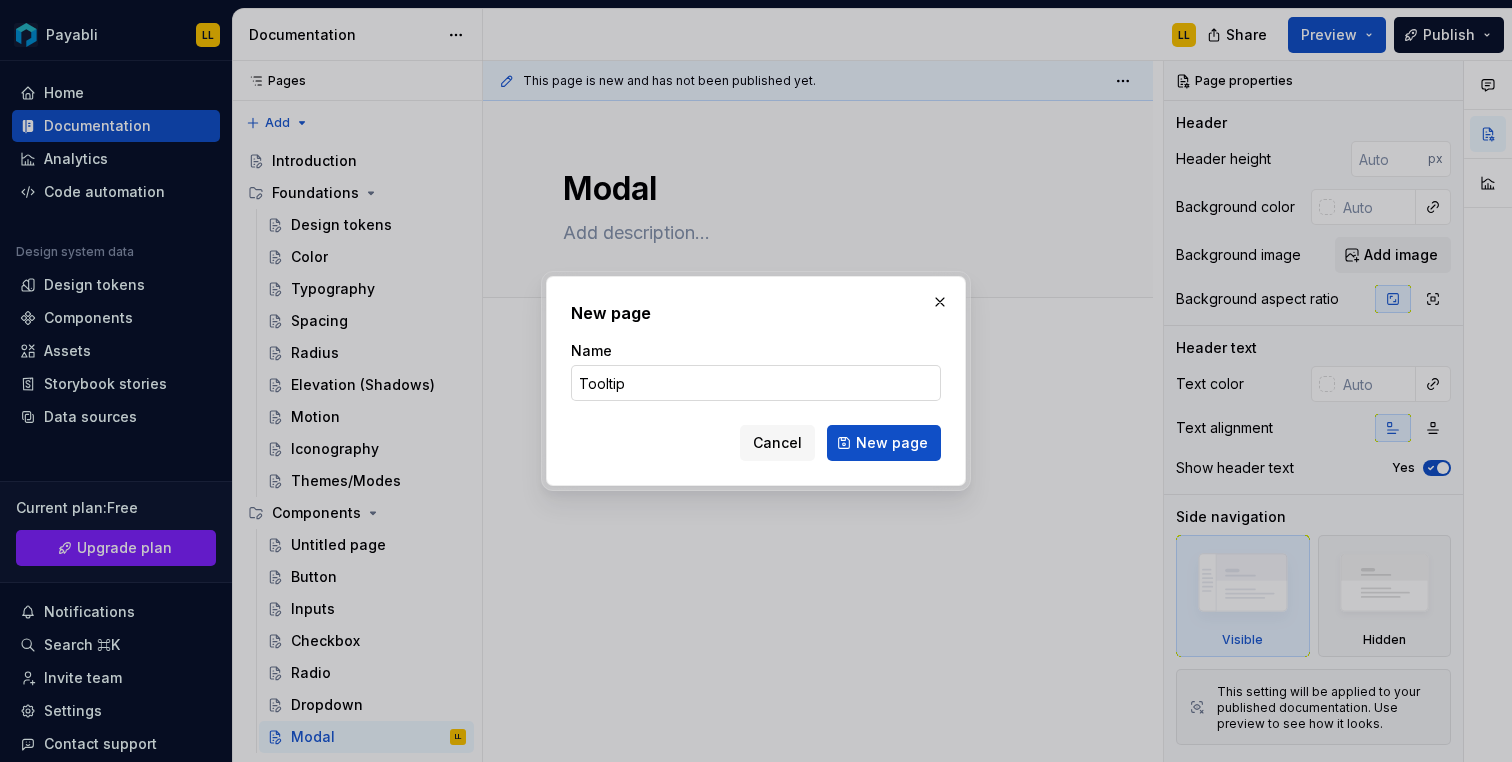 click on "New page" at bounding box center [884, 443] 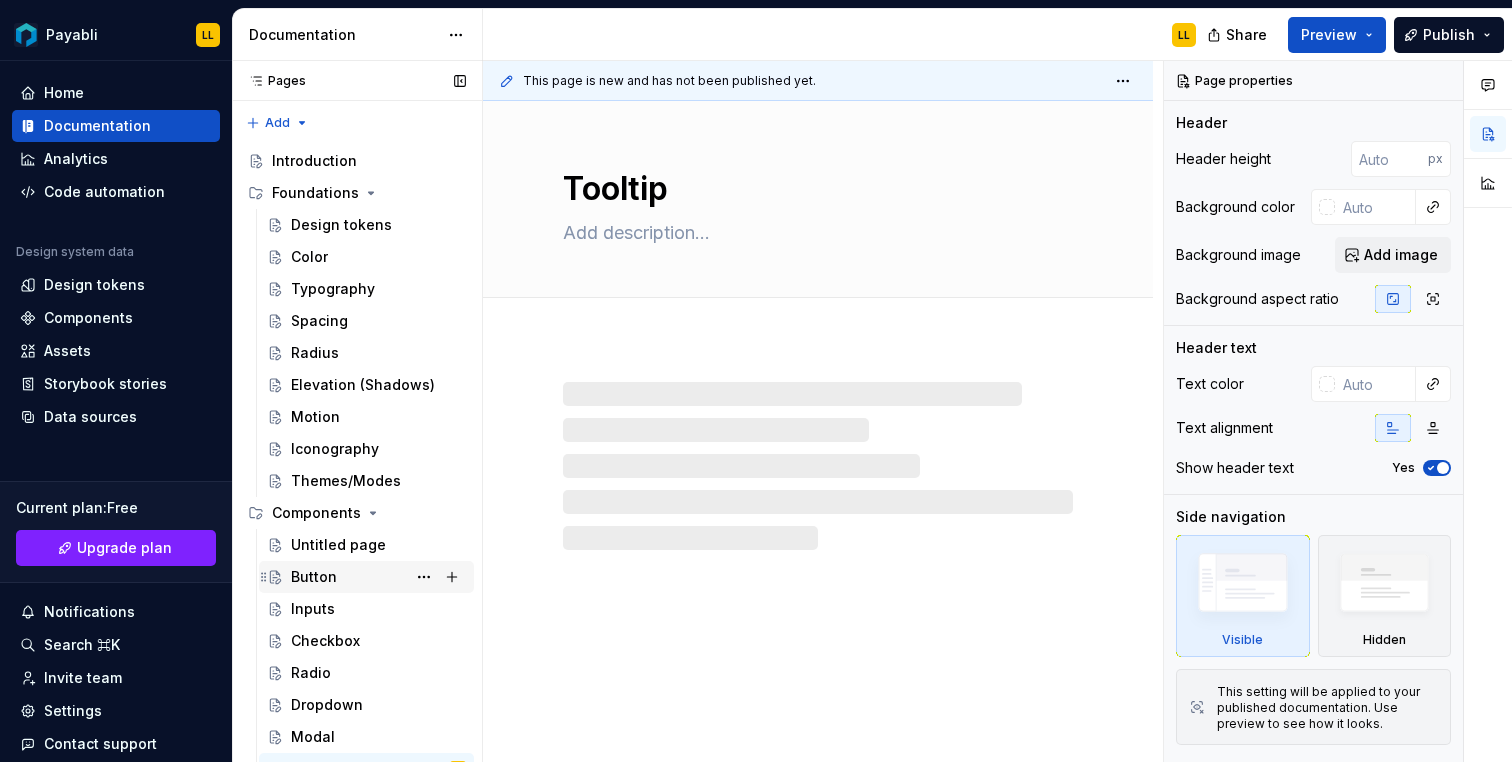 scroll, scrollTop: 18, scrollLeft: 0, axis: vertical 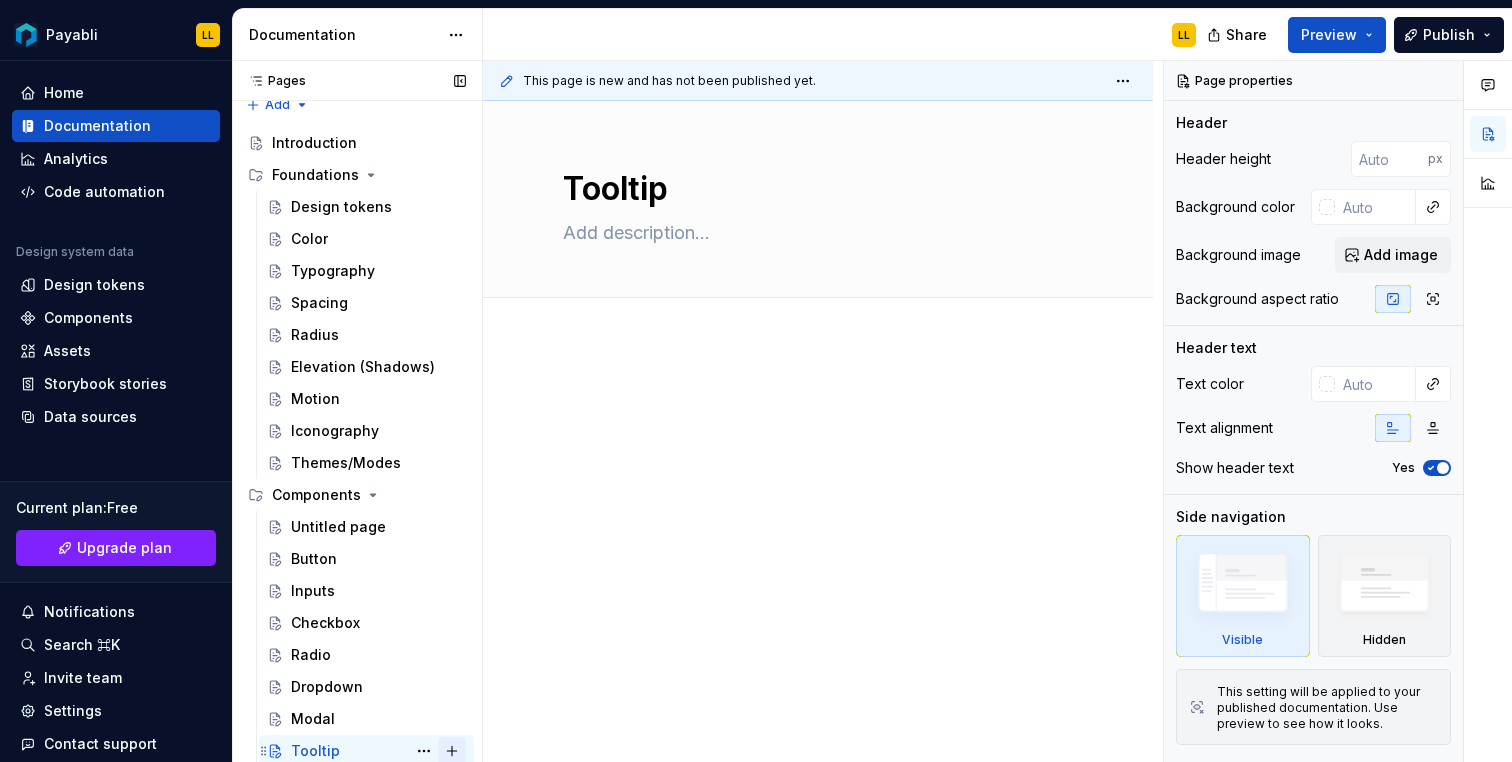 click at bounding box center [452, 751] 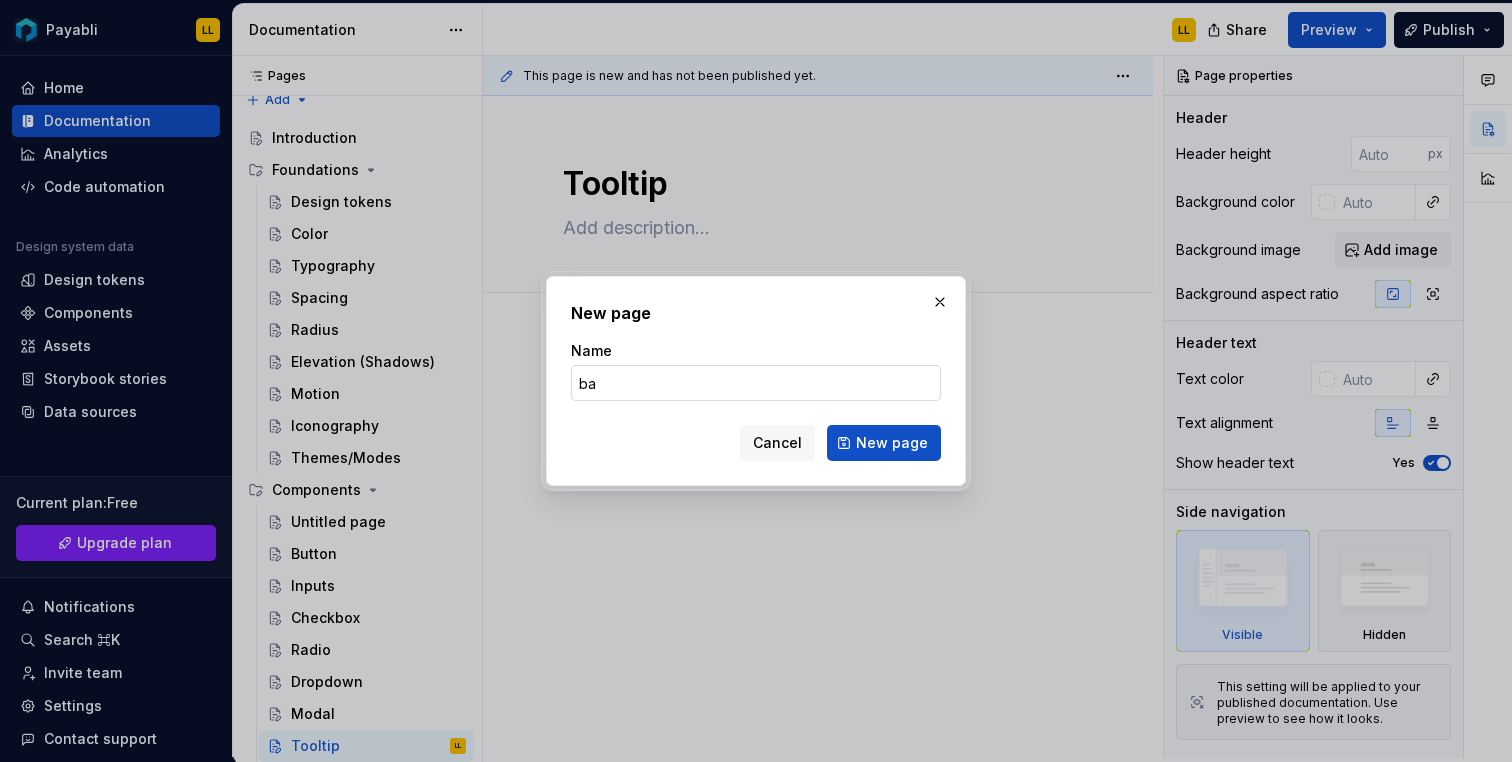 type on "b" 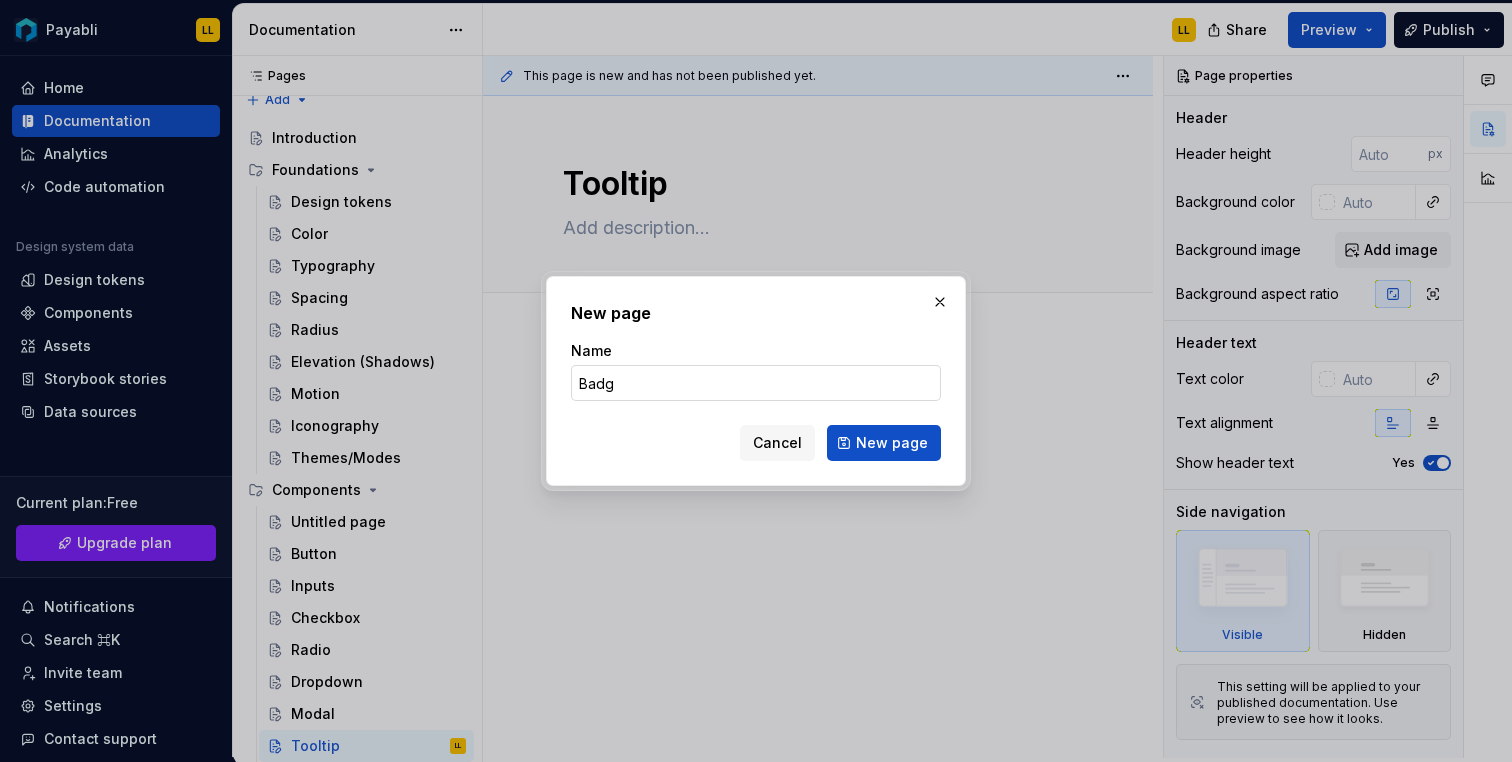 type on "Badge" 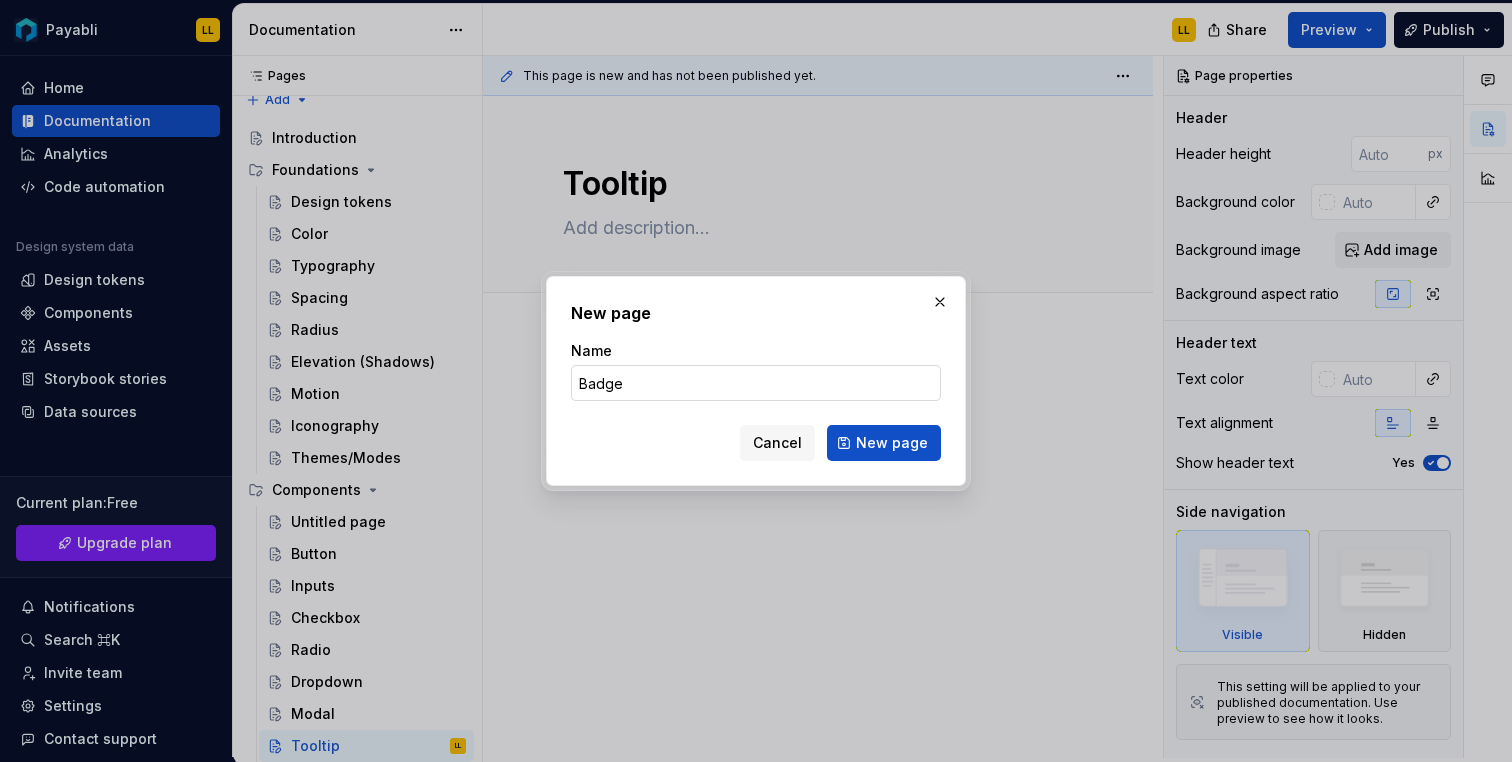 click on "New page" at bounding box center [884, 443] 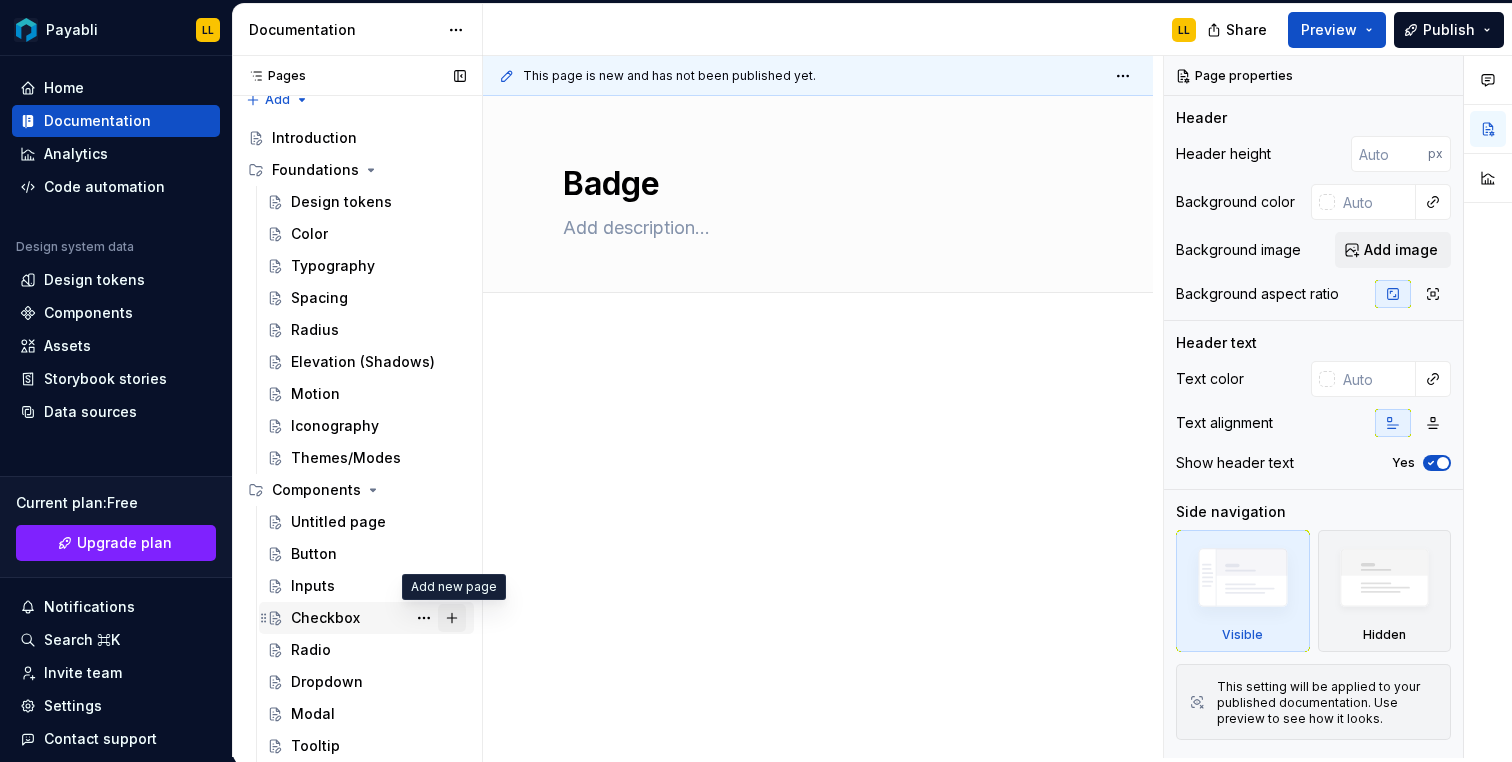 scroll, scrollTop: 50, scrollLeft: 0, axis: vertical 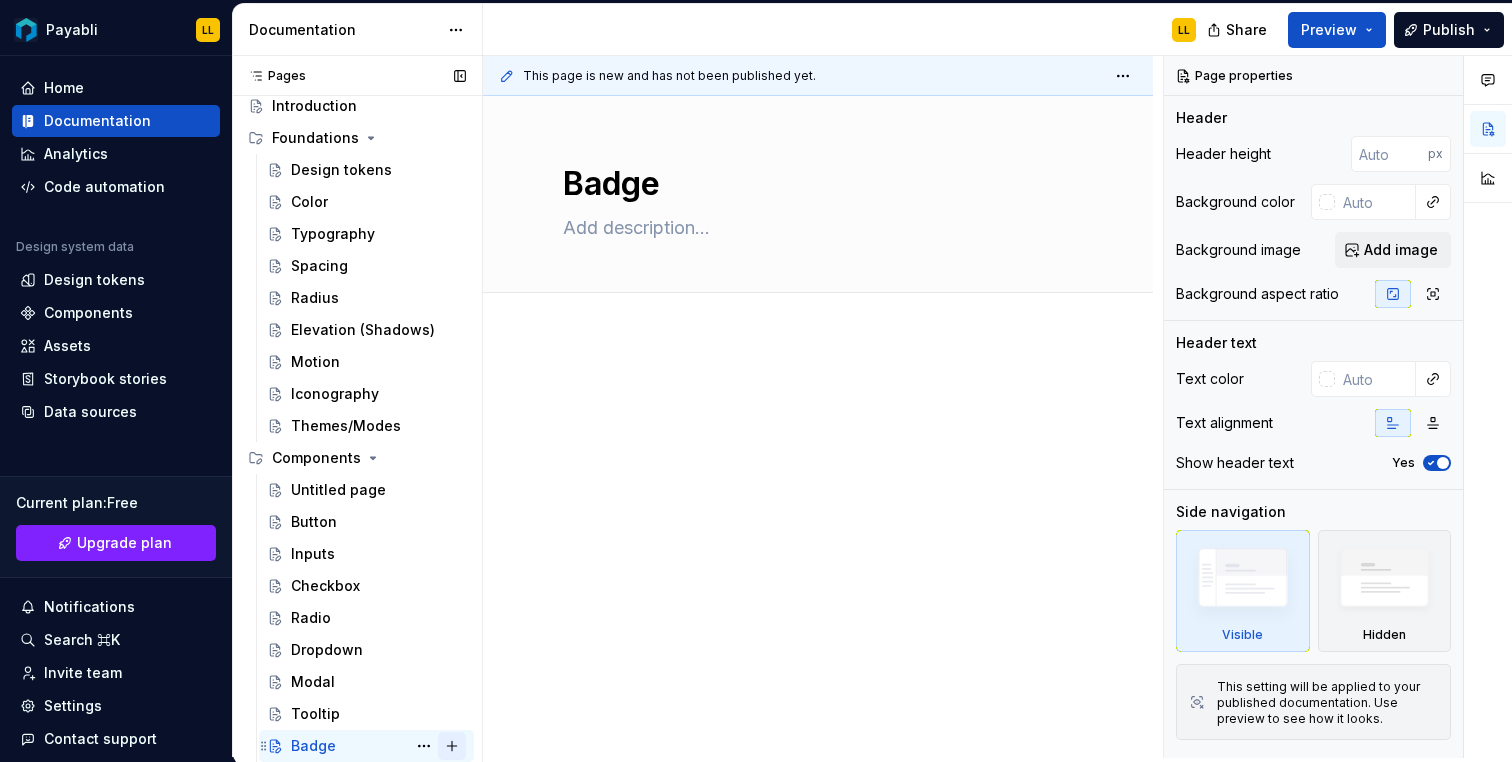 click at bounding box center (452, 746) 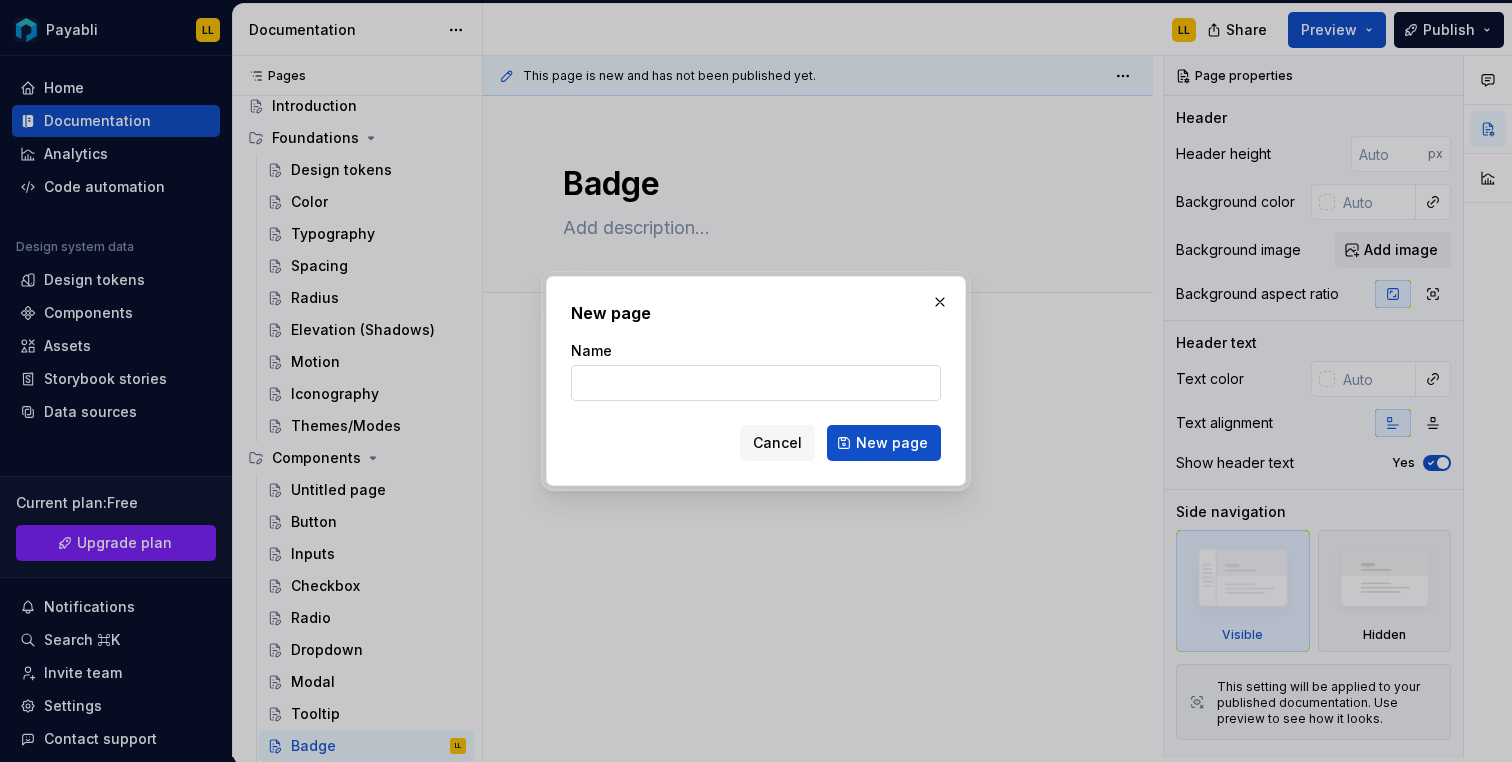 type on "*" 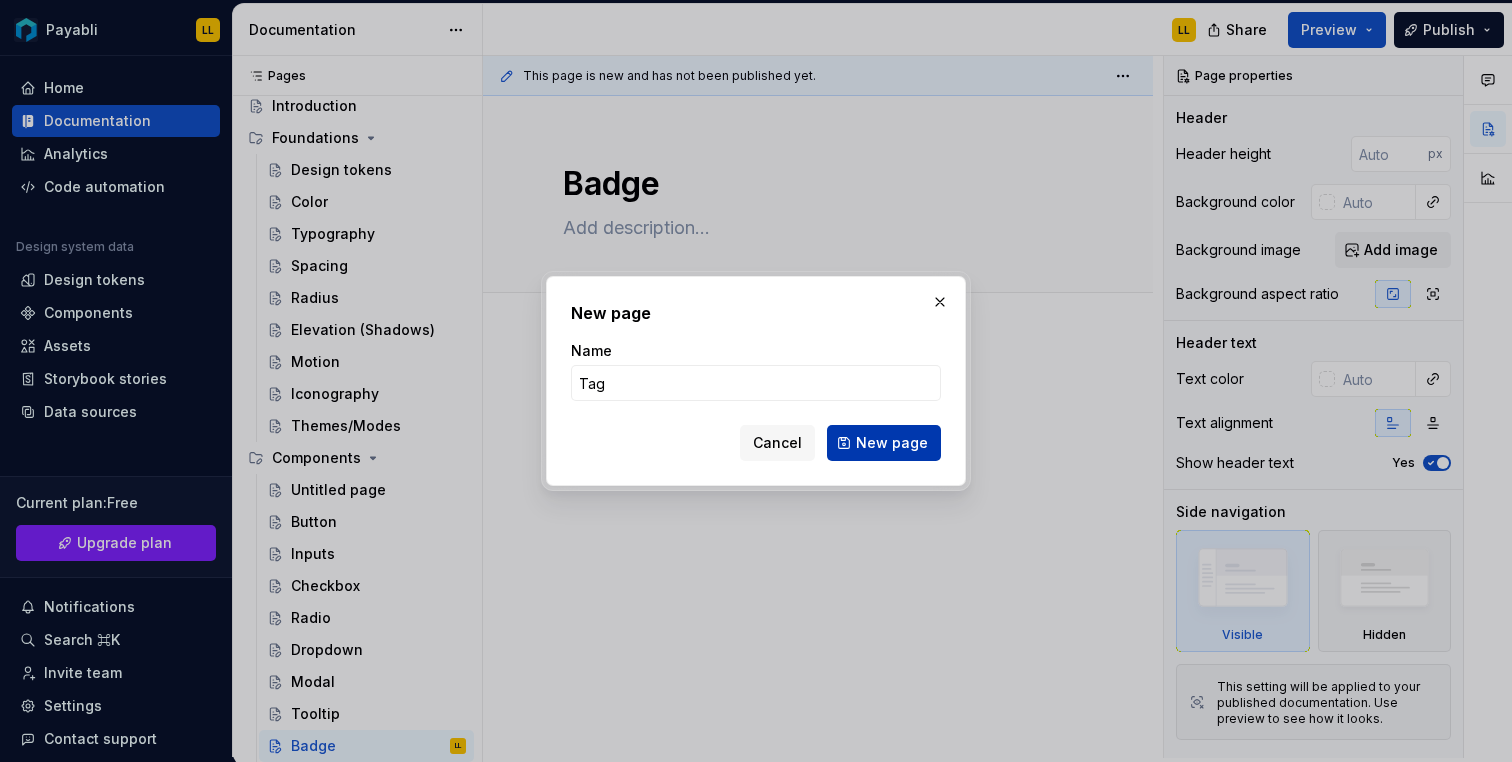 type on "Tag" 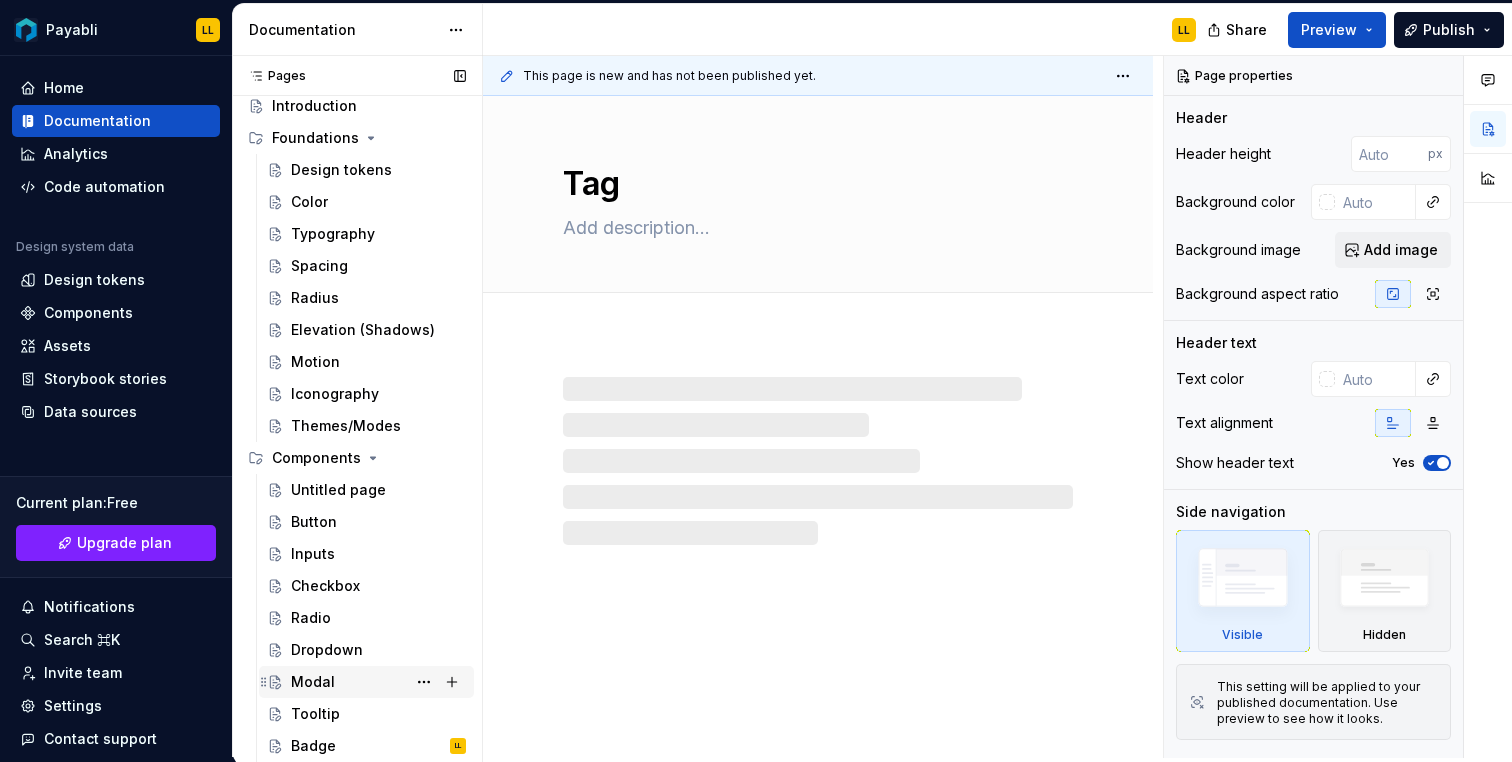 scroll, scrollTop: 82, scrollLeft: 0, axis: vertical 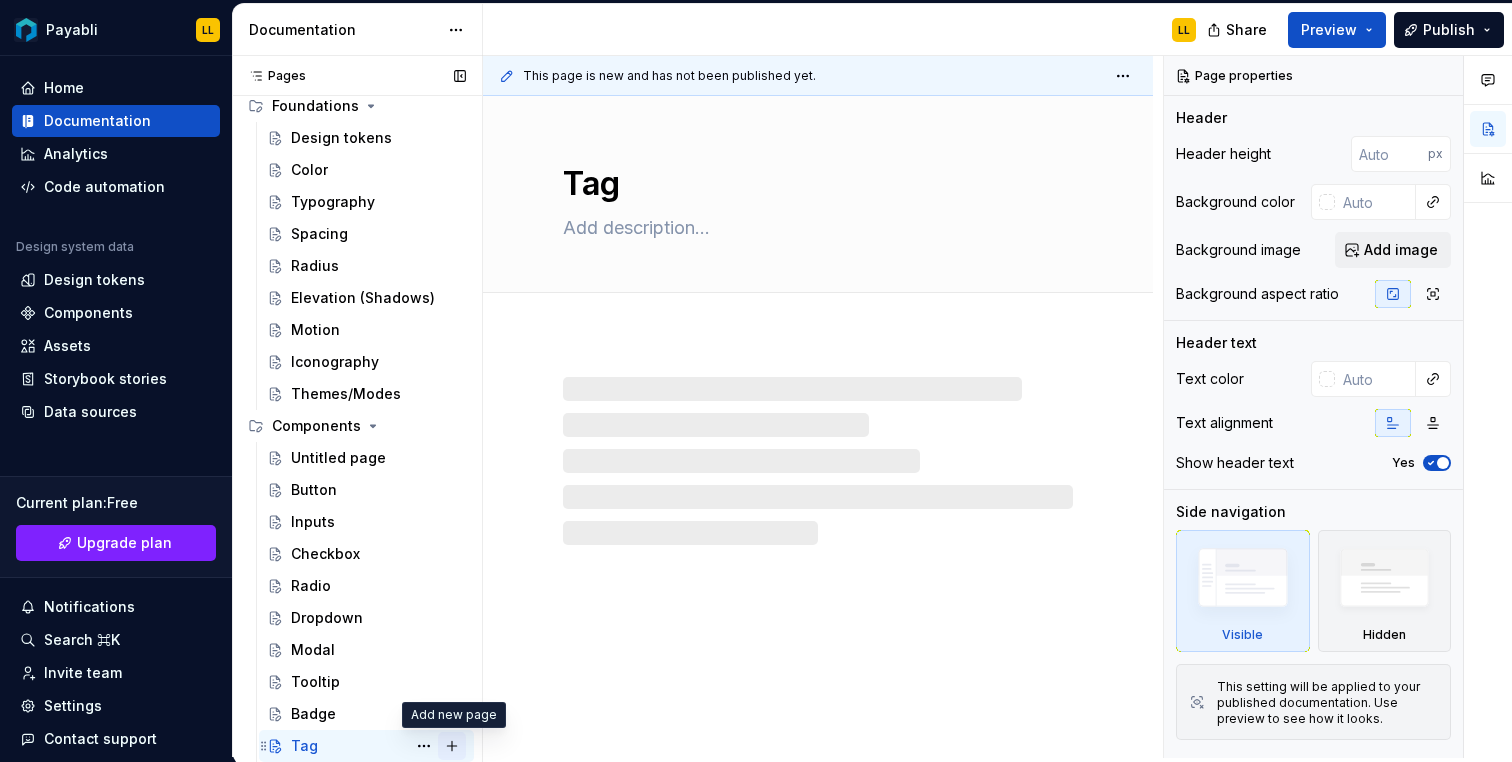 click at bounding box center (452, 746) 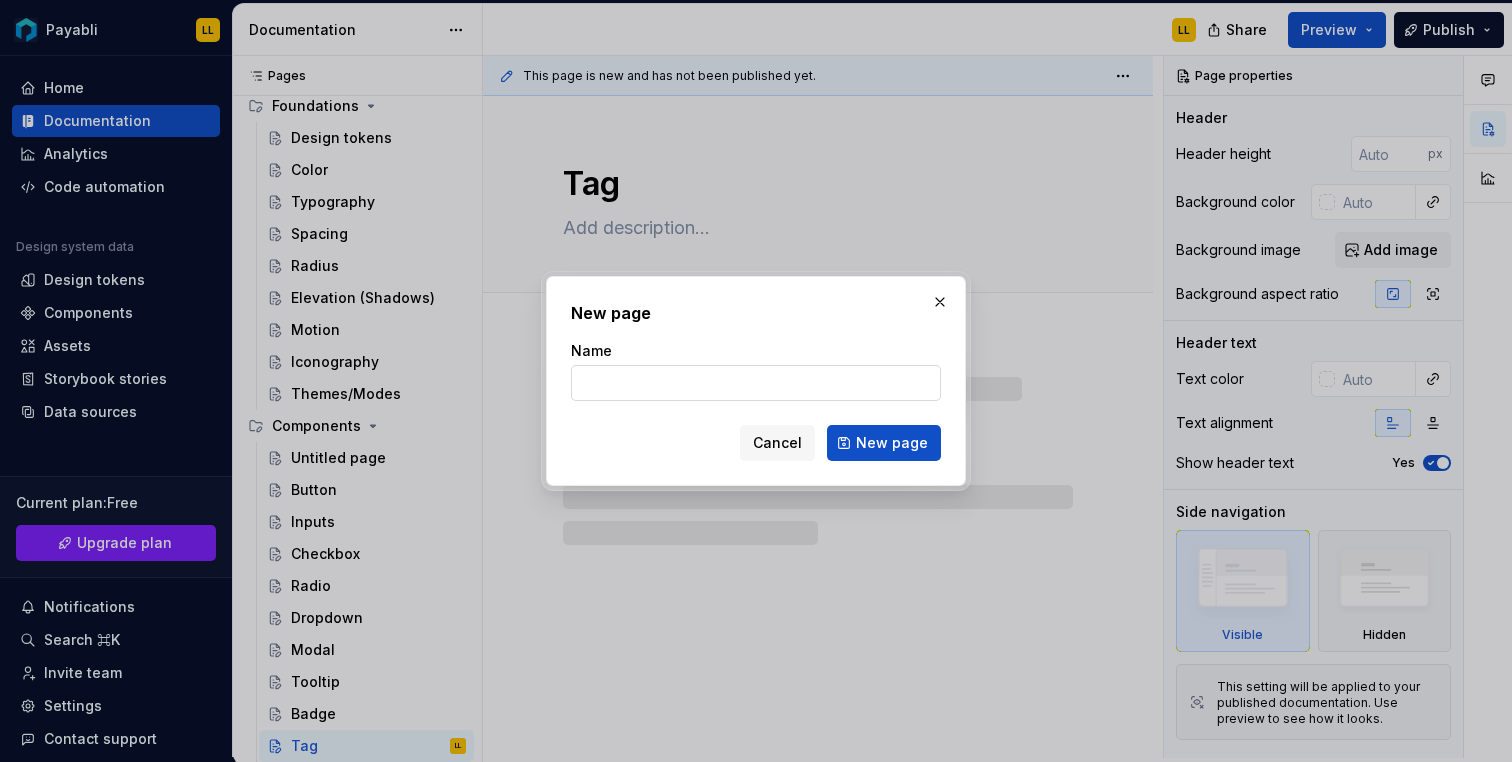click on "Name" at bounding box center (756, 383) 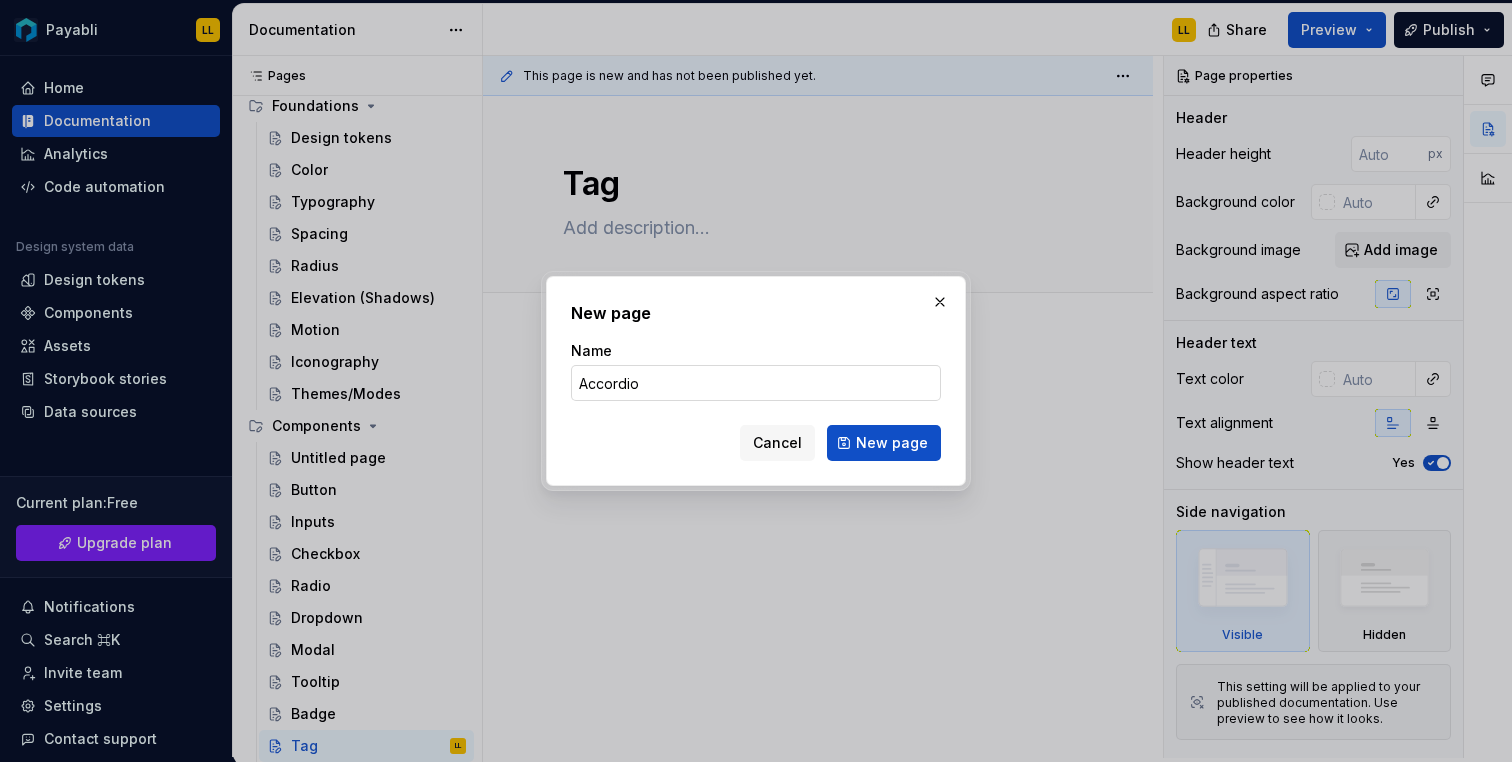 type on "Accordion" 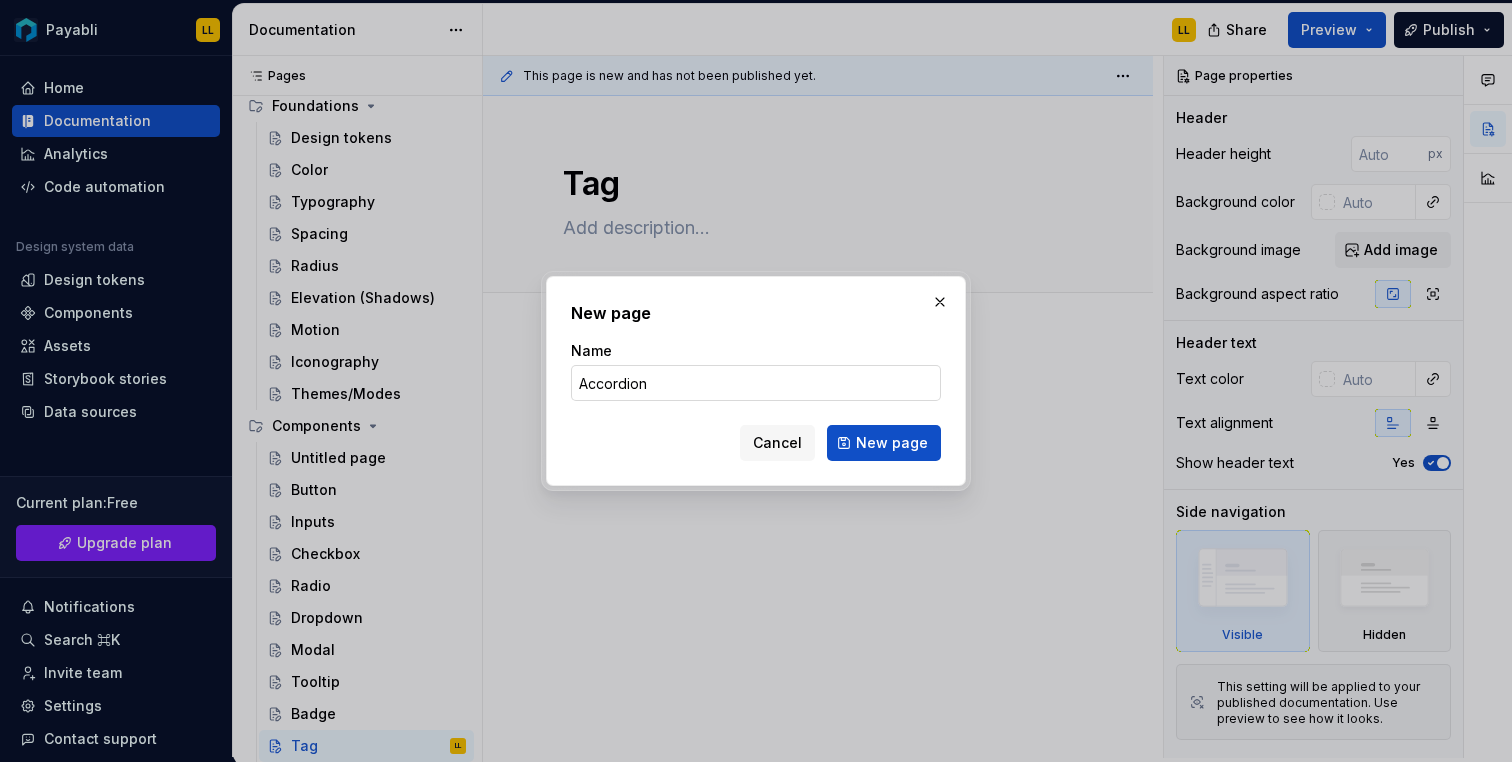 click on "New page" at bounding box center (884, 443) 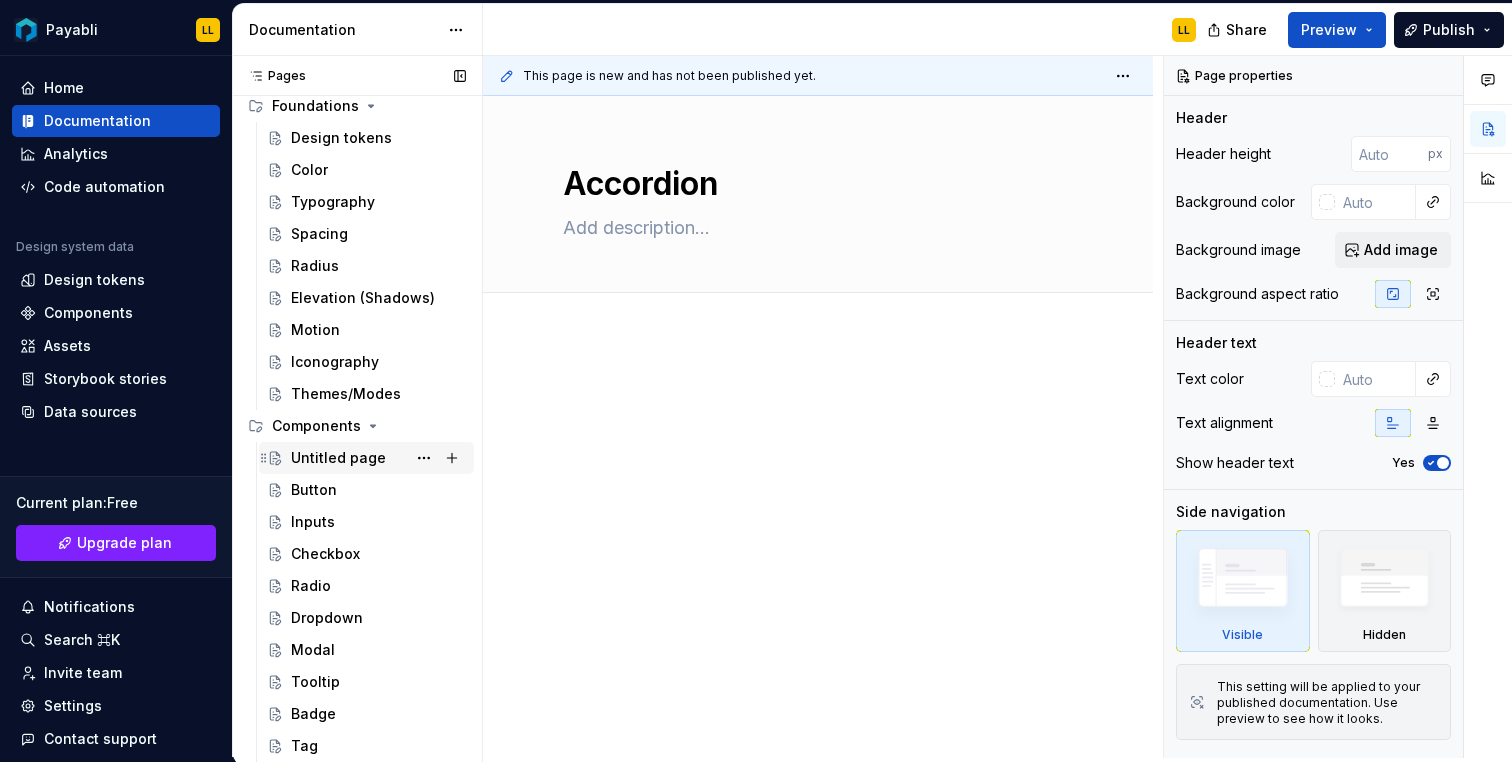 click on "Untitled page" at bounding box center [338, 458] 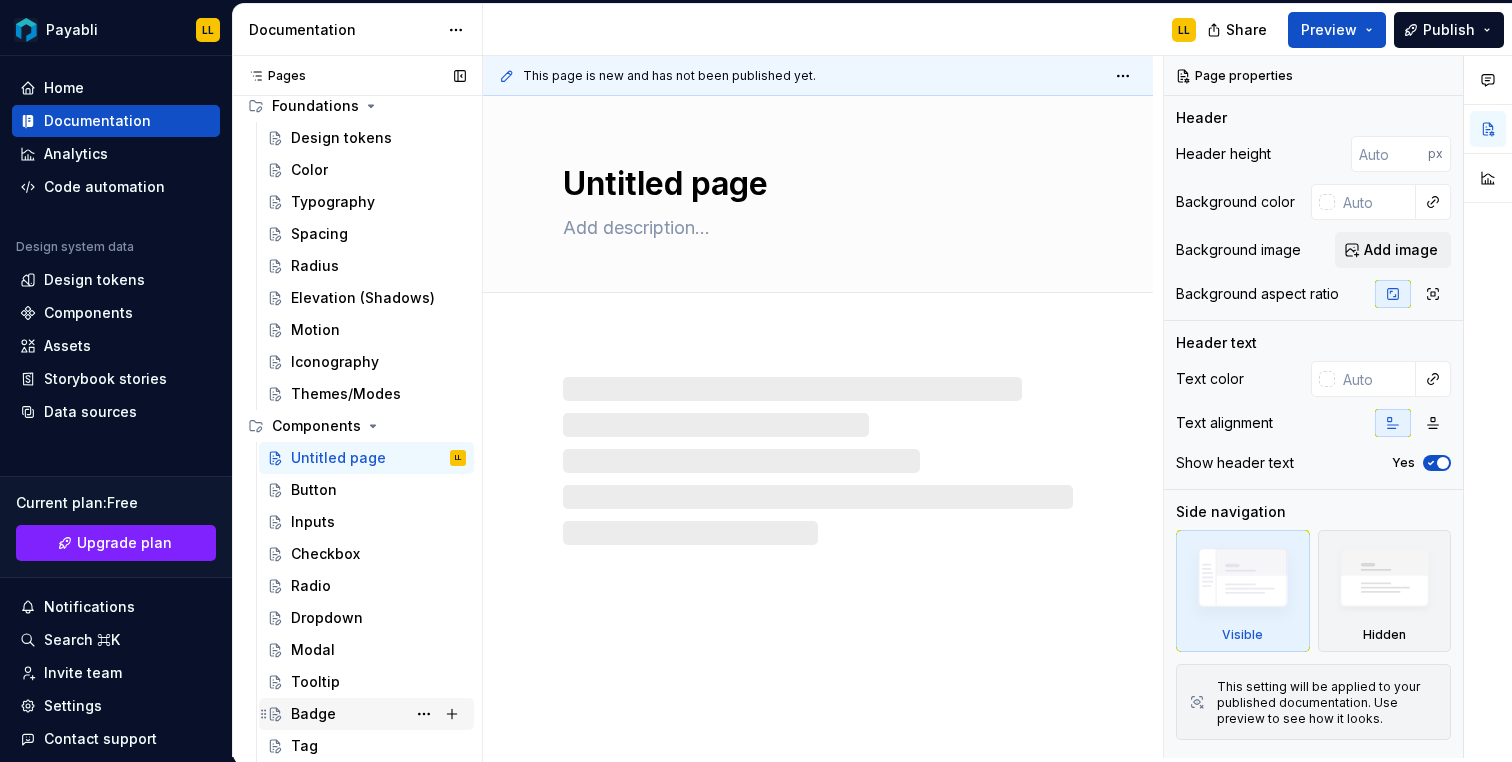 click on "Badge" at bounding box center (378, 714) 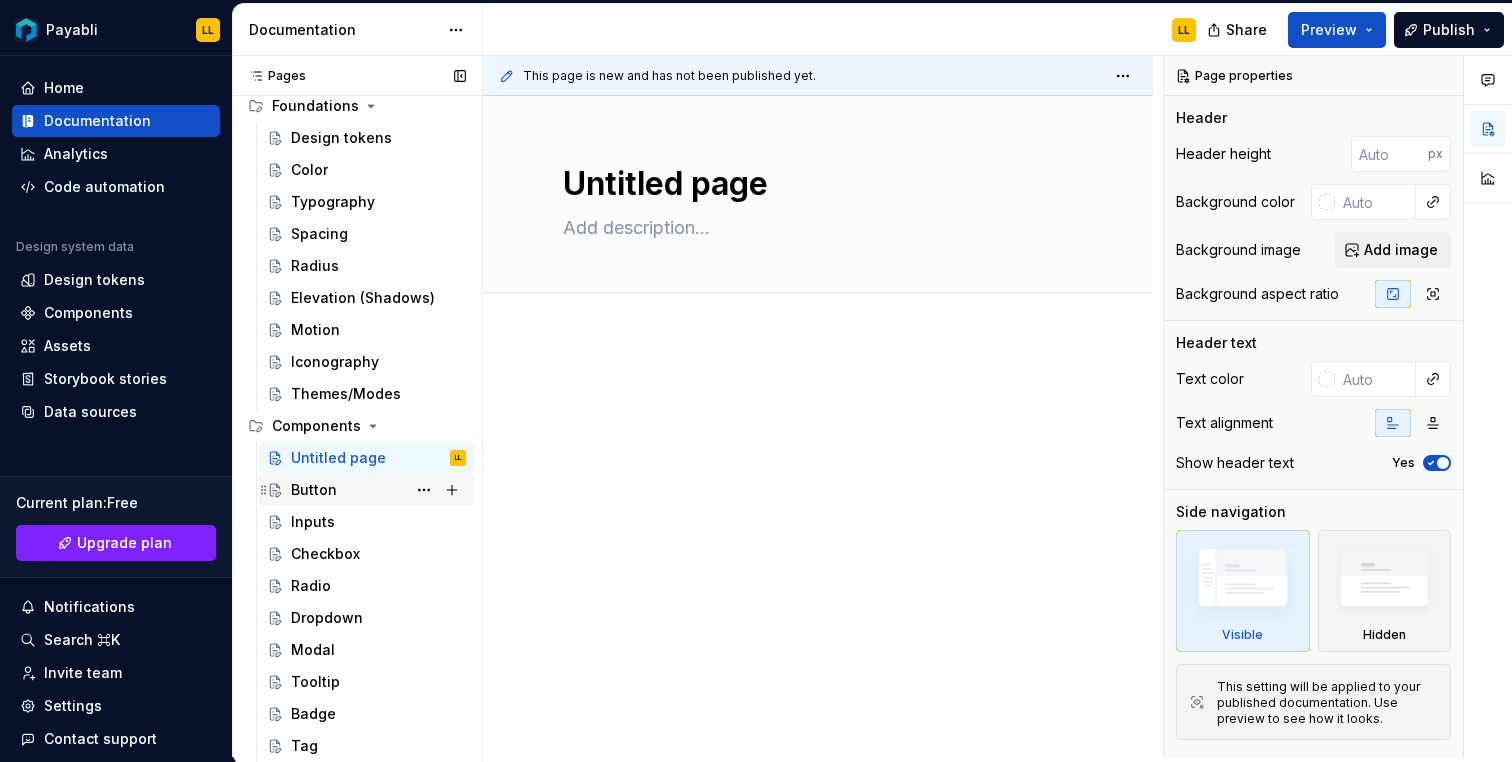 click on "Button" at bounding box center [378, 490] 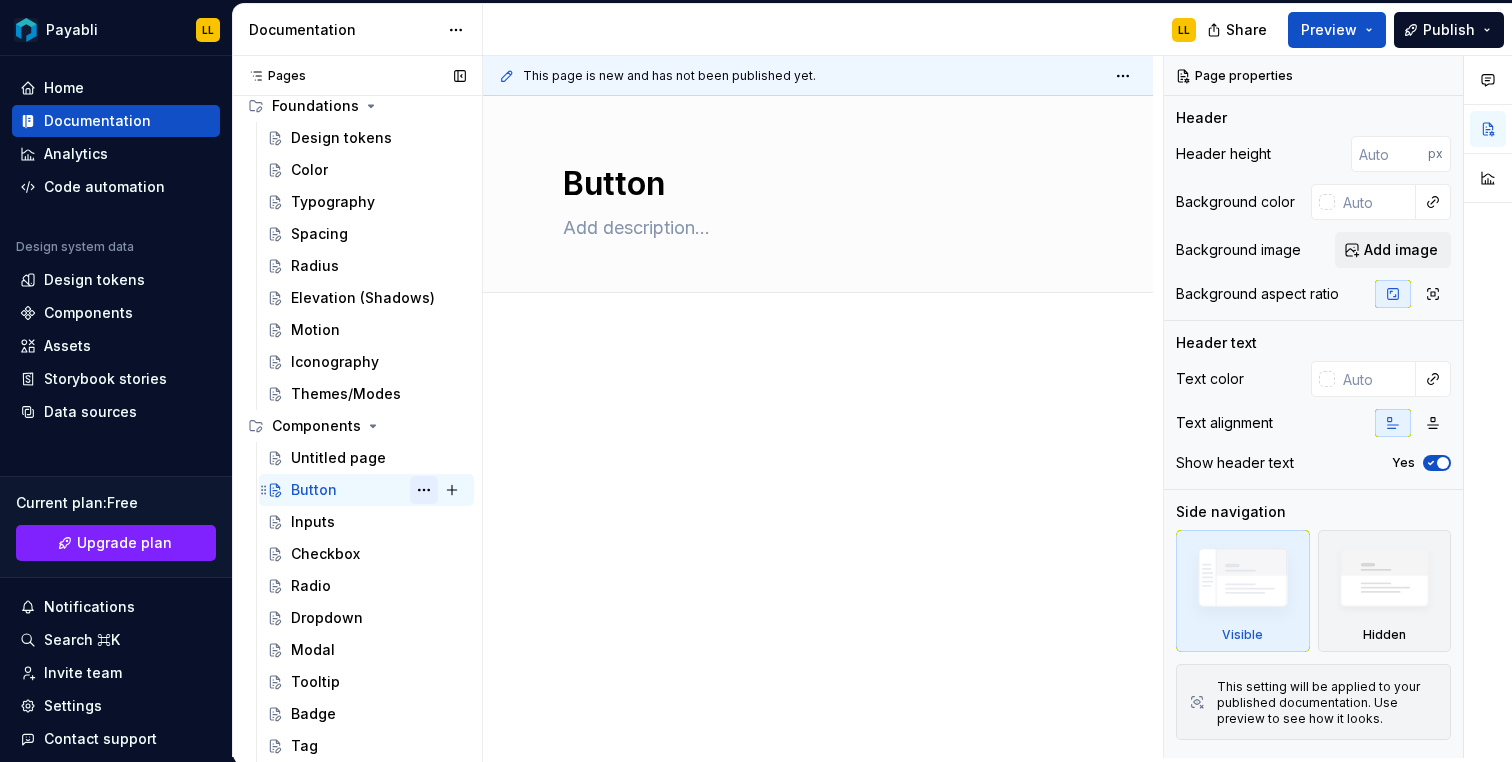 click at bounding box center [424, 490] 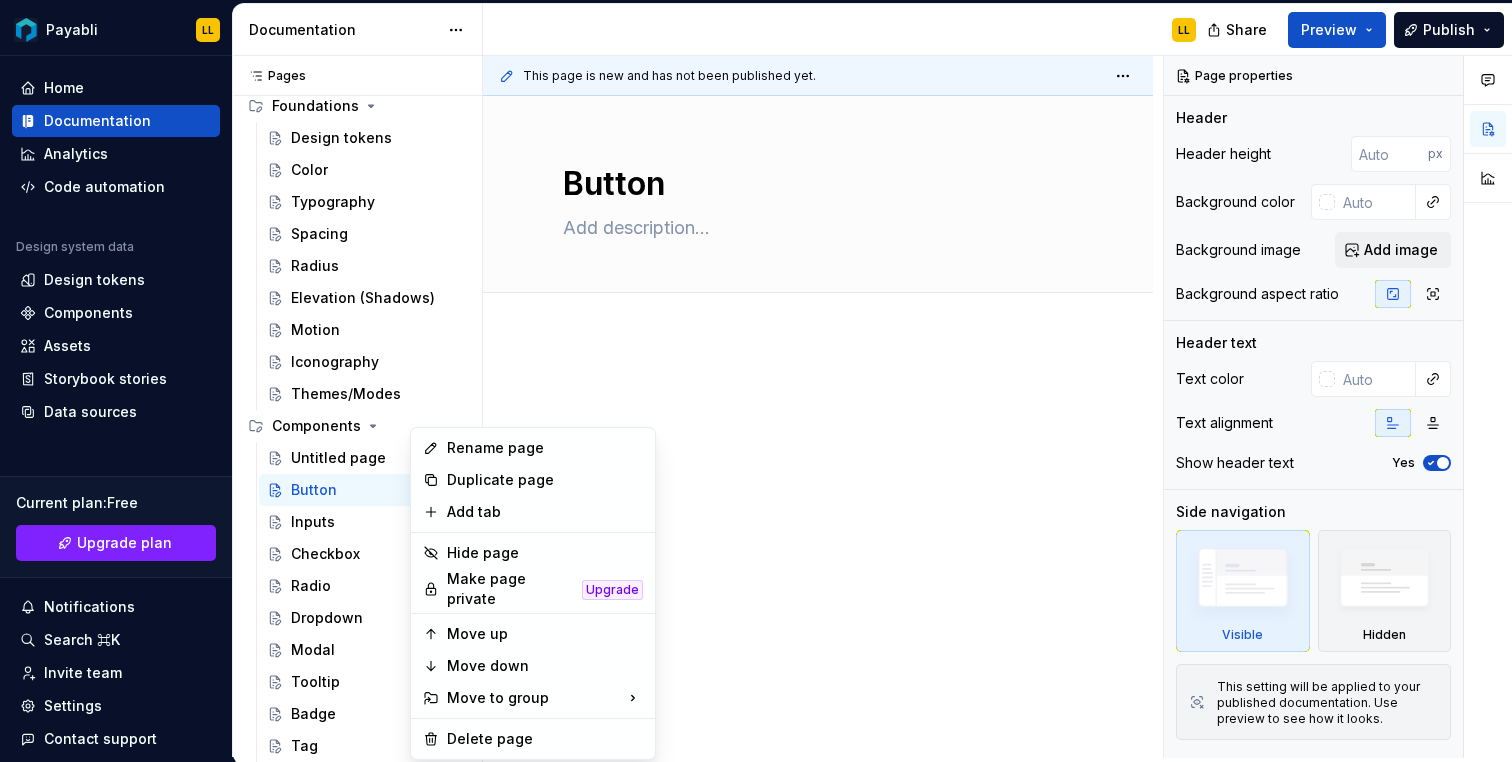 drag, startPoint x: 853, startPoint y: 384, endPoint x: 428, endPoint y: 335, distance: 427.81537 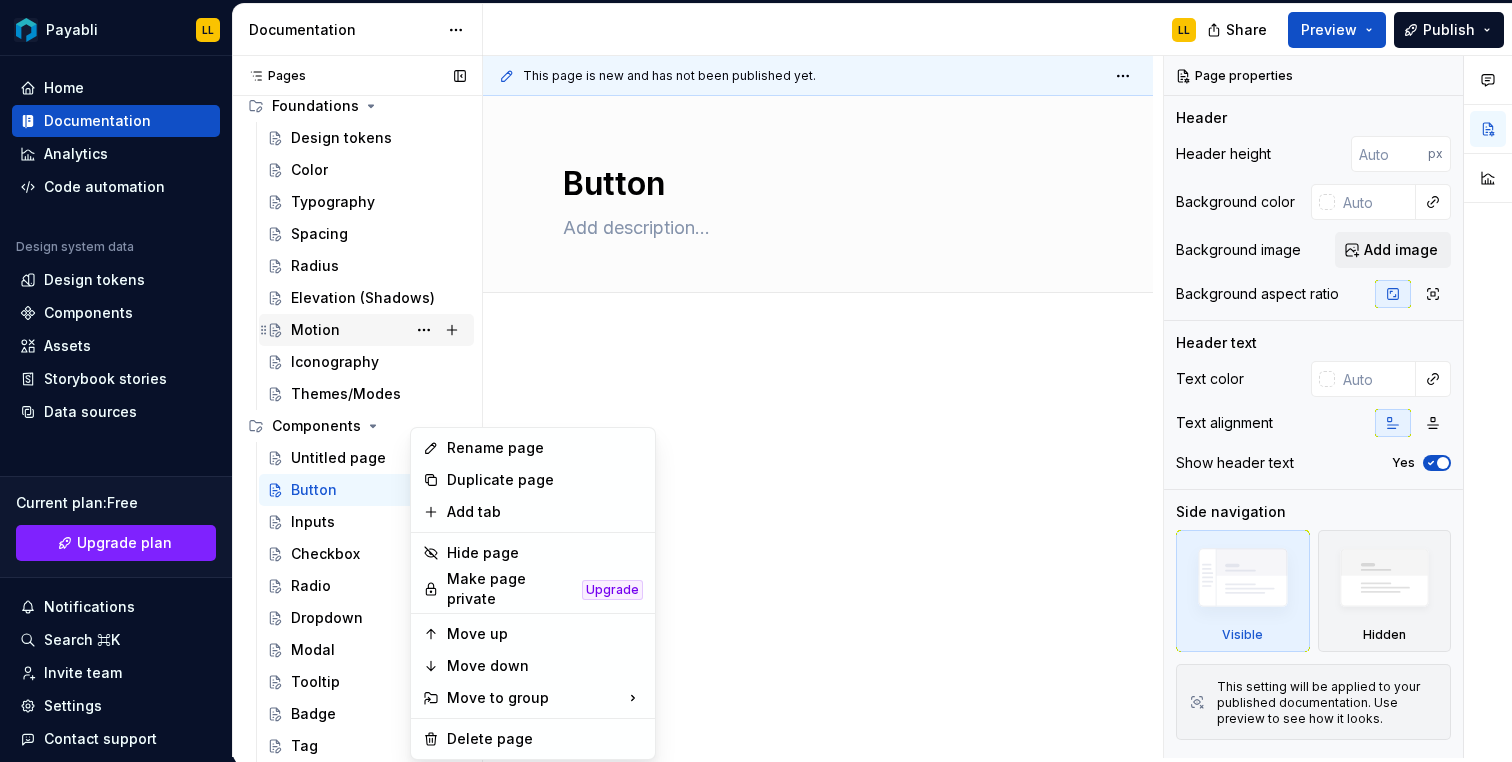 click on "Payabli LL Home Documentation Analytics Code automation Design system data Design tokens Components Assets Storybook stories Data sources Current plan : Free Upgrade plan Notifications Search ⌘K Invite team Settings Contact support Help Documentation LL Share Preview Publish Pages Pages Add
Accessibility guide for tree Page tree.
Navigate the tree with the arrow keys. Common tree hotkeys apply. Further keybindings are available:
enter to execute primary action on focused item
f2 to start renaming the focused item
escape to abort renaming an item
control+d to start dragging selected items
Introduction Foundations Design tokens Color Typography Spacing Radius Elevation (Shadows) Motion Iconography Themes/Modes Components Untitled page Button LL Inputs Checkbox Radio Dropdown Modal Tooltip Badge Tag Accordion Introduction Foundations  /  Design tokens Foundations  /  Color Foundations  /  Typography Foundations  /  Spacing  /" at bounding box center (756, 381) 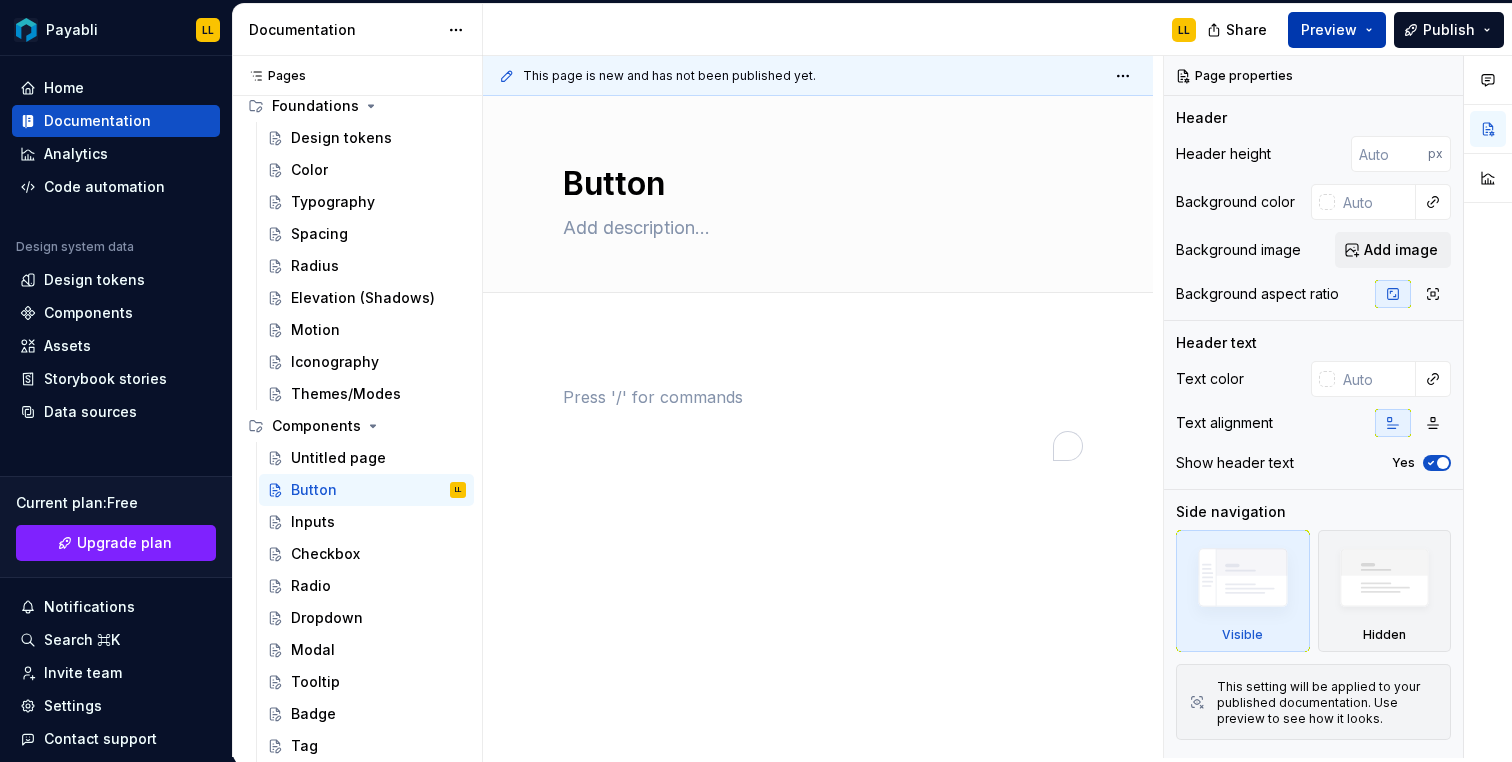 click on "Preview" at bounding box center [1337, 30] 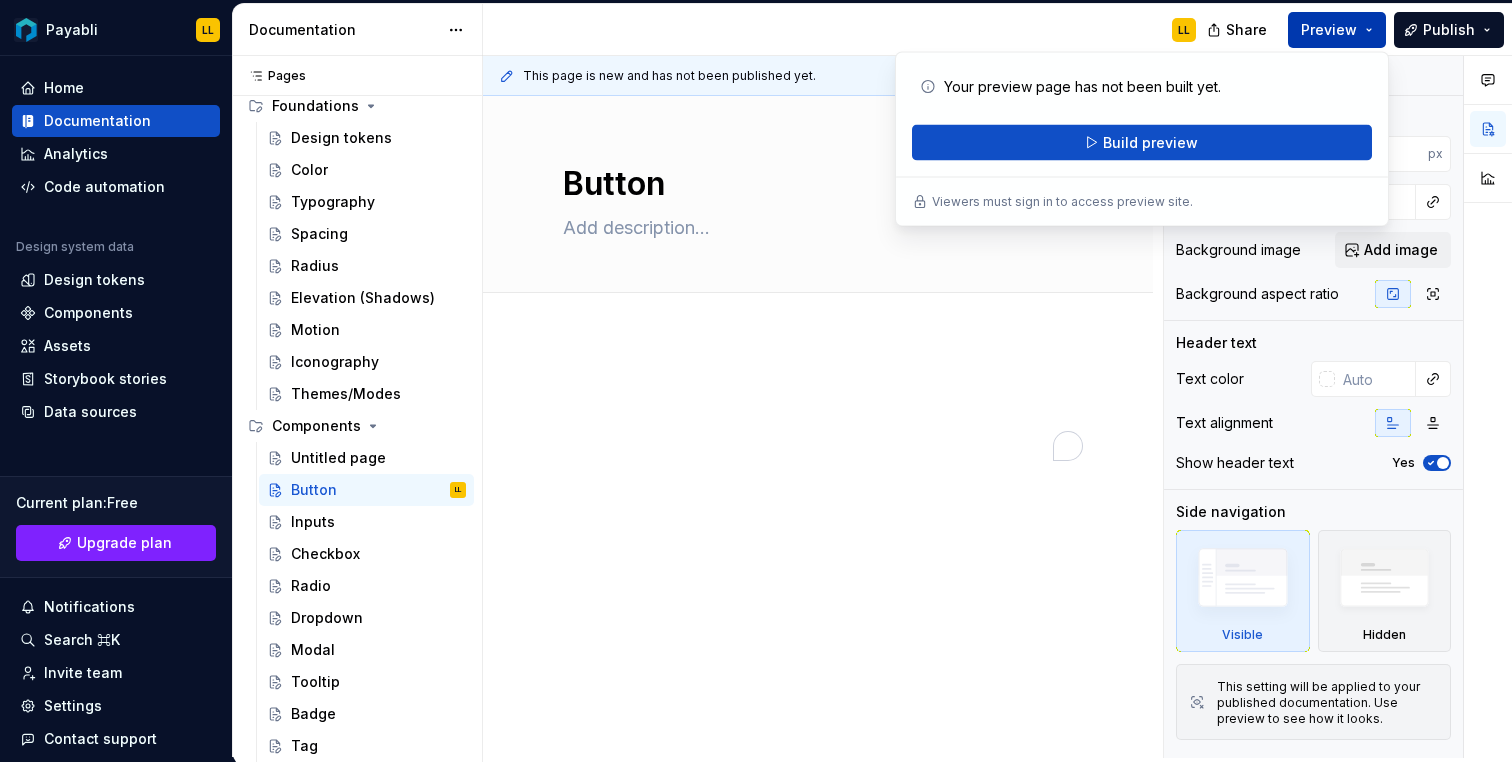 scroll, scrollTop: 0, scrollLeft: 0, axis: both 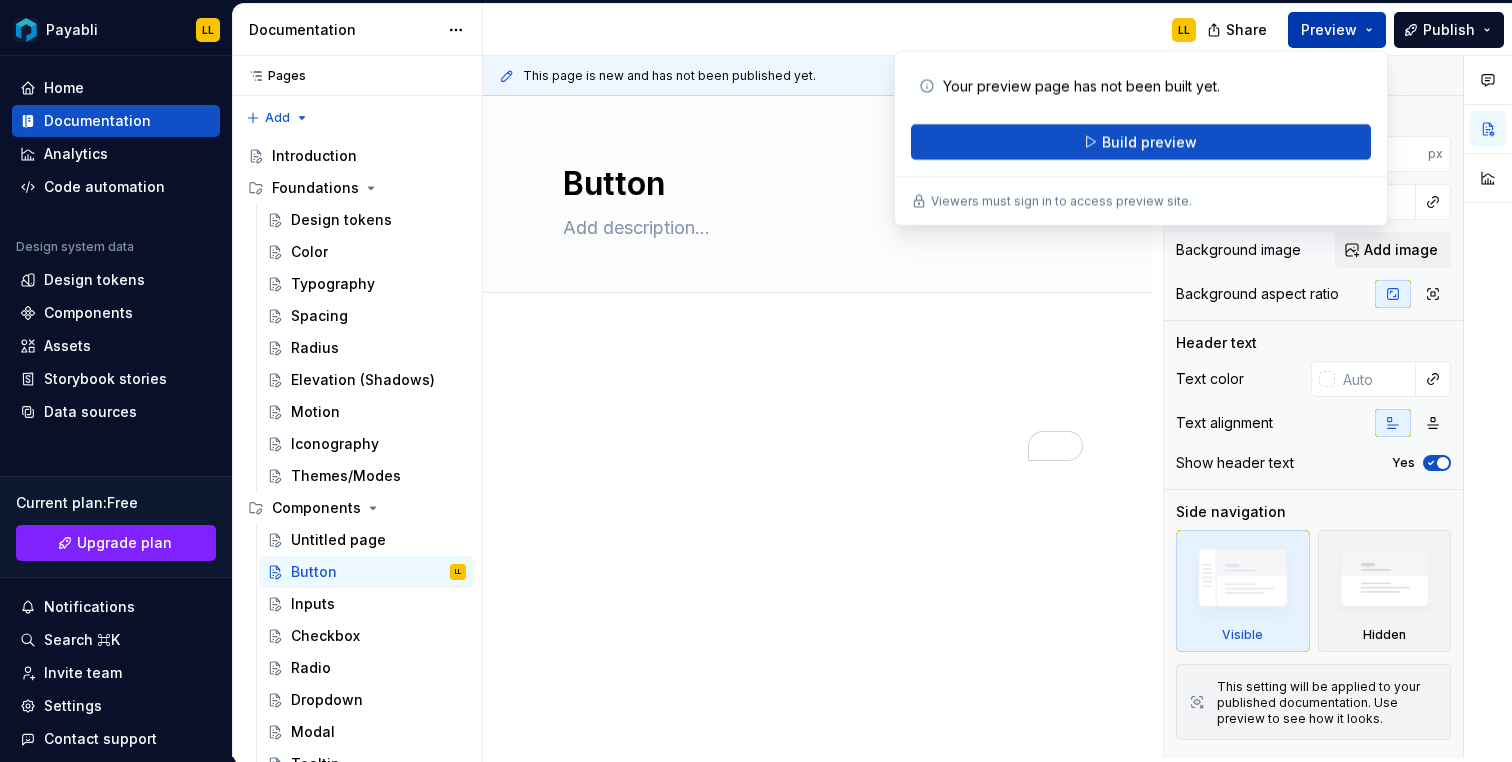 click on "Preview" at bounding box center (1337, 30) 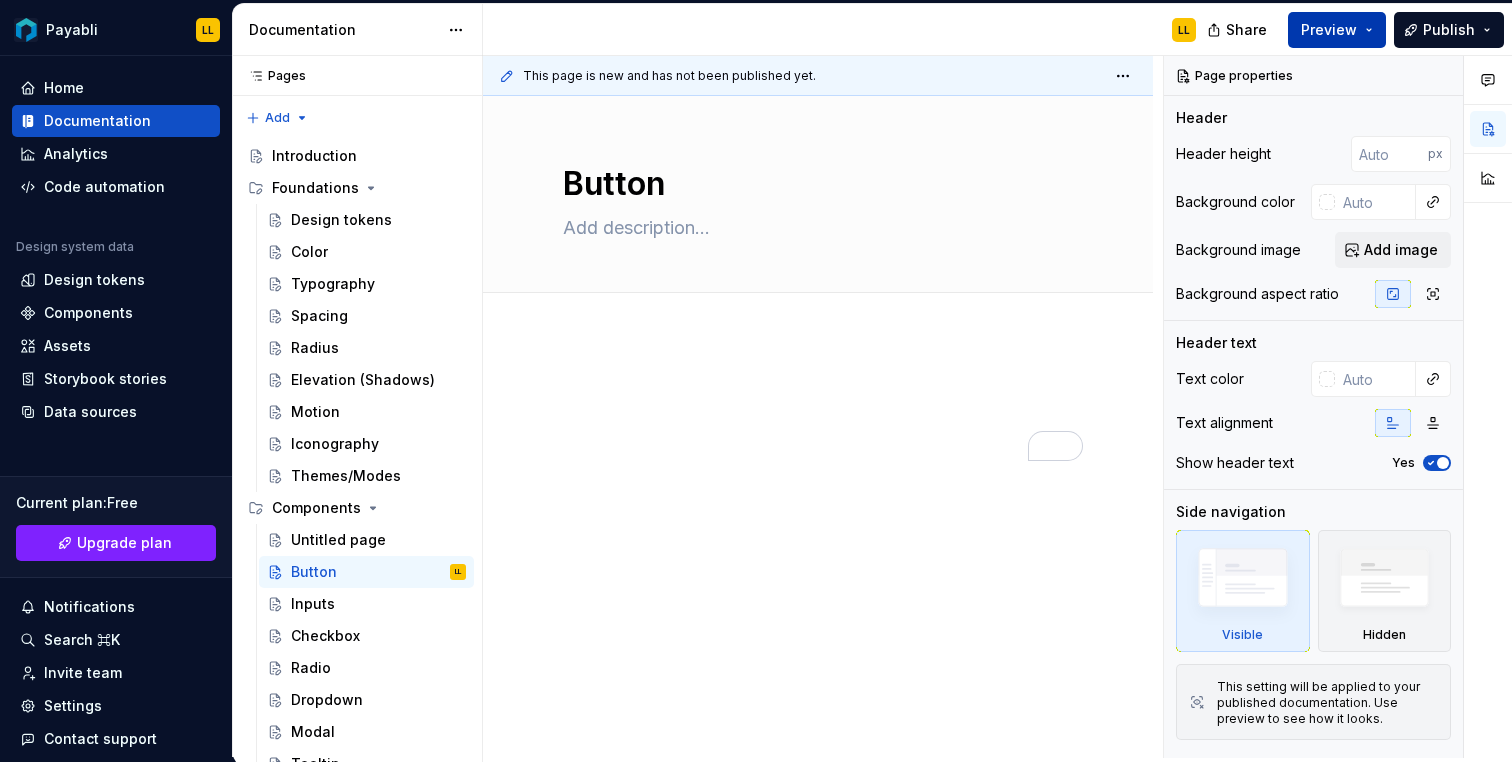 click on "Preview" at bounding box center [1337, 30] 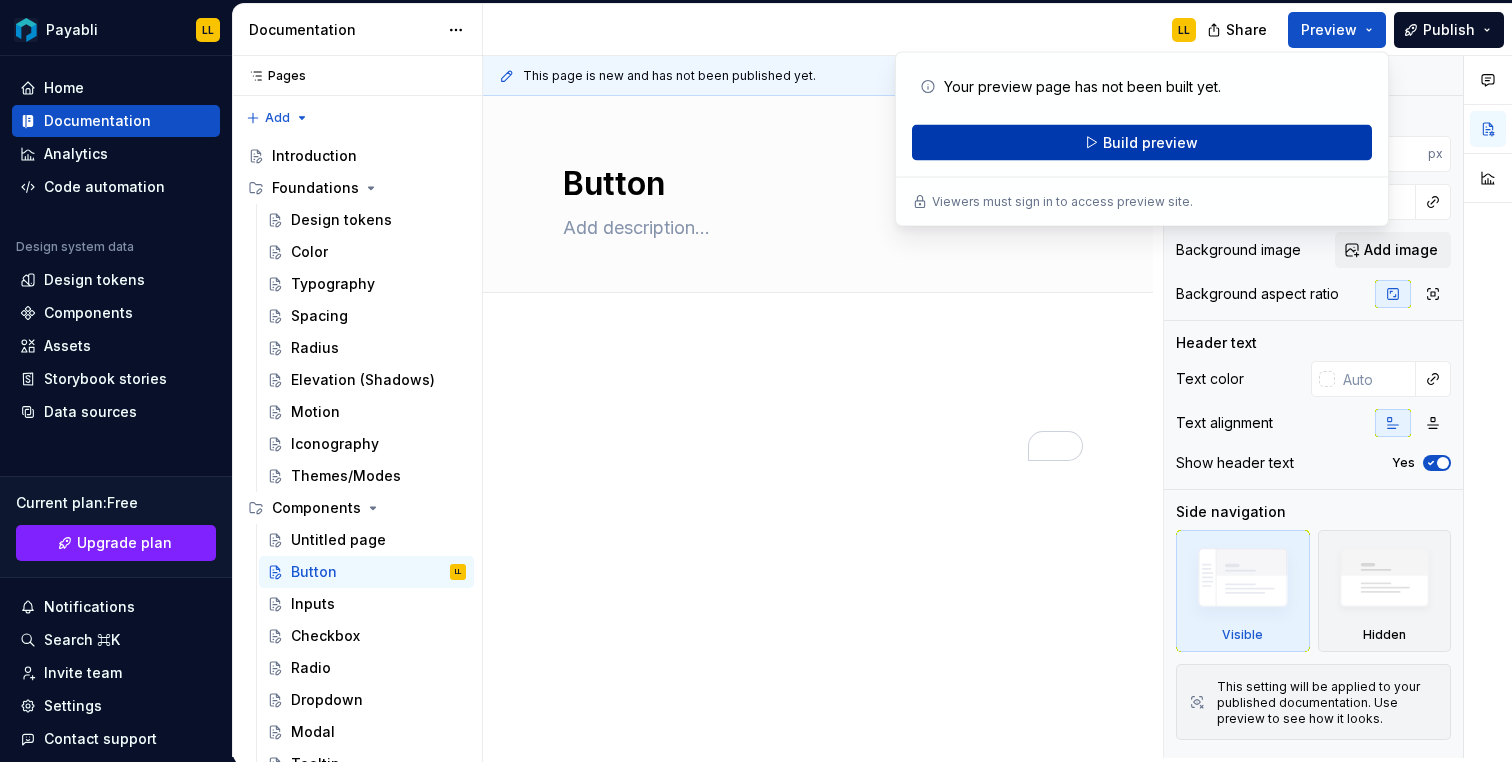 click on "Build preview" at bounding box center [1142, 143] 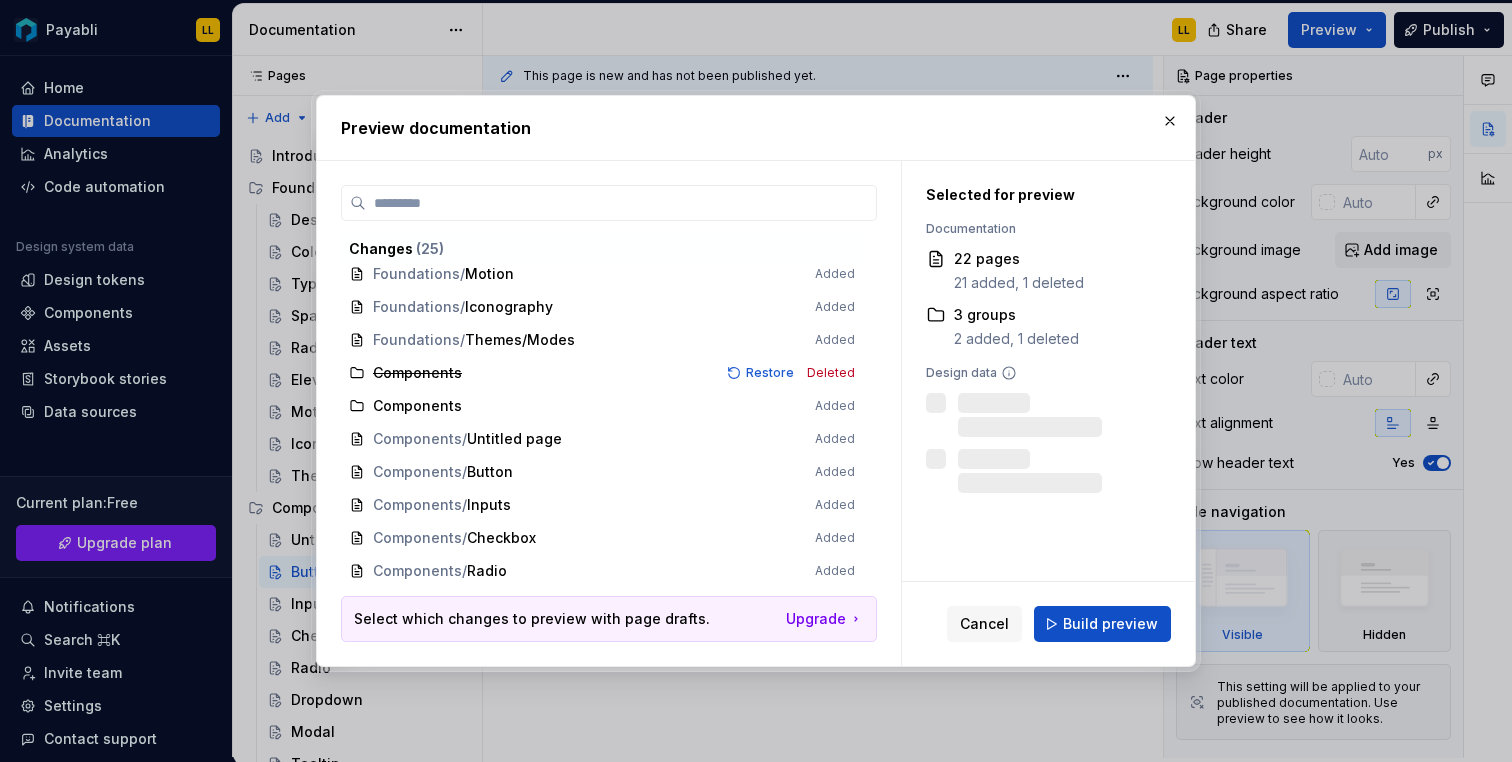scroll, scrollTop: 498, scrollLeft: 0, axis: vertical 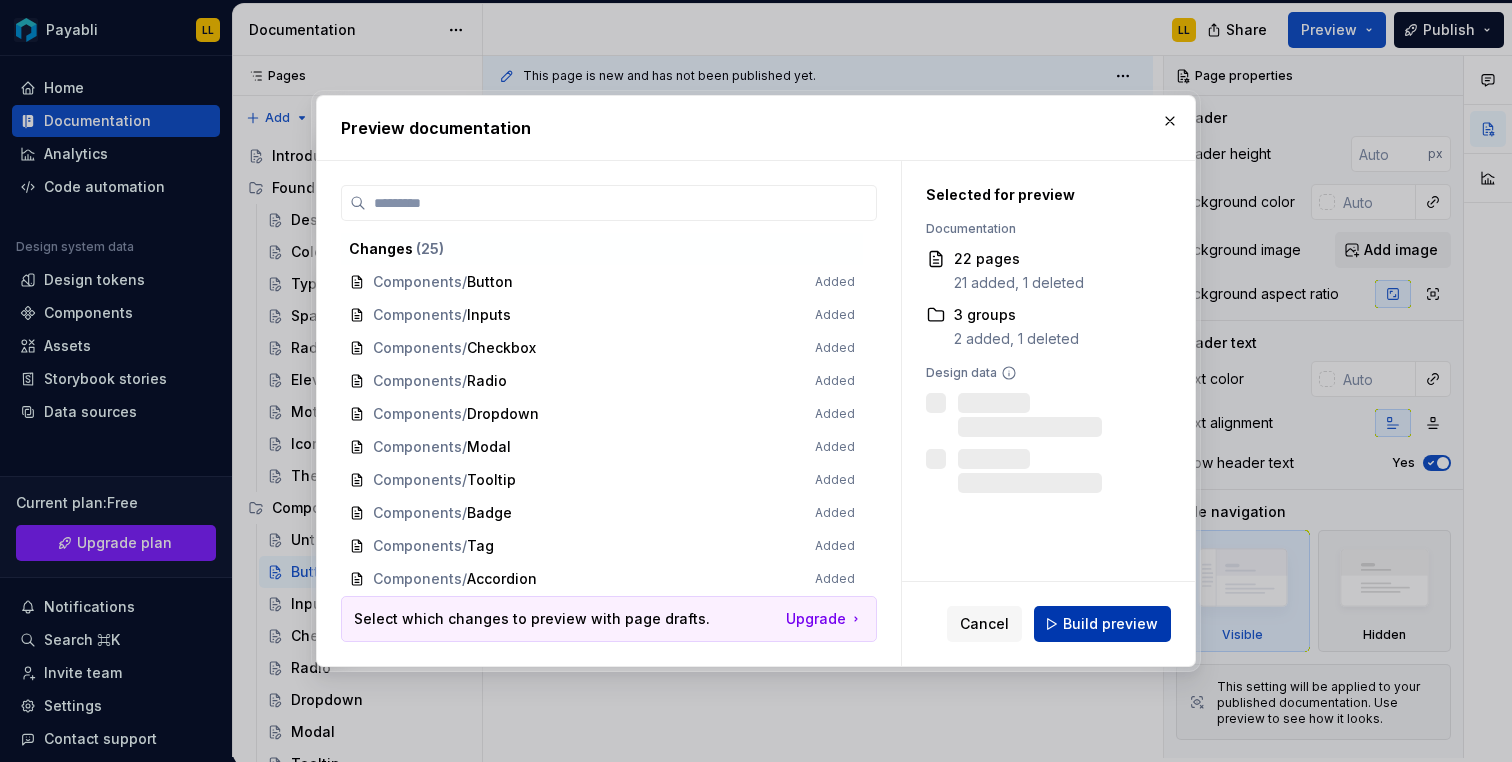 click on "Build preview" at bounding box center (1110, 624) 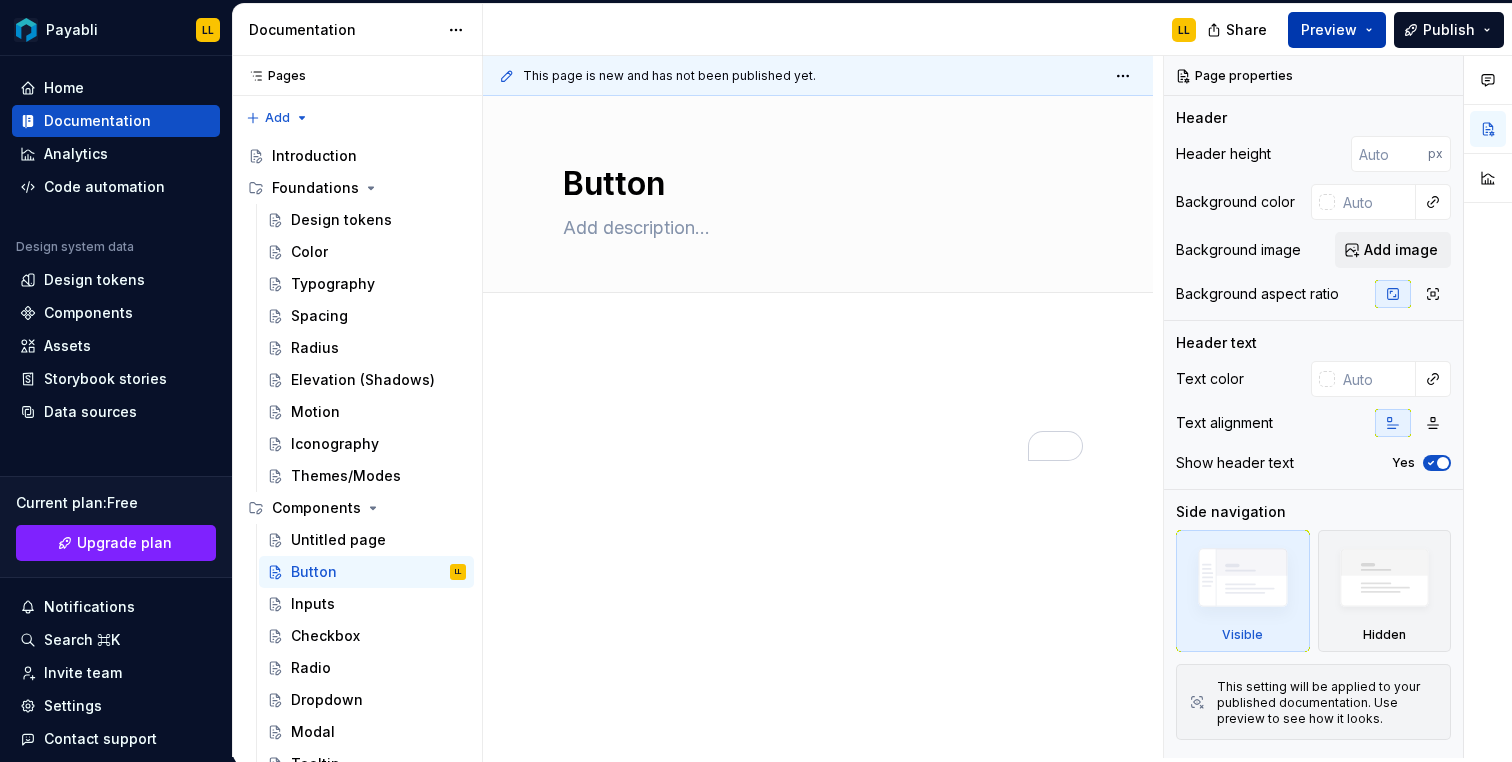 click on "Preview" at bounding box center [1337, 30] 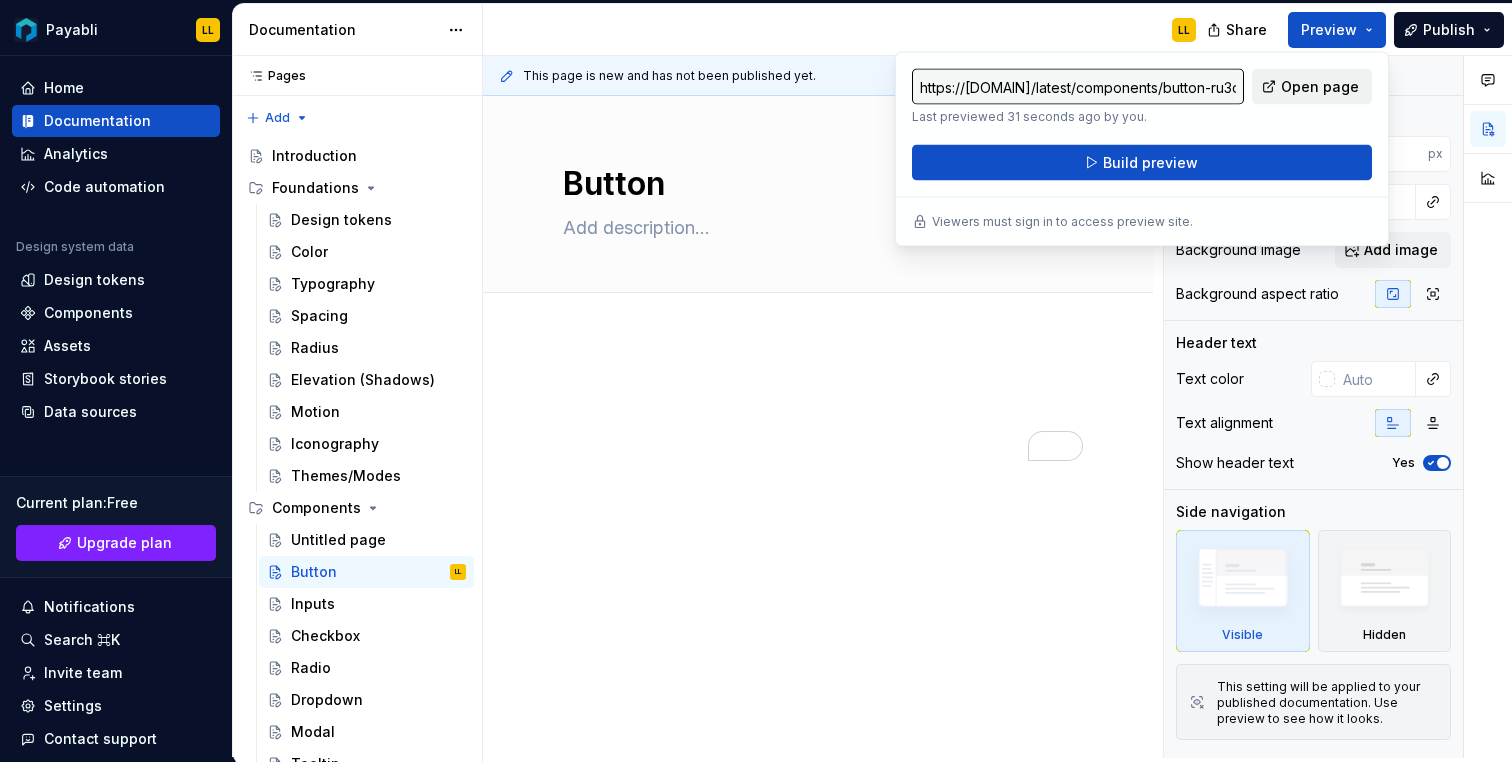 click on "Open page" at bounding box center [1320, 87] 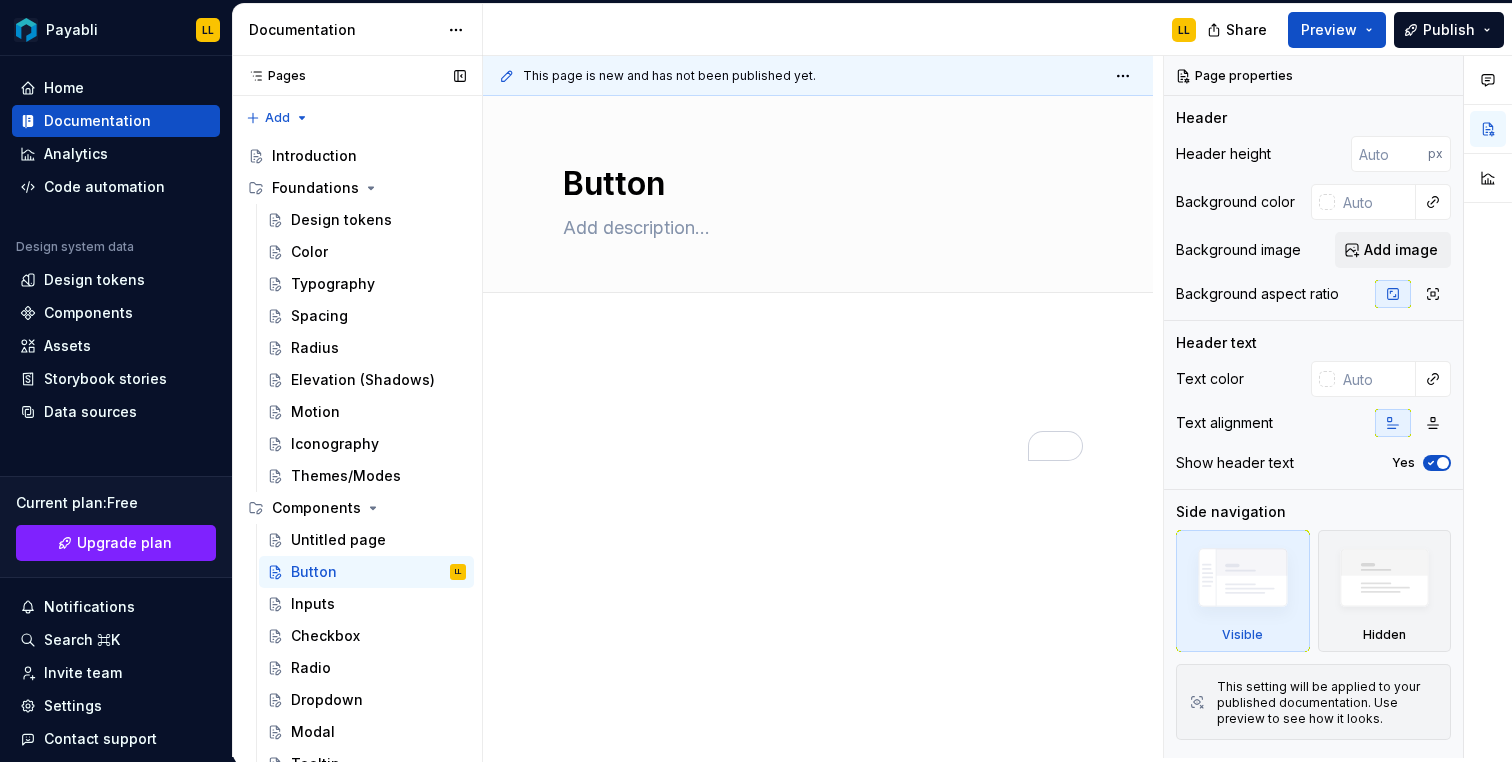 click 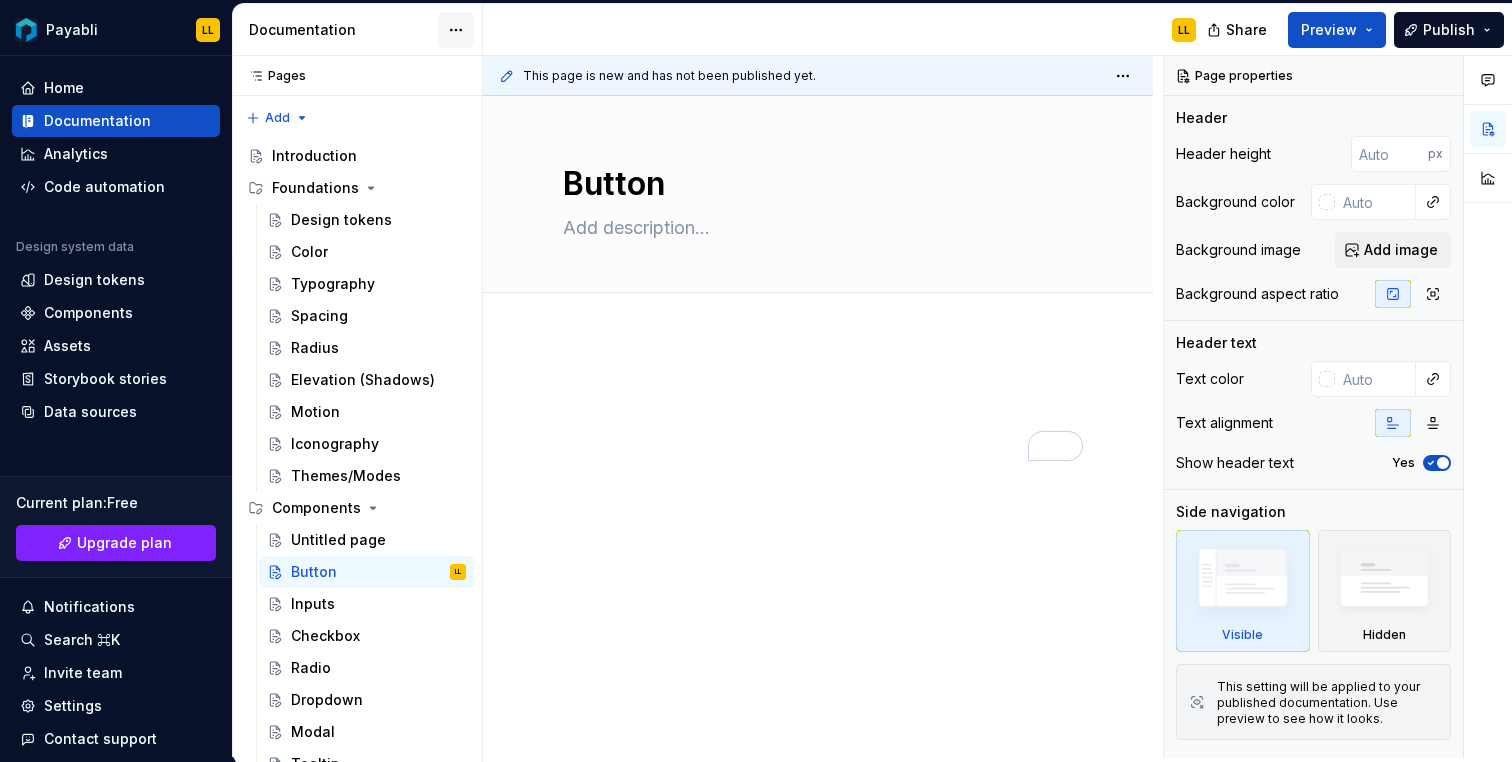 click on "Payabli LL Home Documentation Analytics Code automation Design system data Design tokens Components Assets Storybook stories Data sources Current plan : Free Upgrade plan Notifications Search ⌘K Invite team Settings Contact support Help Documentation LL Share Preview Publish Pages Pages Add
Accessibility guide for tree Page tree.
Navigate the tree with the arrow keys. Common tree hotkeys apply. Further keybindings are available:
enter to execute primary action on focused item
f2 to start renaming the focused item
escape to abort renaming an item
control+d to start dragging selected items
Introduction Foundations Design tokens Color Typography Spacing Radius Elevation (Shadows) Motion Iconography Themes/Modes Components Untitled page Button LL Inputs Checkbox Radio Dropdown Modal Tooltip Badge Tag Accordion Introduction Foundations  /  Design tokens Foundations  /  Color Foundations  /  Typography Foundations  /  Spacing  /" at bounding box center (756, 381) 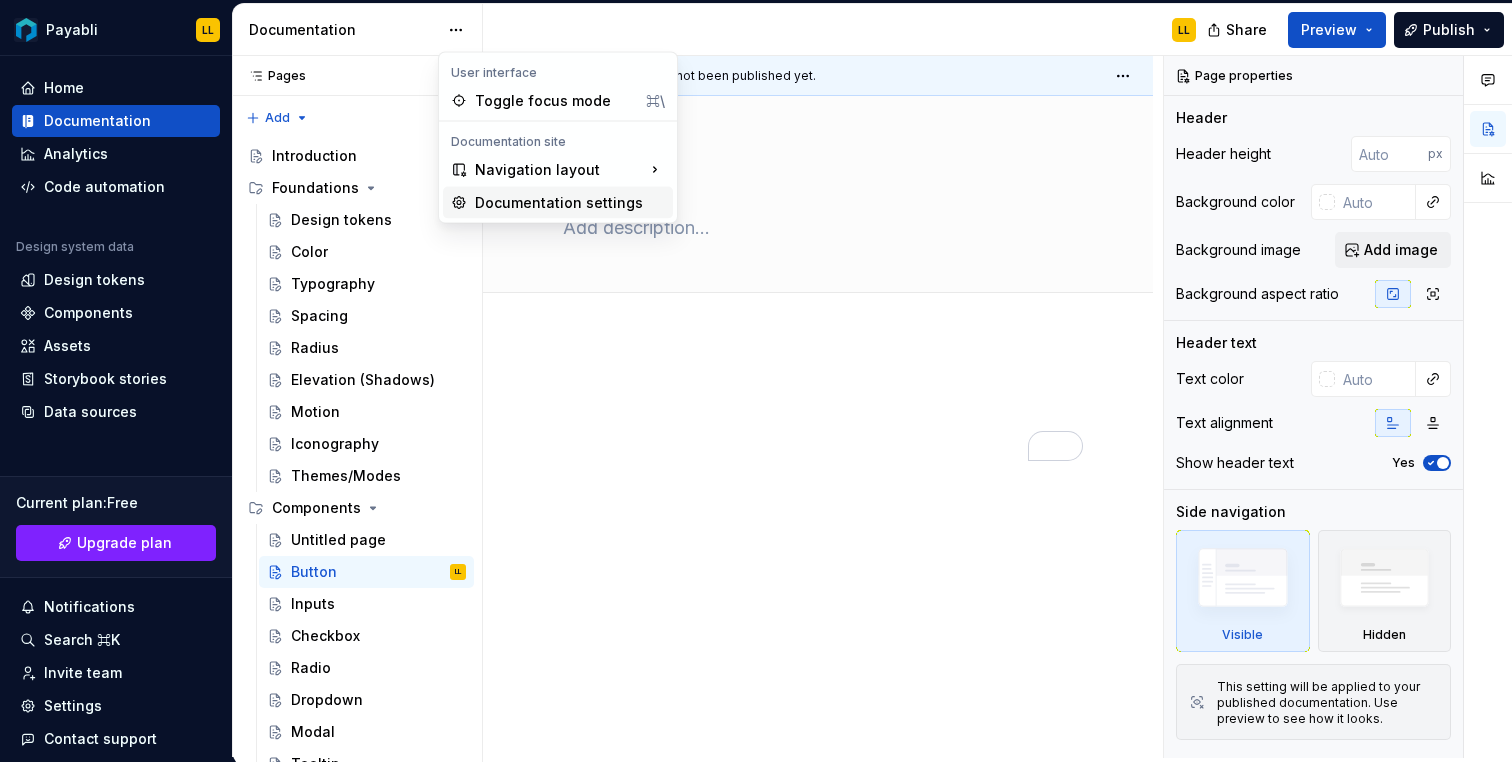 click on "Documentation settings" at bounding box center [570, 203] 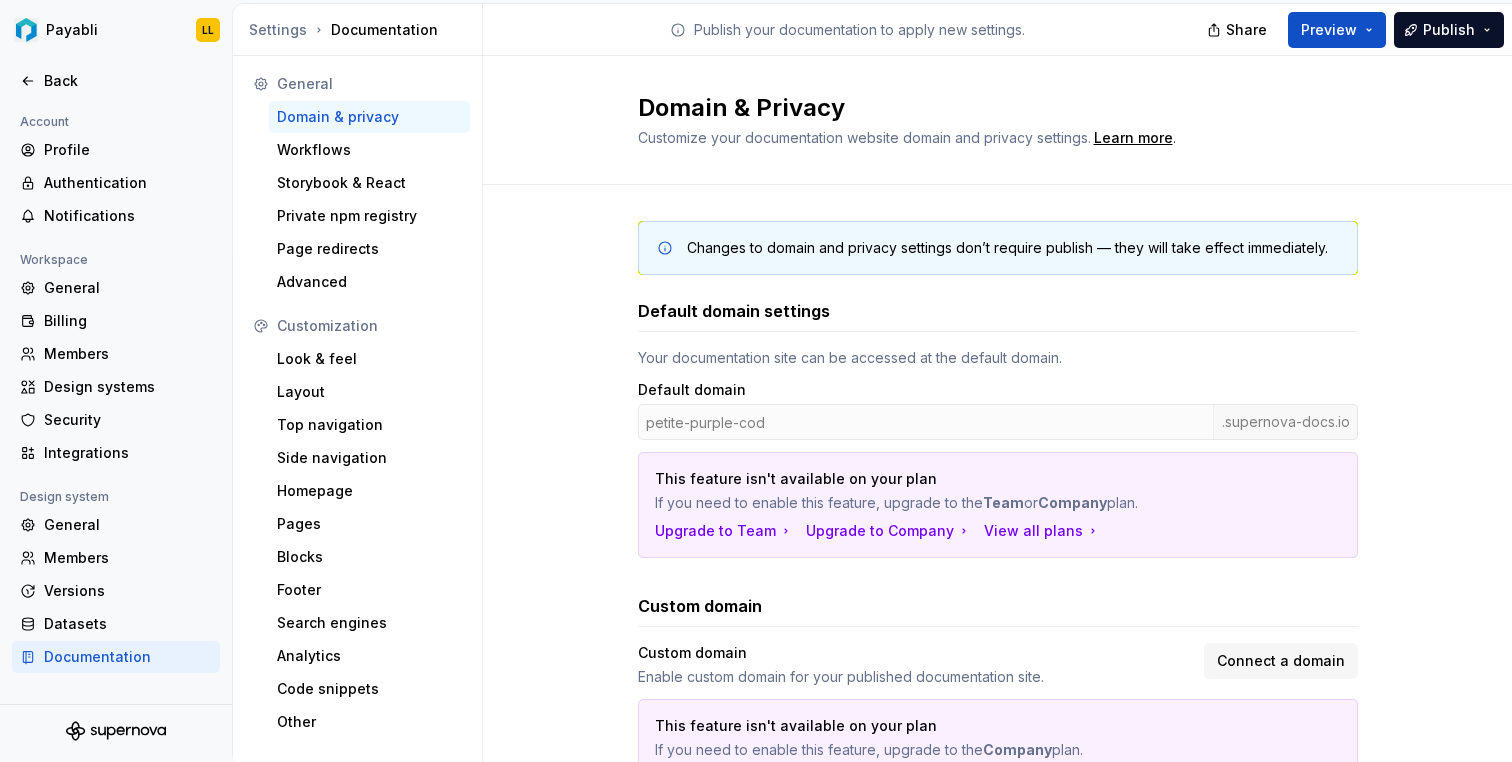 scroll, scrollTop: 0, scrollLeft: 0, axis: both 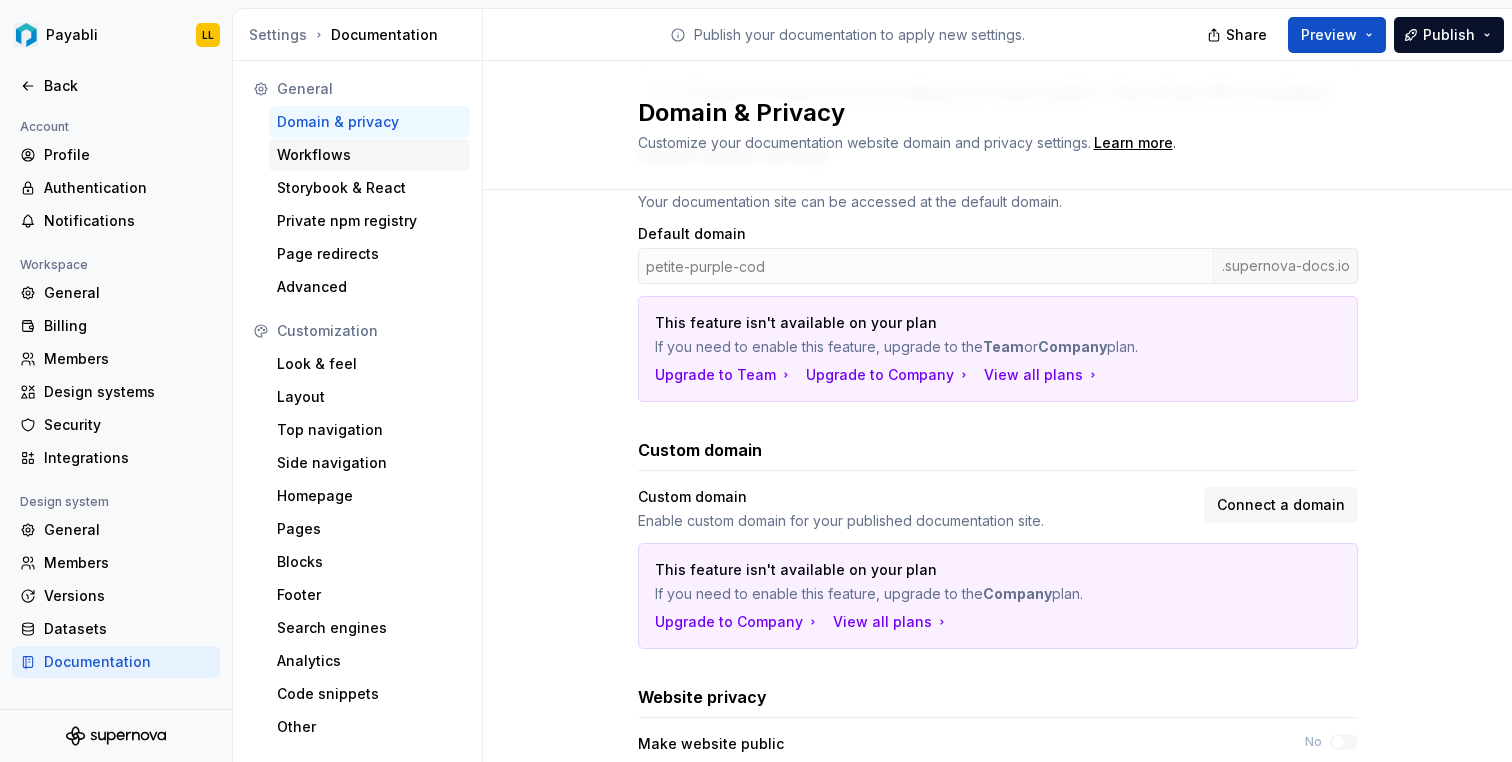 click on "Workflows" at bounding box center (369, 155) 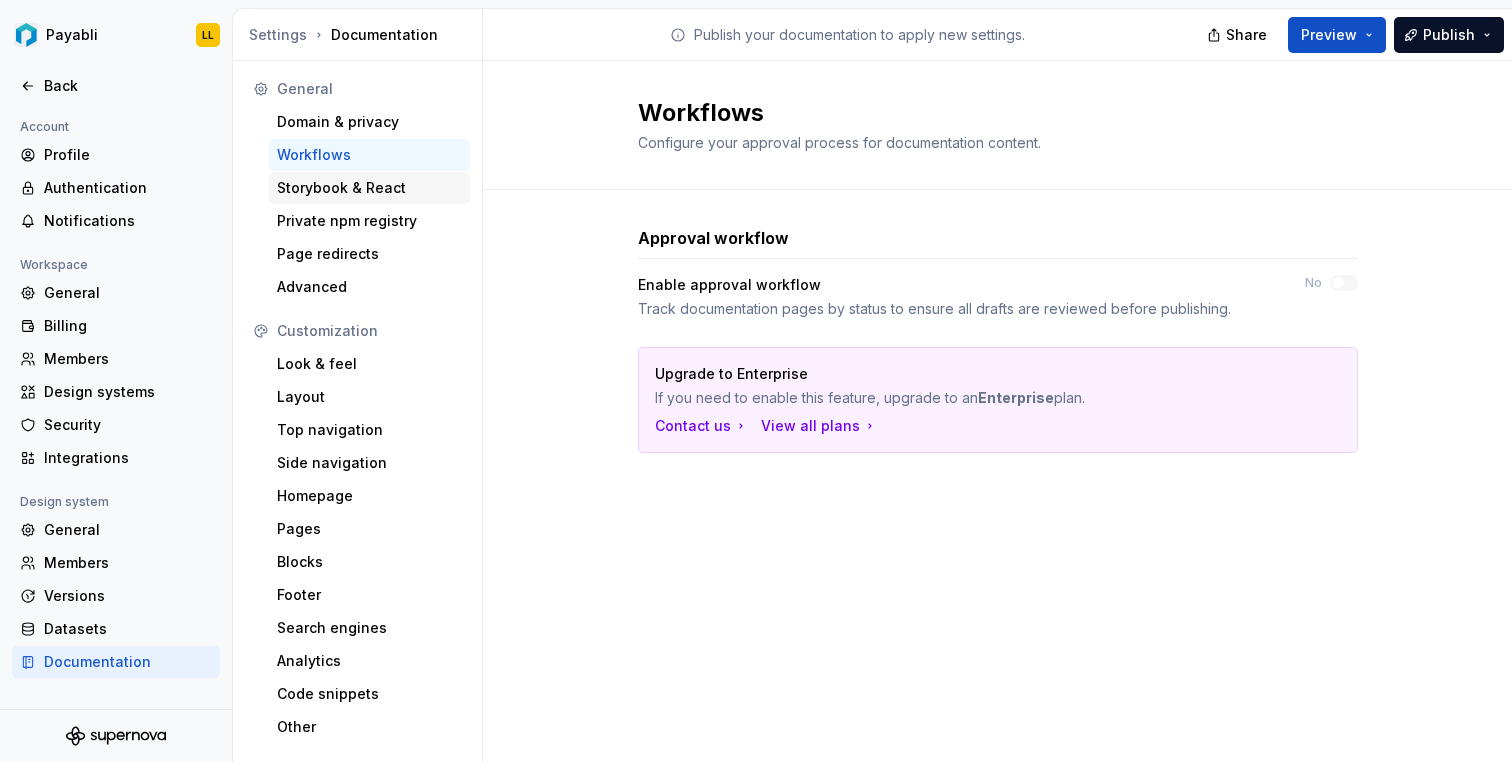 click on "Storybook & React" at bounding box center [369, 188] 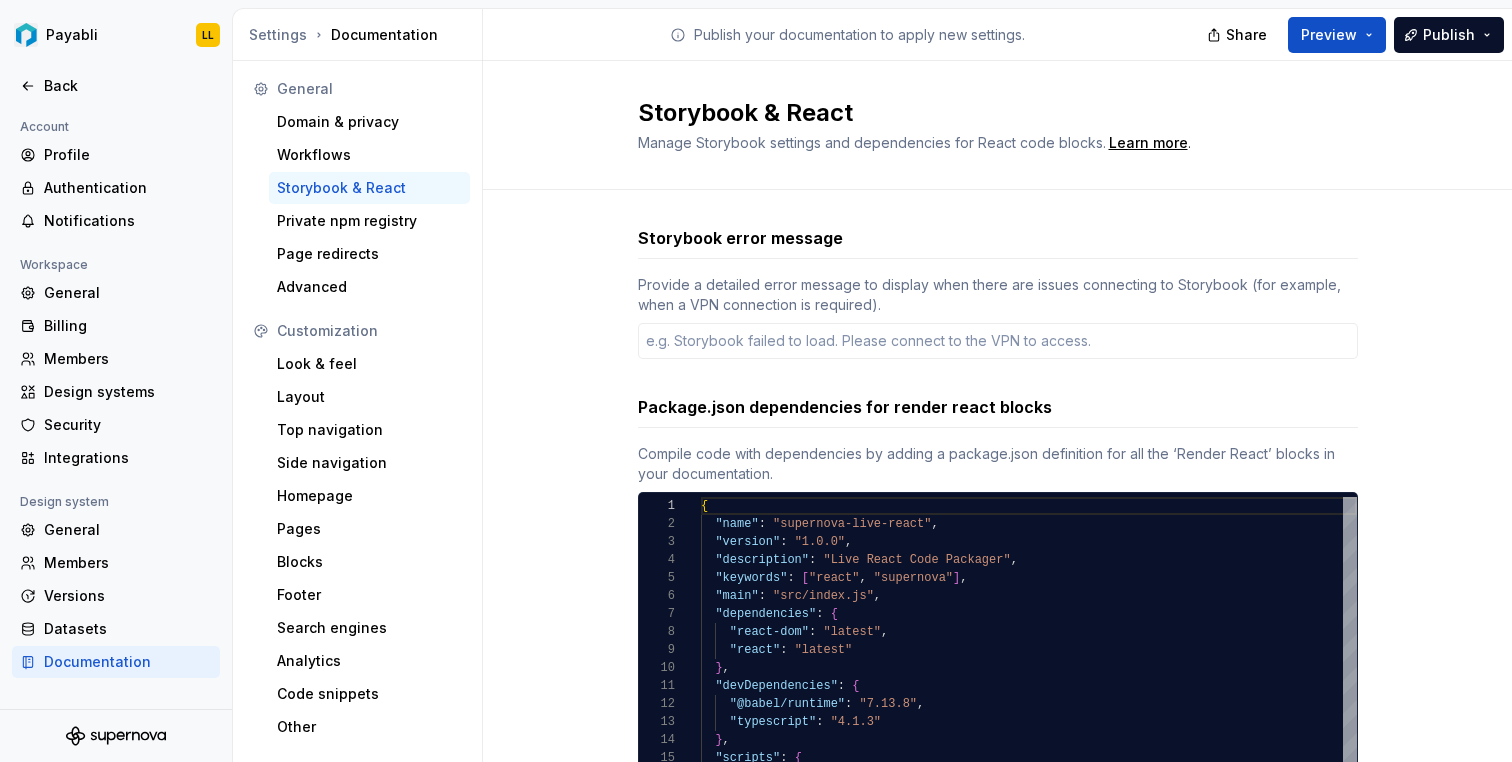type on "*" 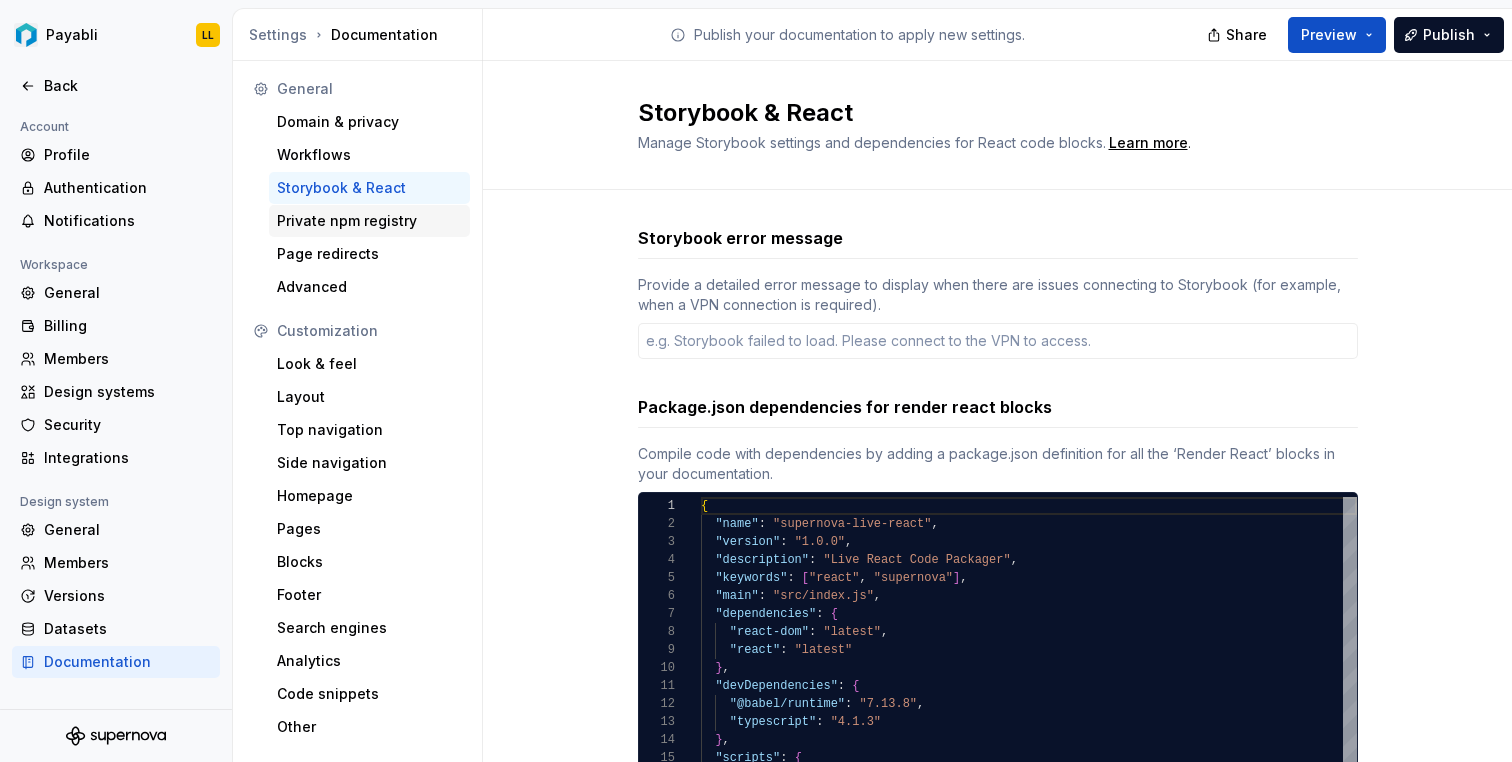 click on "Private npm registry" at bounding box center (369, 221) 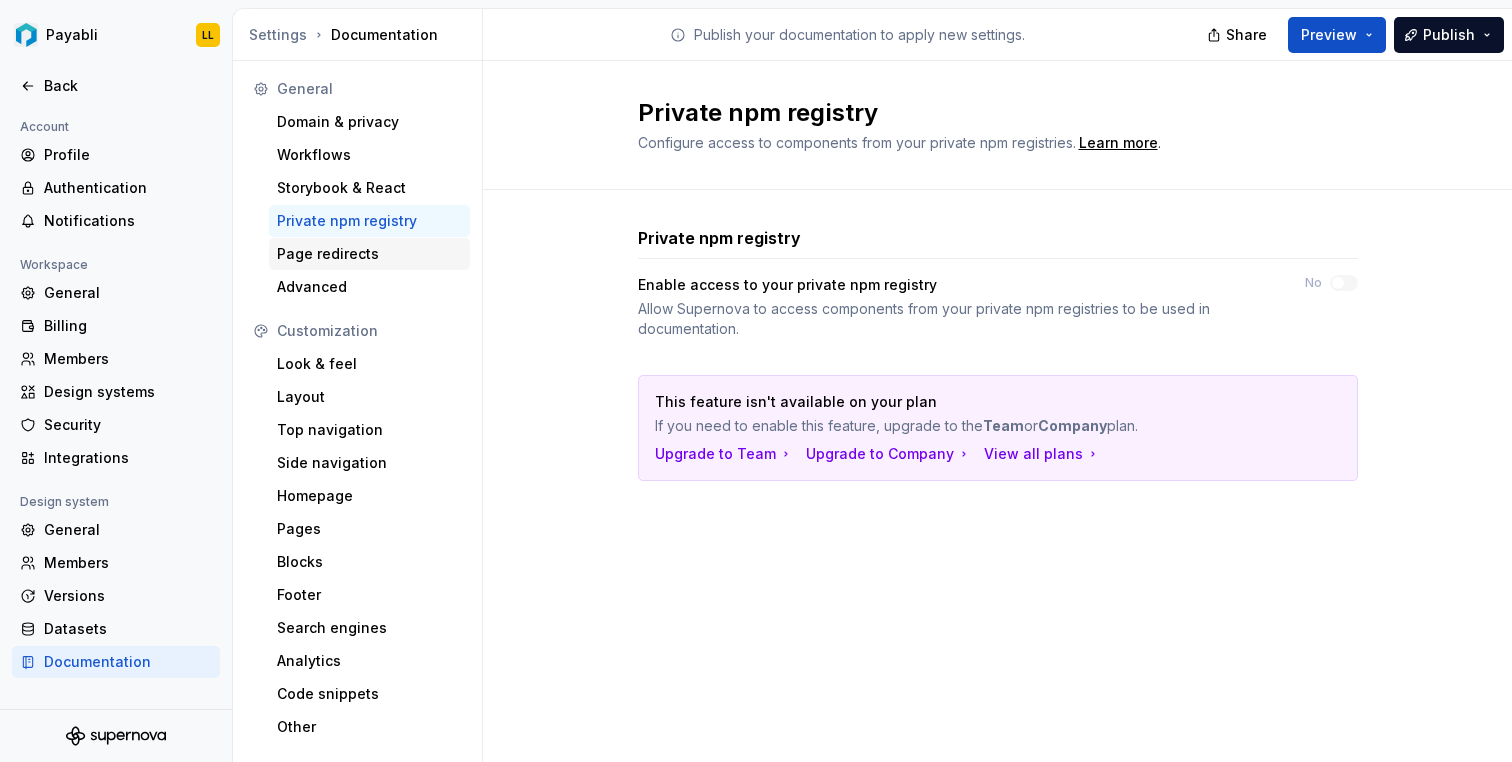 click on "Page redirects" at bounding box center [369, 254] 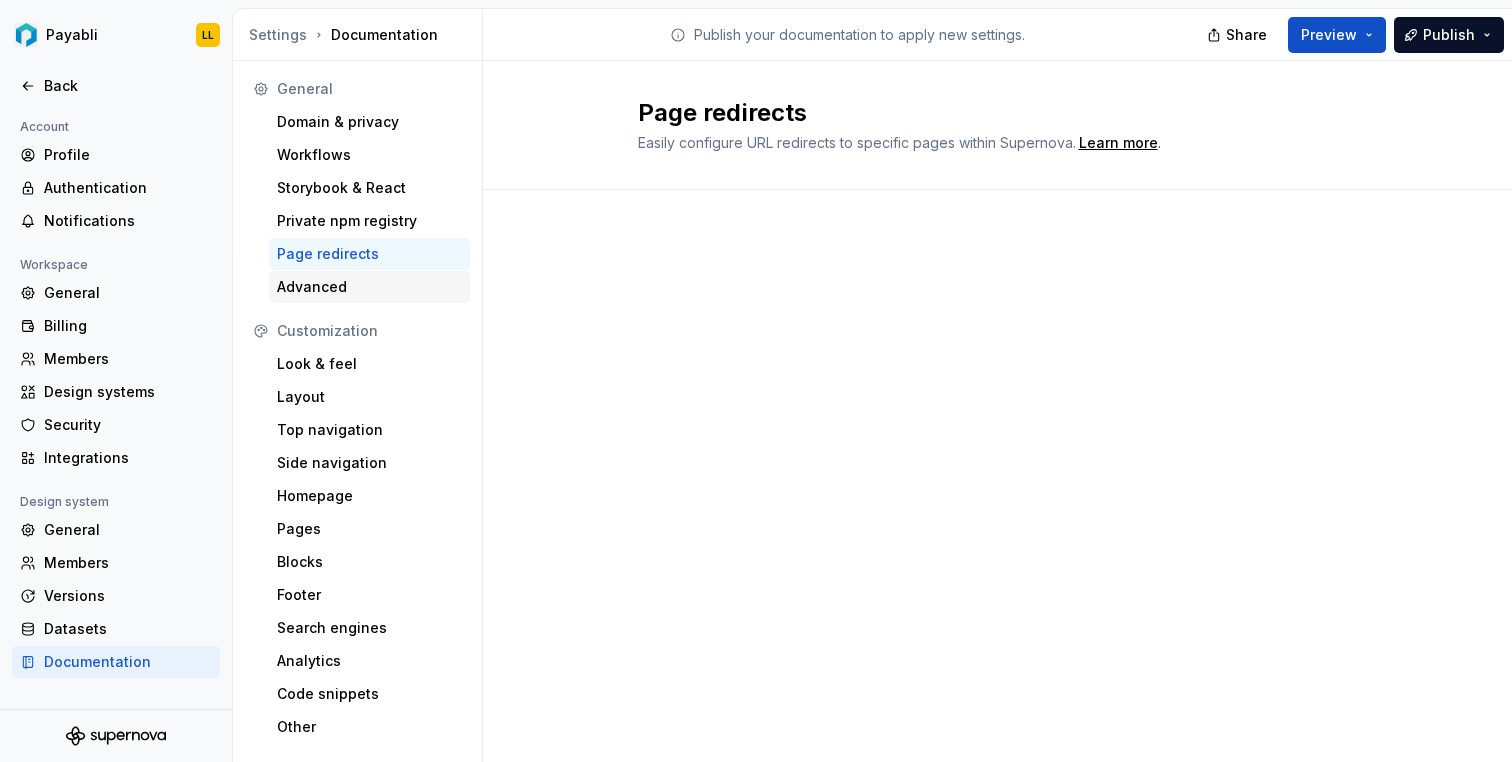 click on "Advanced" at bounding box center [369, 287] 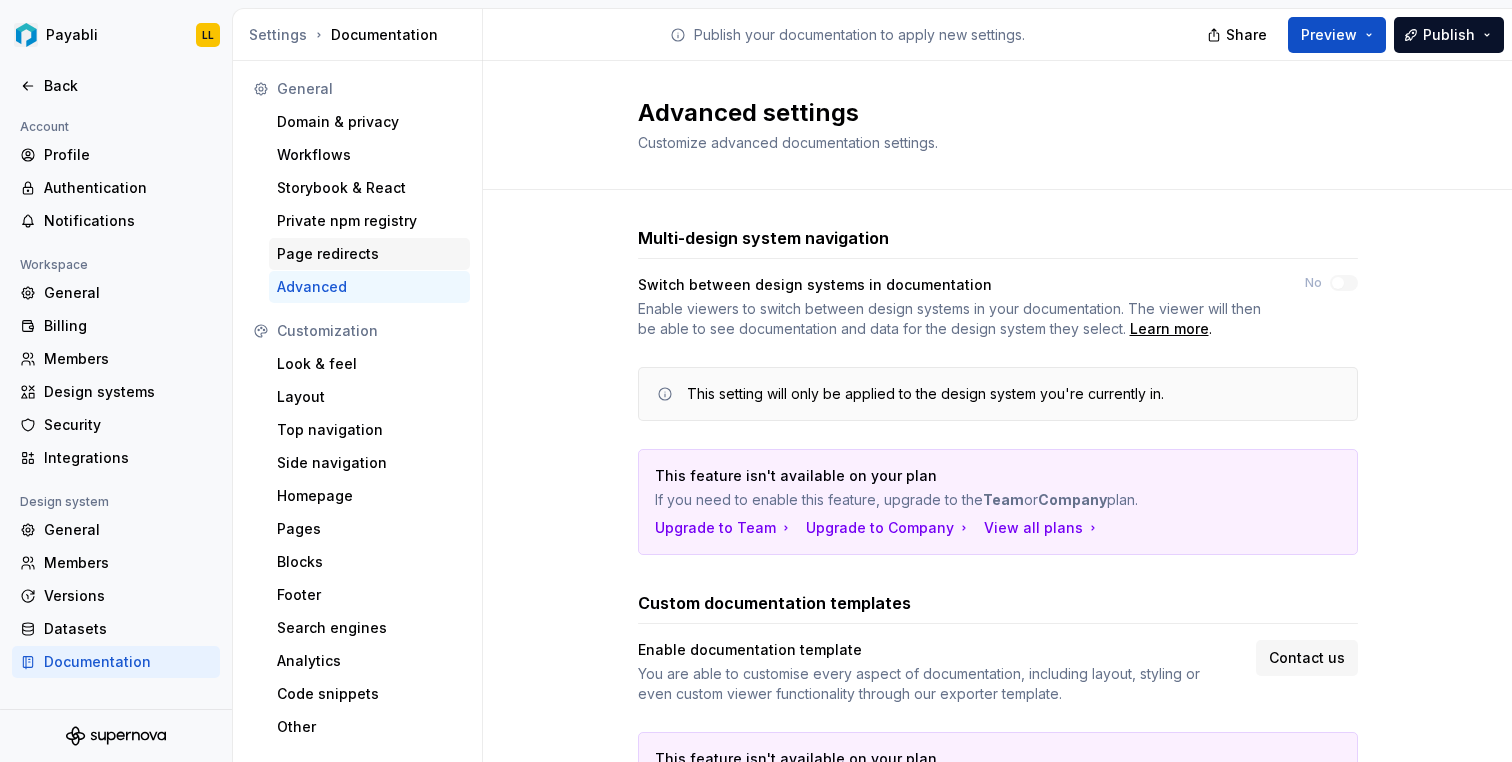 click on "Page redirects" at bounding box center (369, 254) 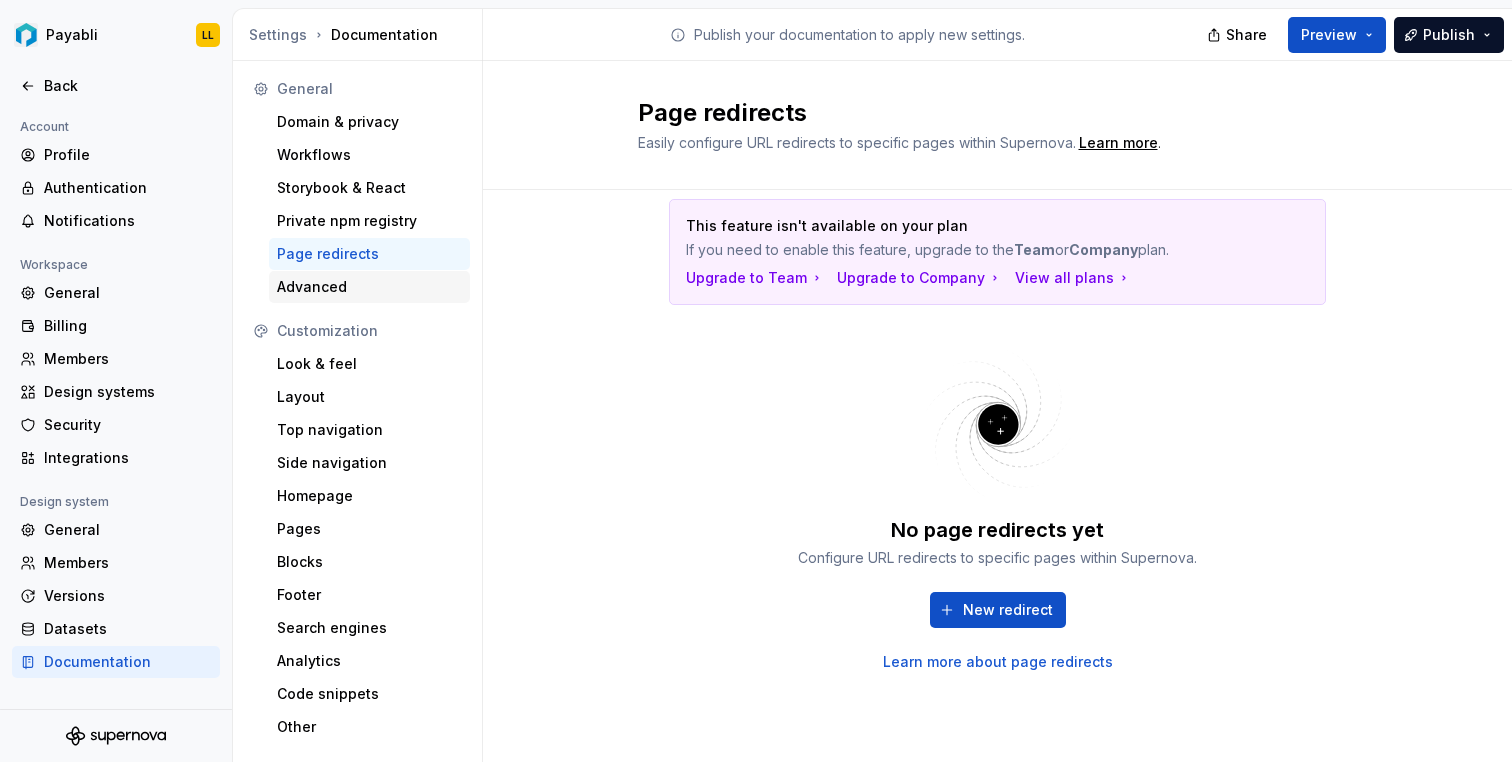 click on "Advanced" at bounding box center (369, 287) 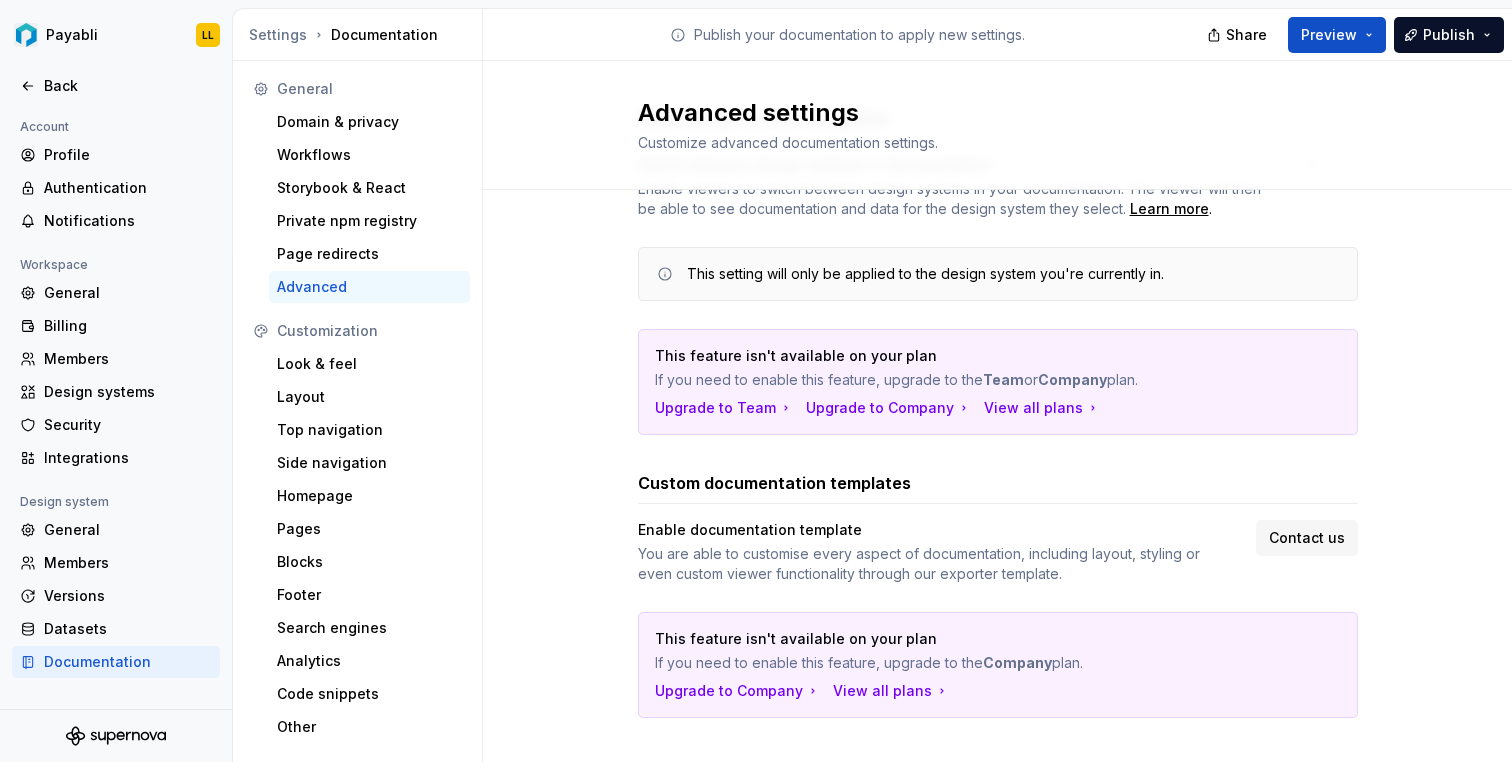 scroll, scrollTop: 143, scrollLeft: 0, axis: vertical 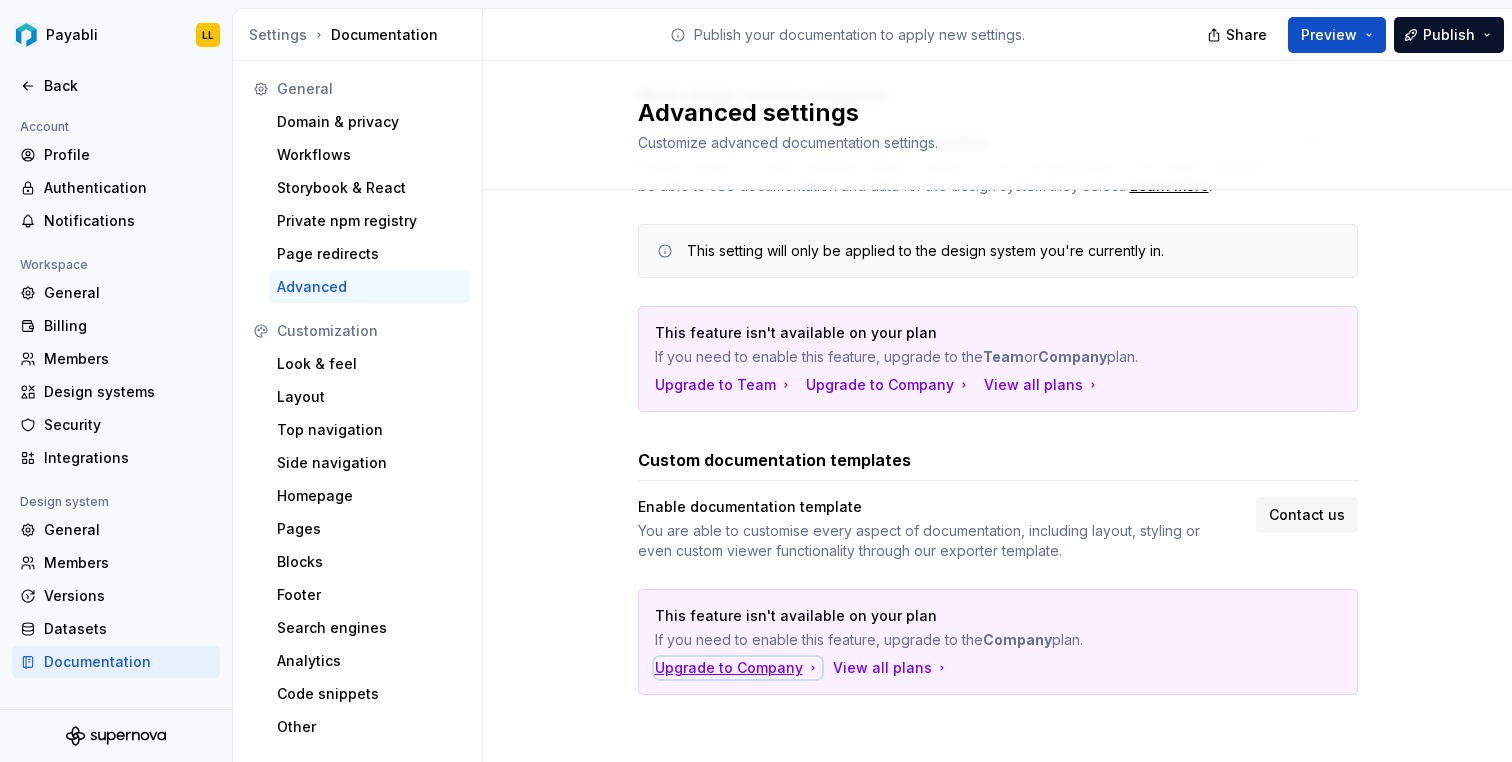 click on "Upgrade to Company" at bounding box center (738, 668) 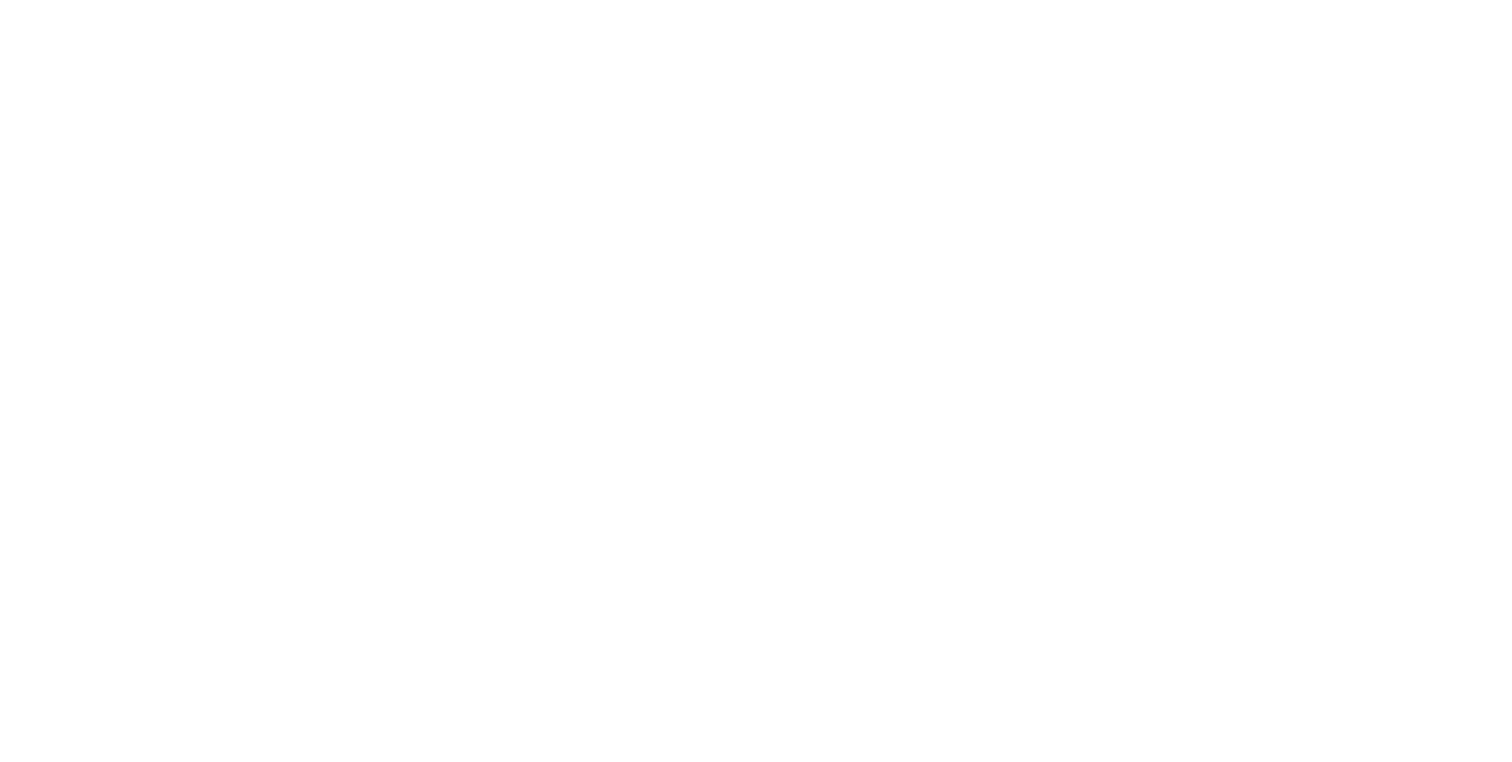 scroll, scrollTop: 0, scrollLeft: 0, axis: both 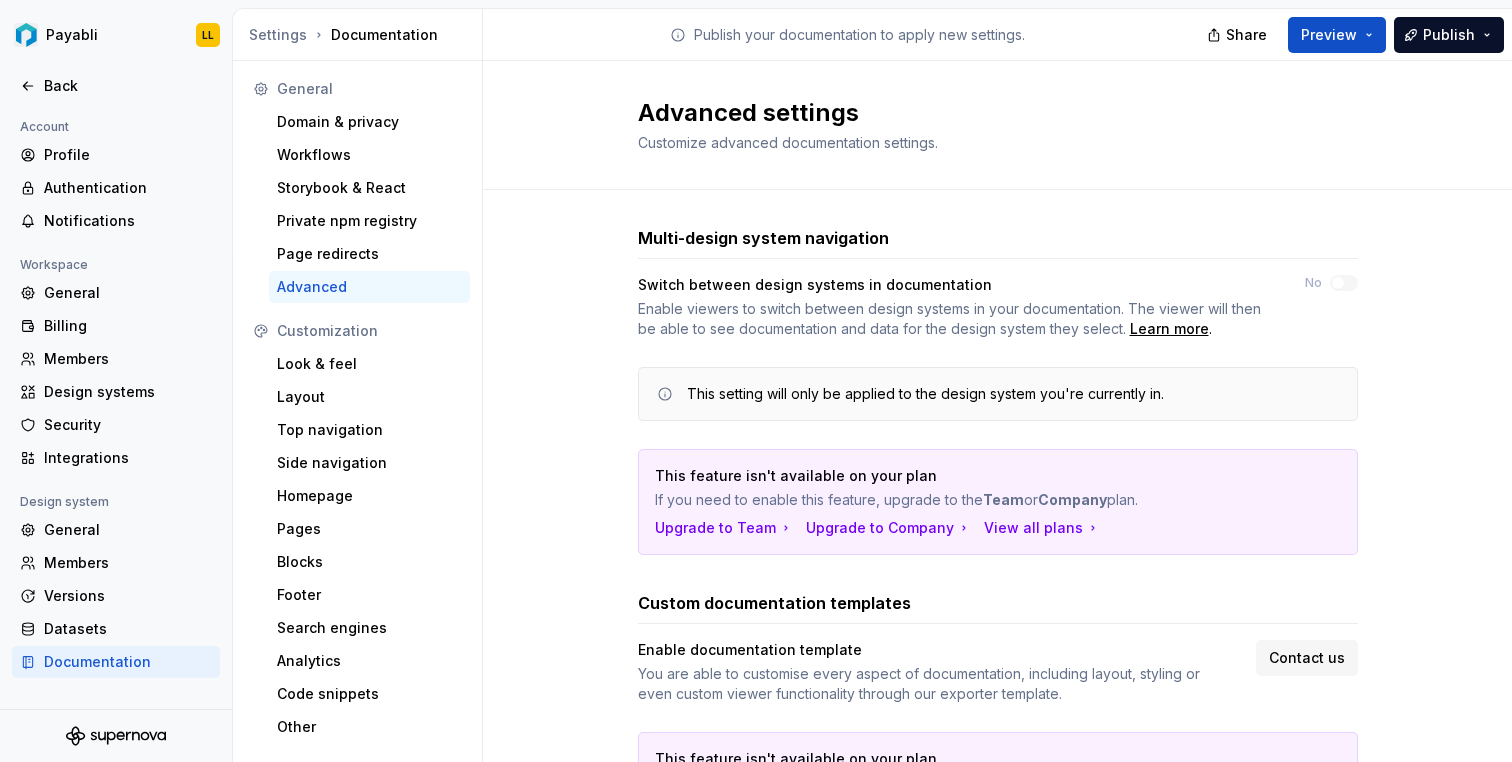 click on "Look & feel" at bounding box center [369, 364] 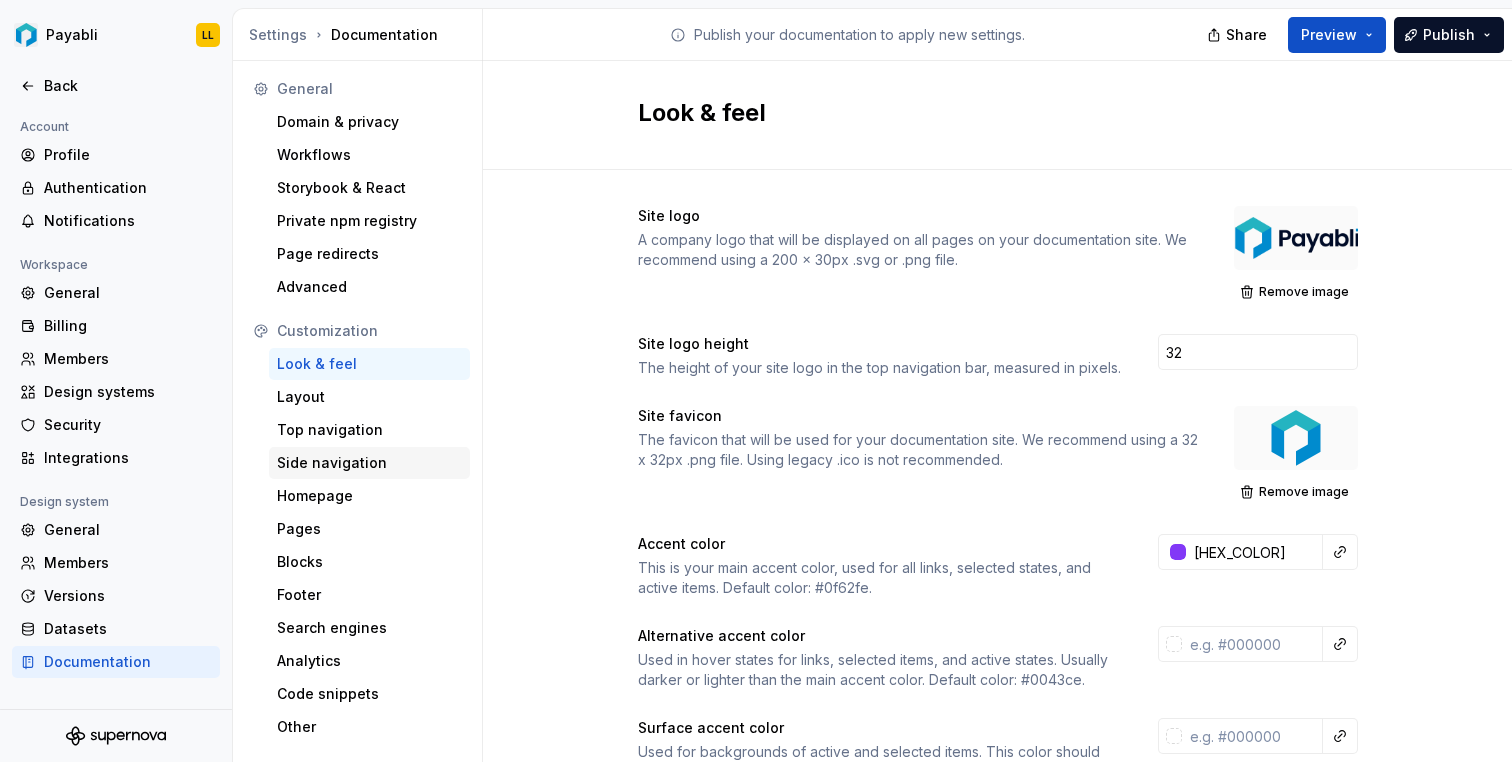 click on "Side navigation" at bounding box center (369, 463) 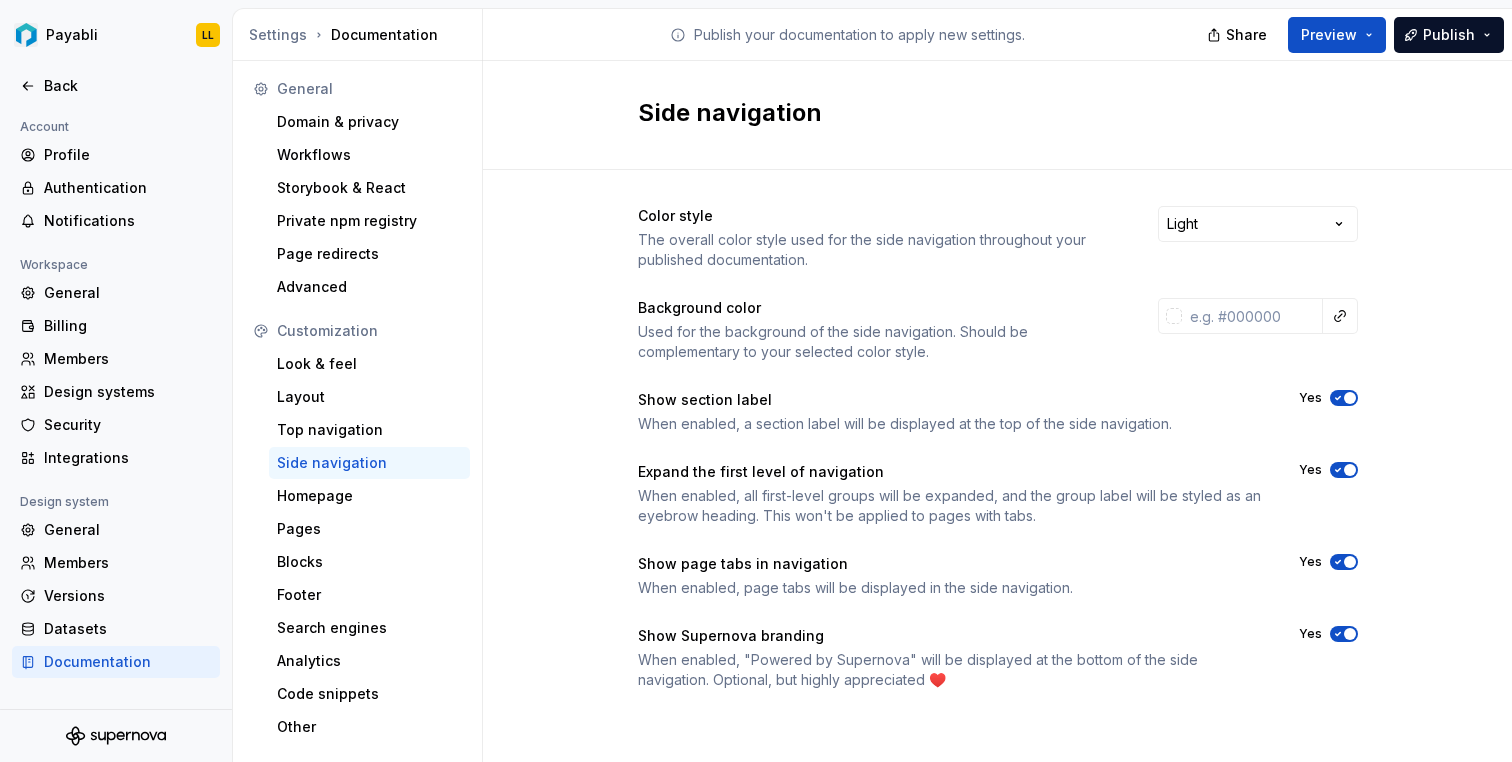 click at bounding box center (1350, 470) 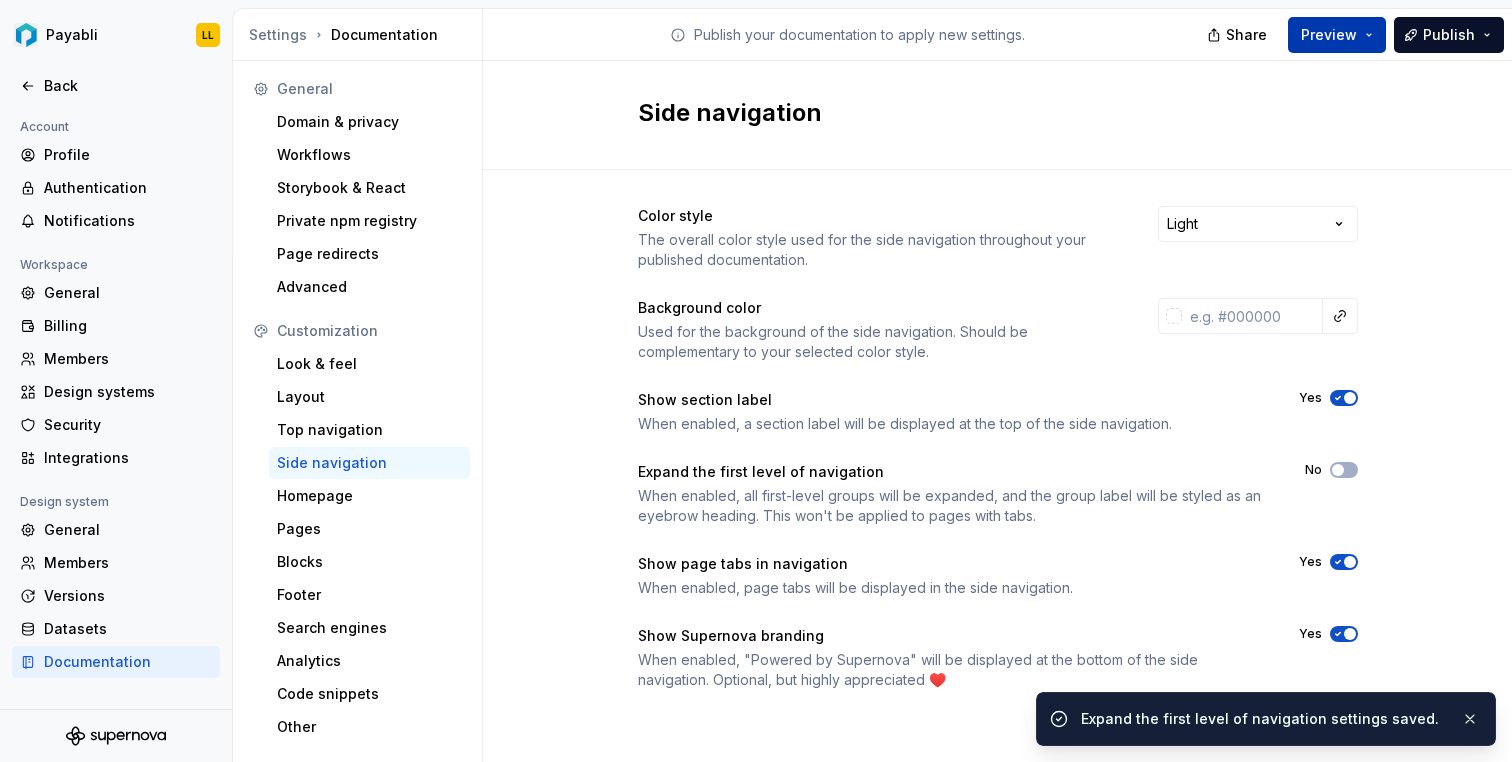 click on "Preview" at bounding box center (1337, 35) 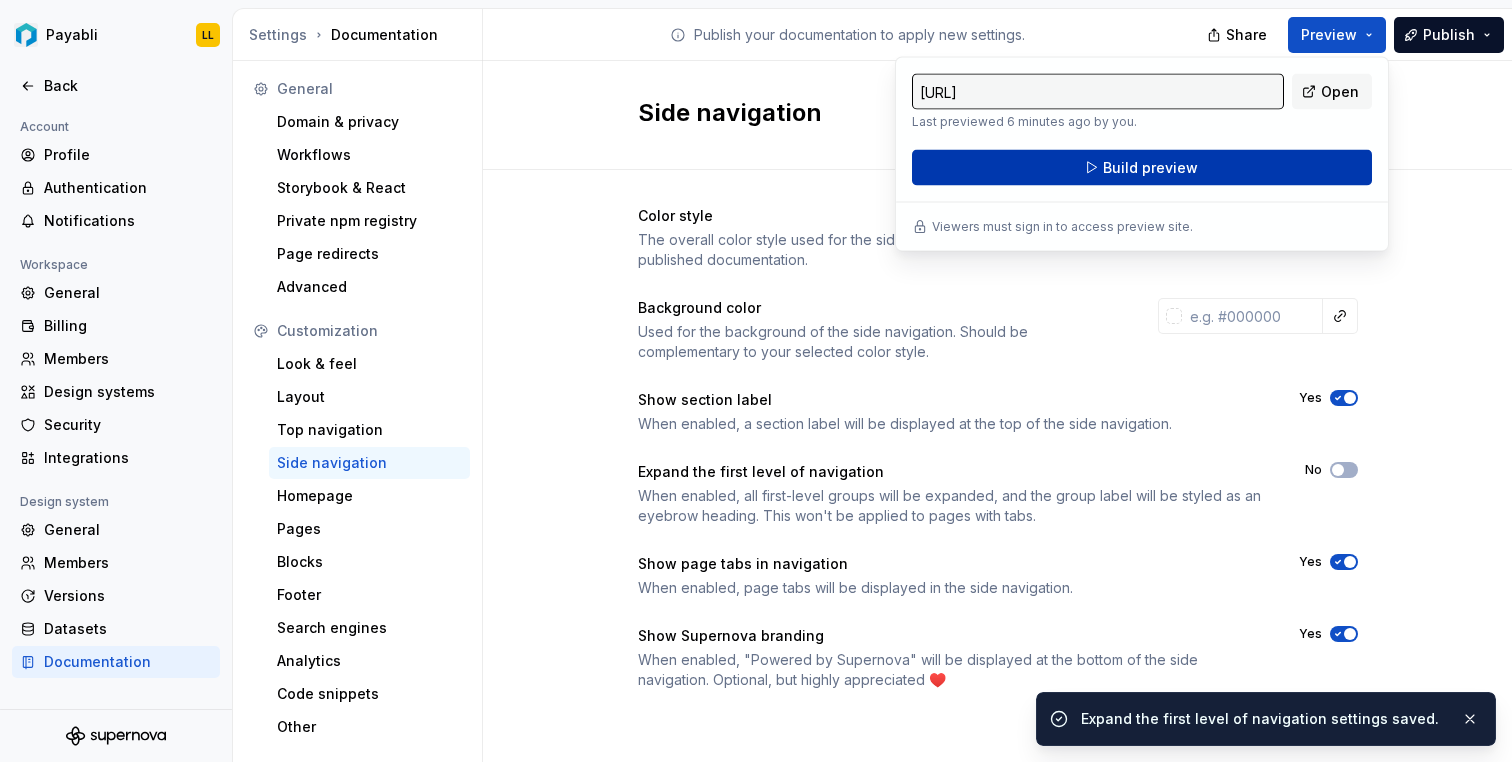 click on "Build preview" at bounding box center [1142, 168] 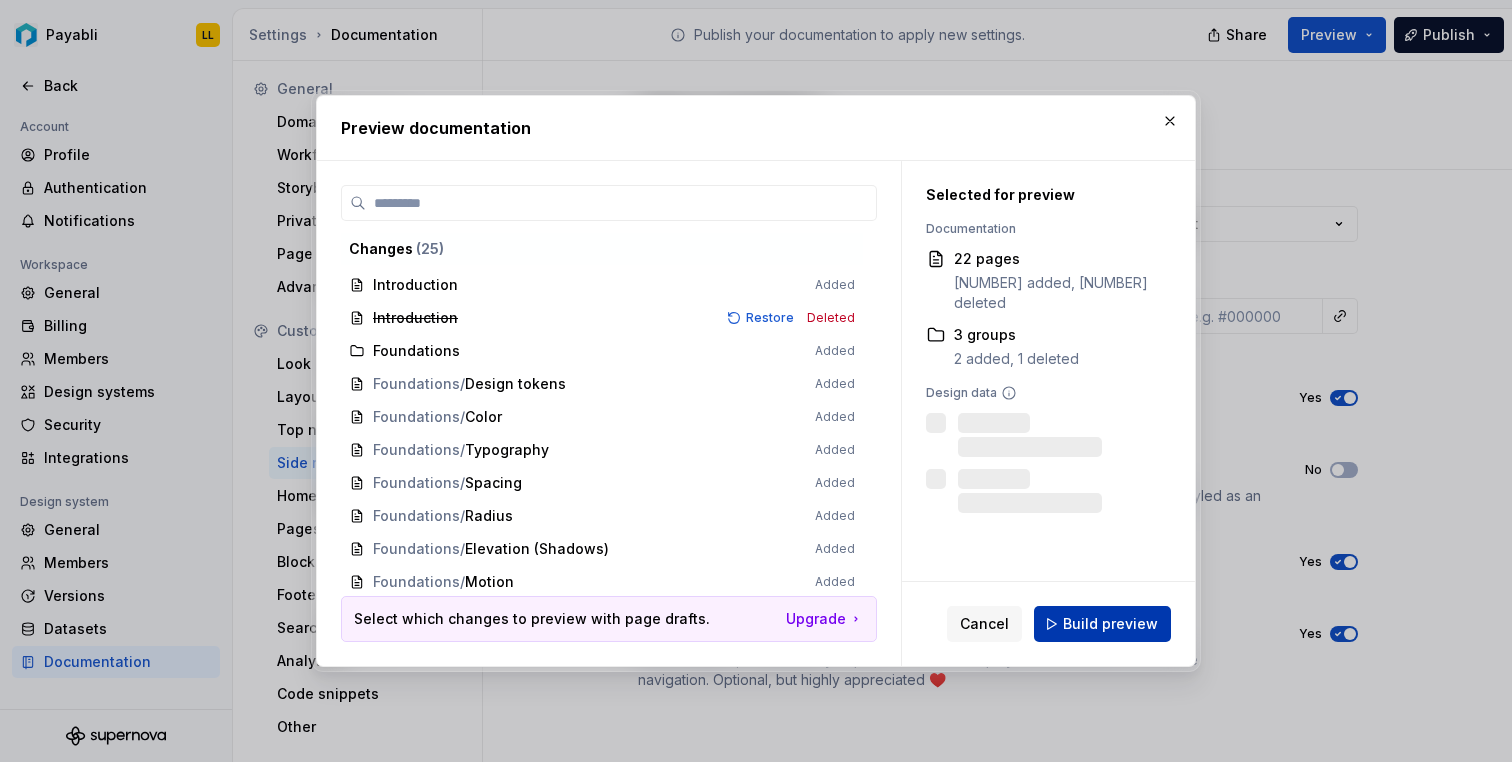 click on "Build preview" at bounding box center (1110, 624) 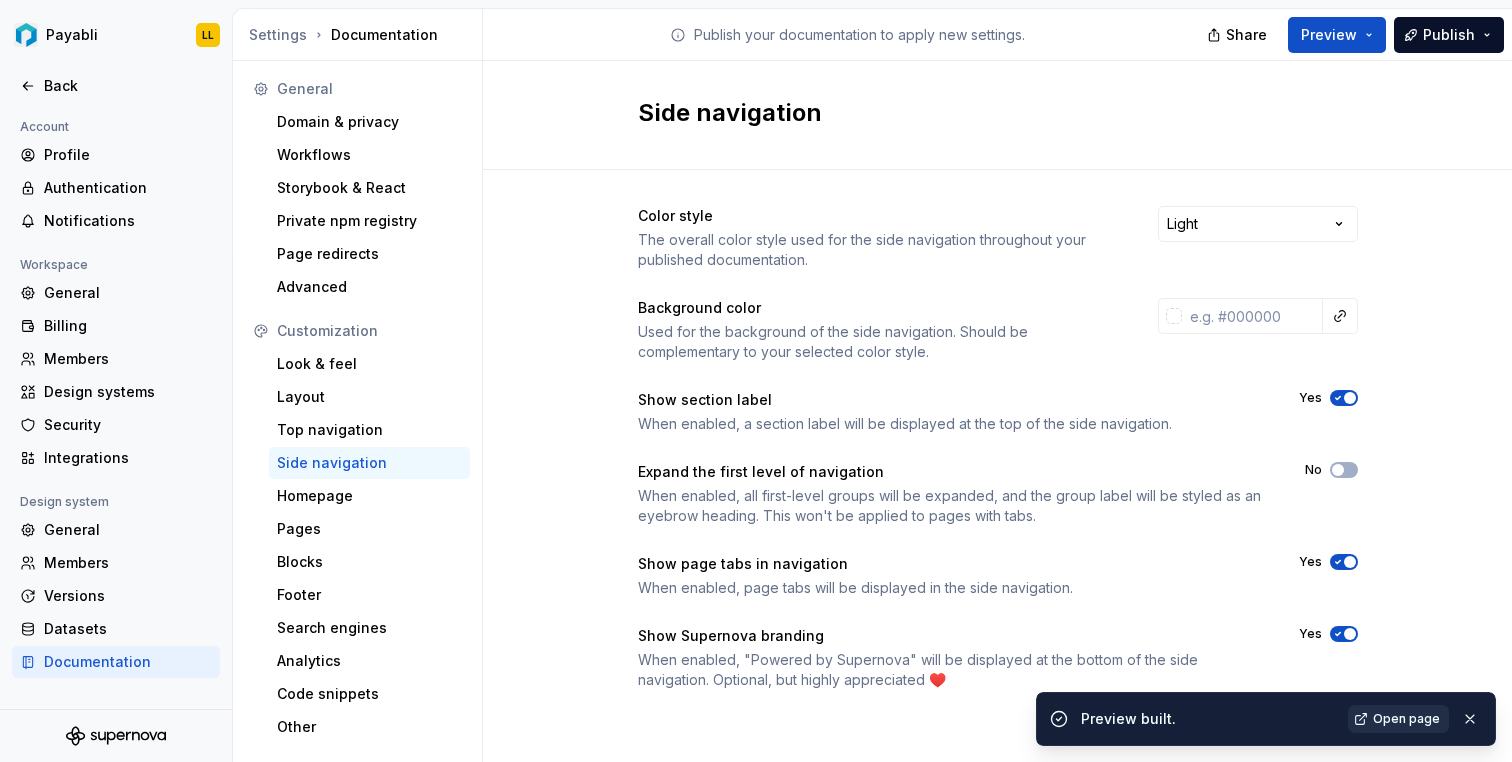 click on "Open page" at bounding box center [1406, 719] 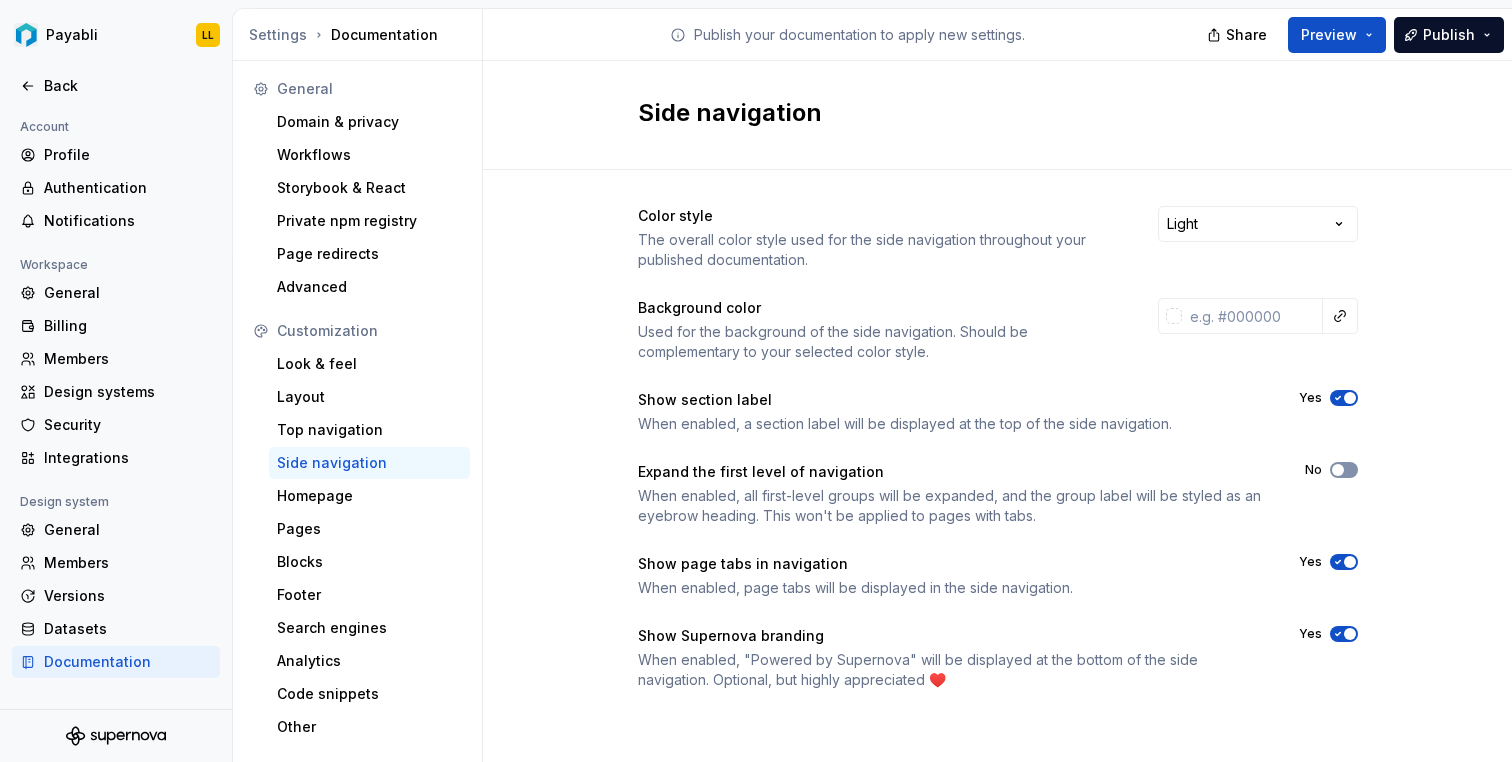 click on "No" at bounding box center [1344, 470] 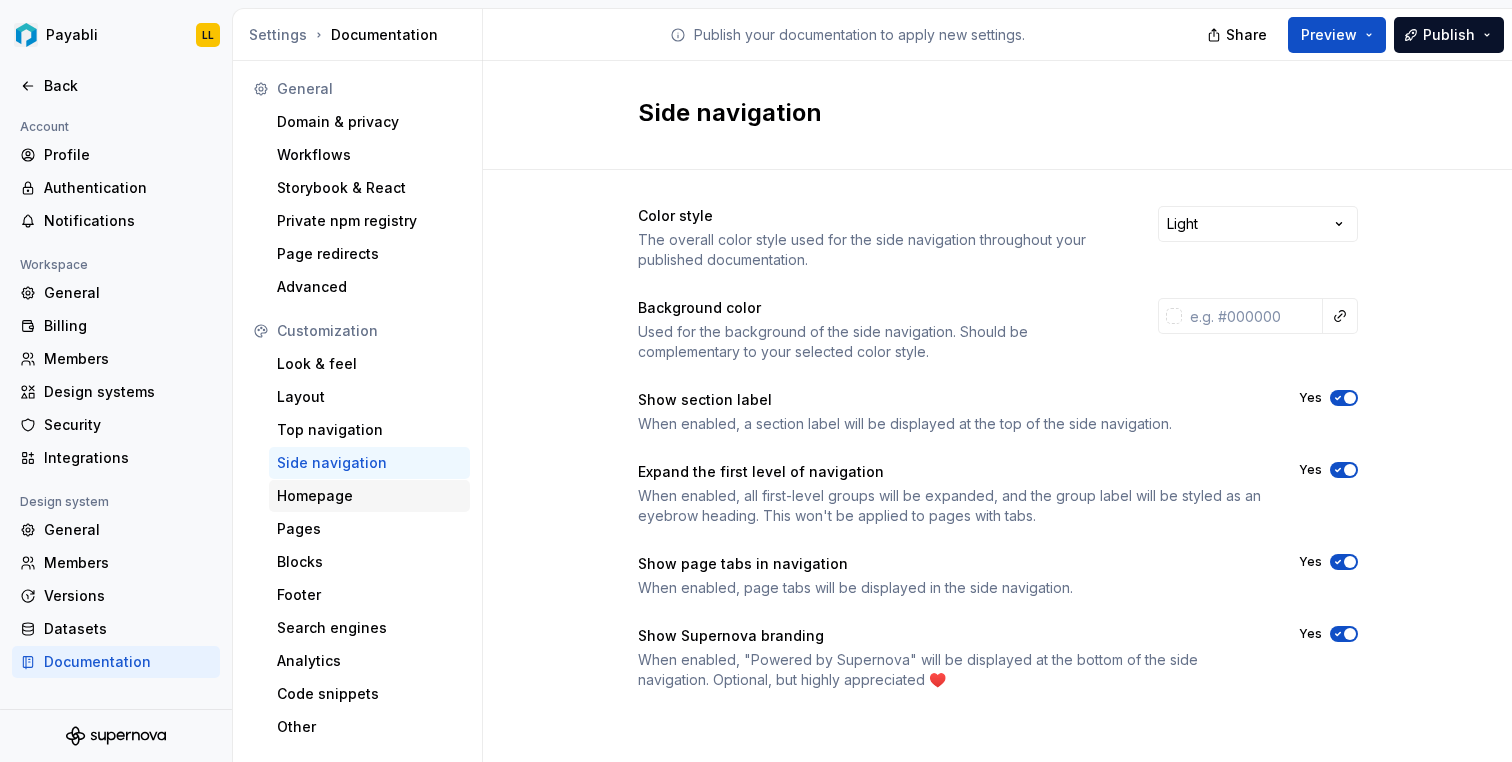 click on "Homepage" at bounding box center [369, 496] 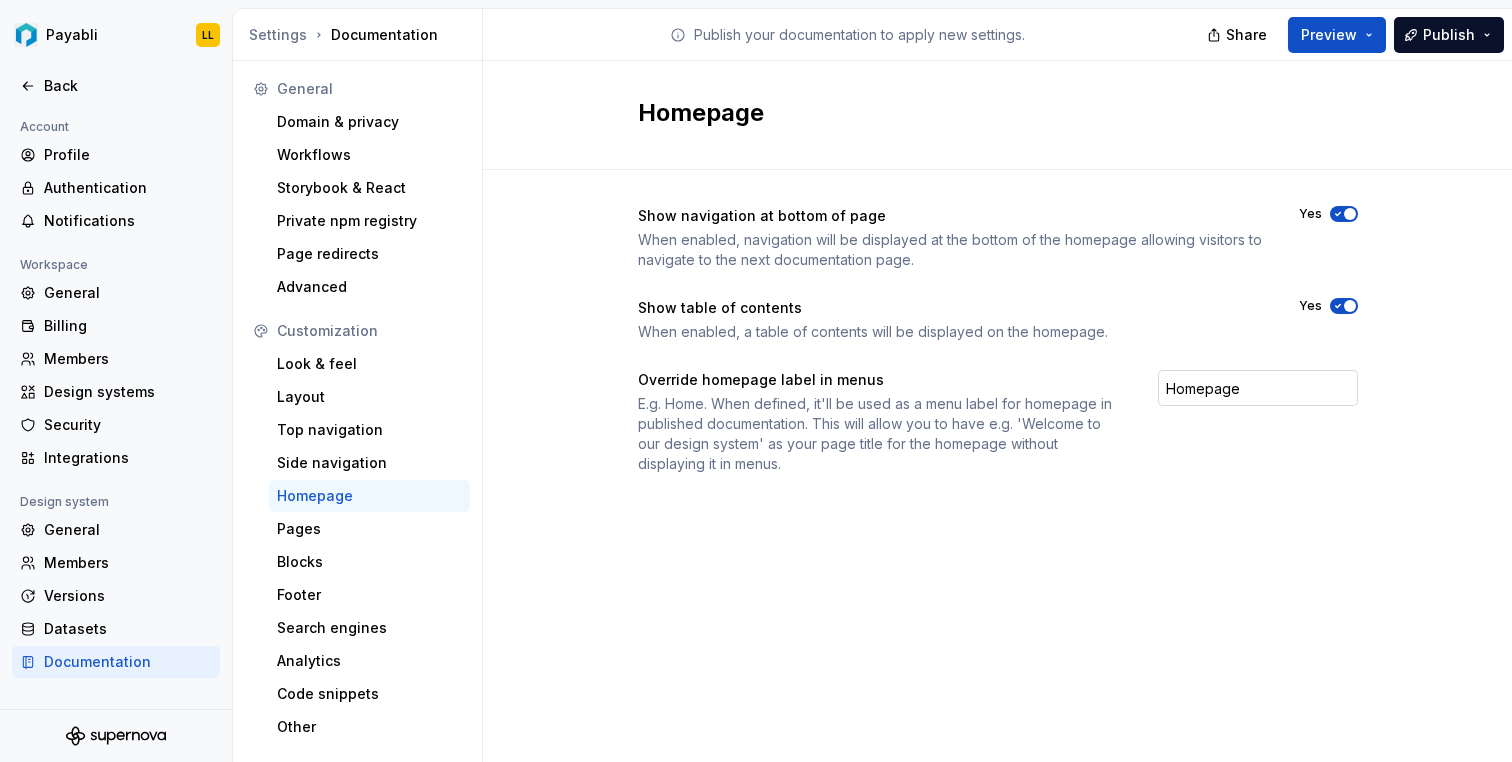 click on "Homepage" at bounding box center [1258, 388] 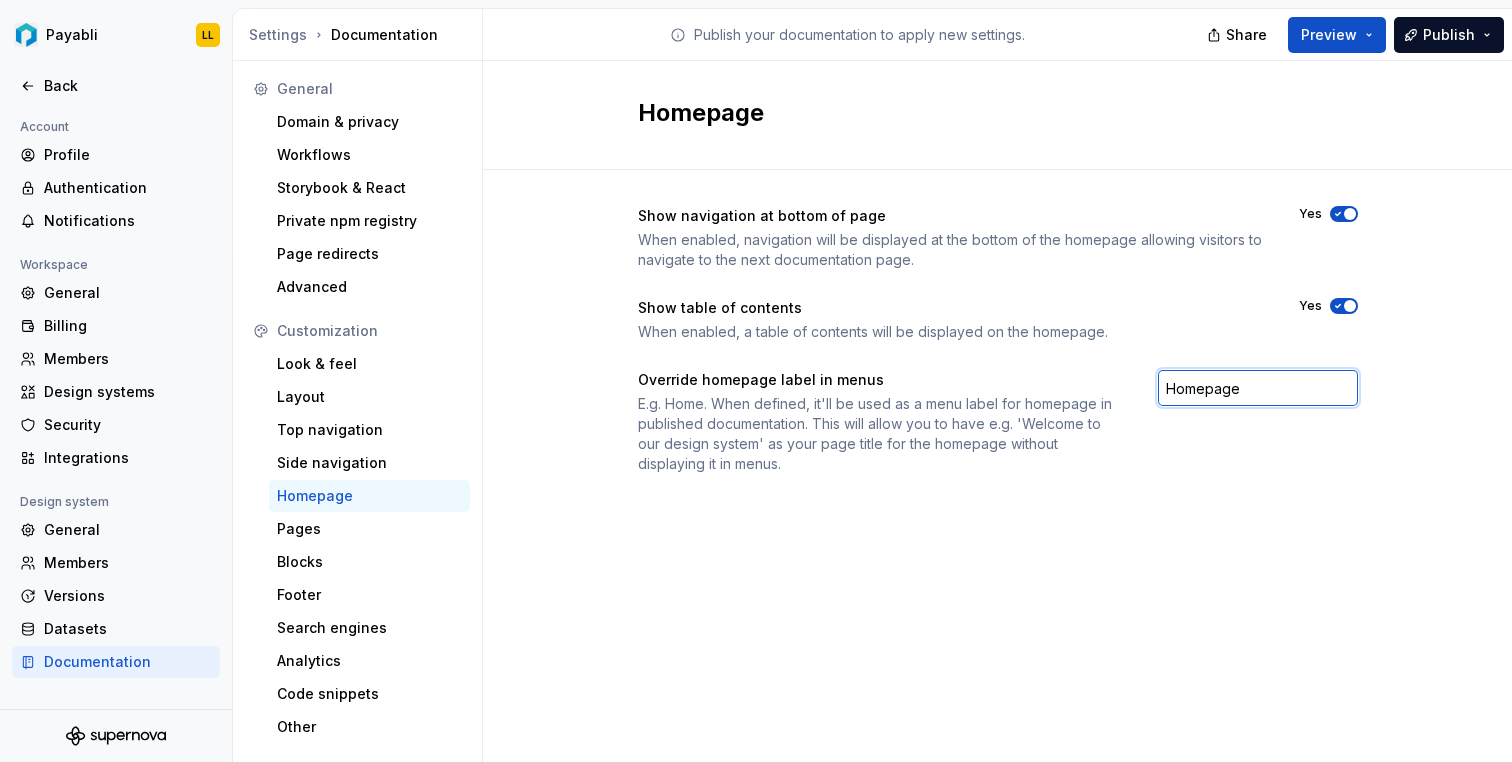 drag, startPoint x: 1241, startPoint y: 393, endPoint x: 1126, endPoint y: 393, distance: 115 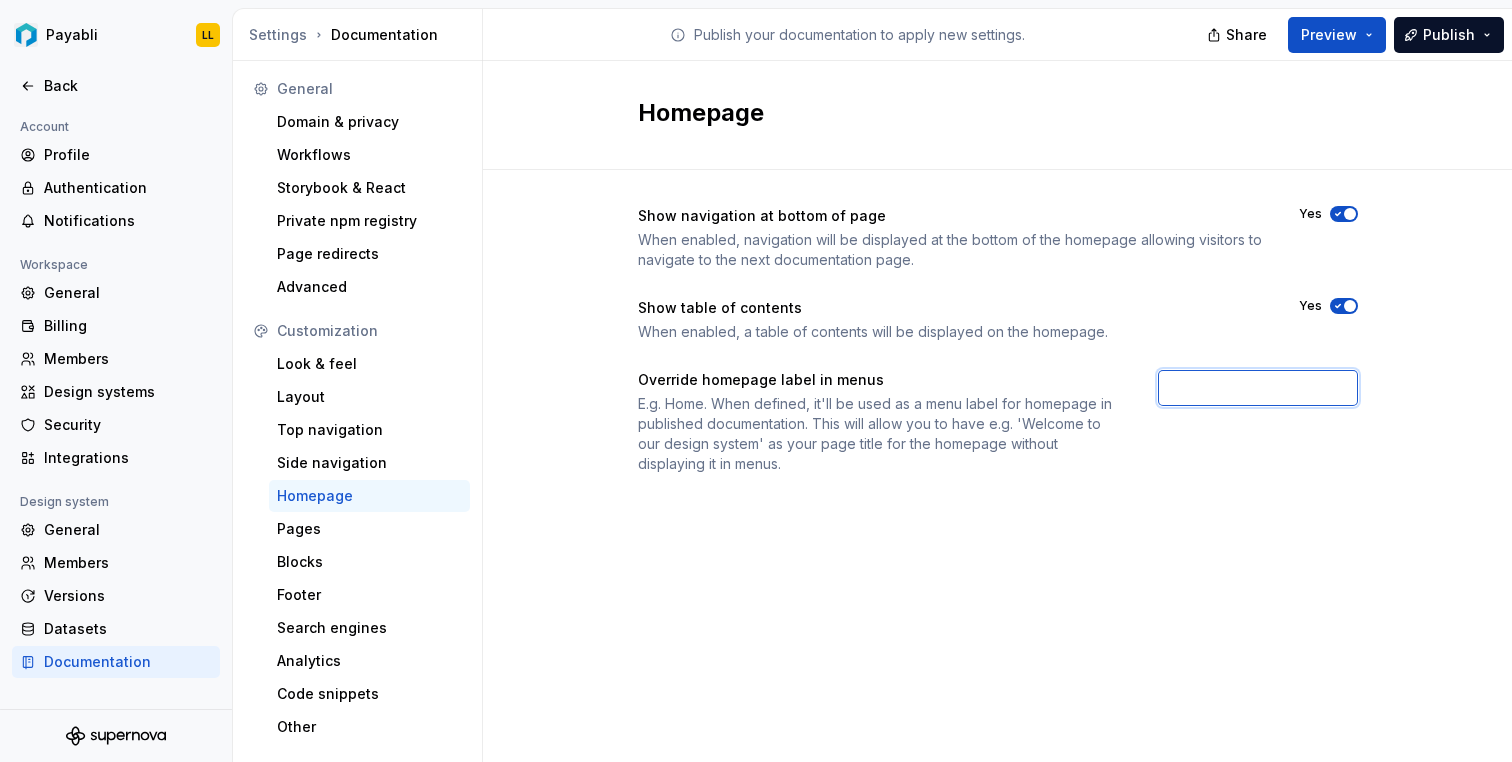 type 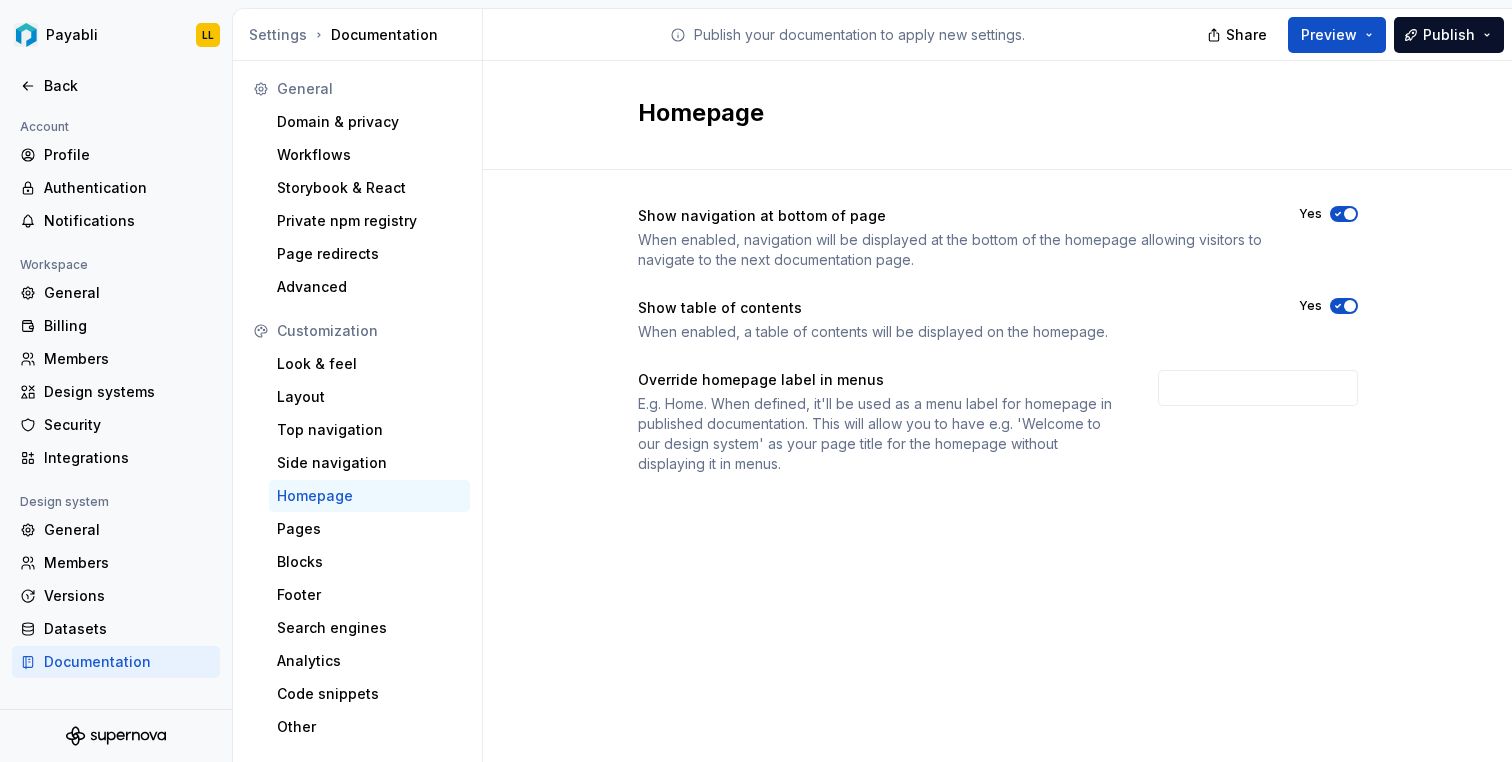 click on "Show navigation at bottom of page When enabled, navigation will be displayed at the bottom of the homepage allowing visitors to navigate to the next documentation page. Yes Show table of contents When enabled, a table of contents will be displayed on the homepage. Yes Override homepage label in menus E.g. Home. When defined, it'll be used as a menu label for homepage in published documentation. This will allow you to have e.g. 'Welcome to our design system' as your page title for the homepage without displaying it in menus." at bounding box center (998, 360) 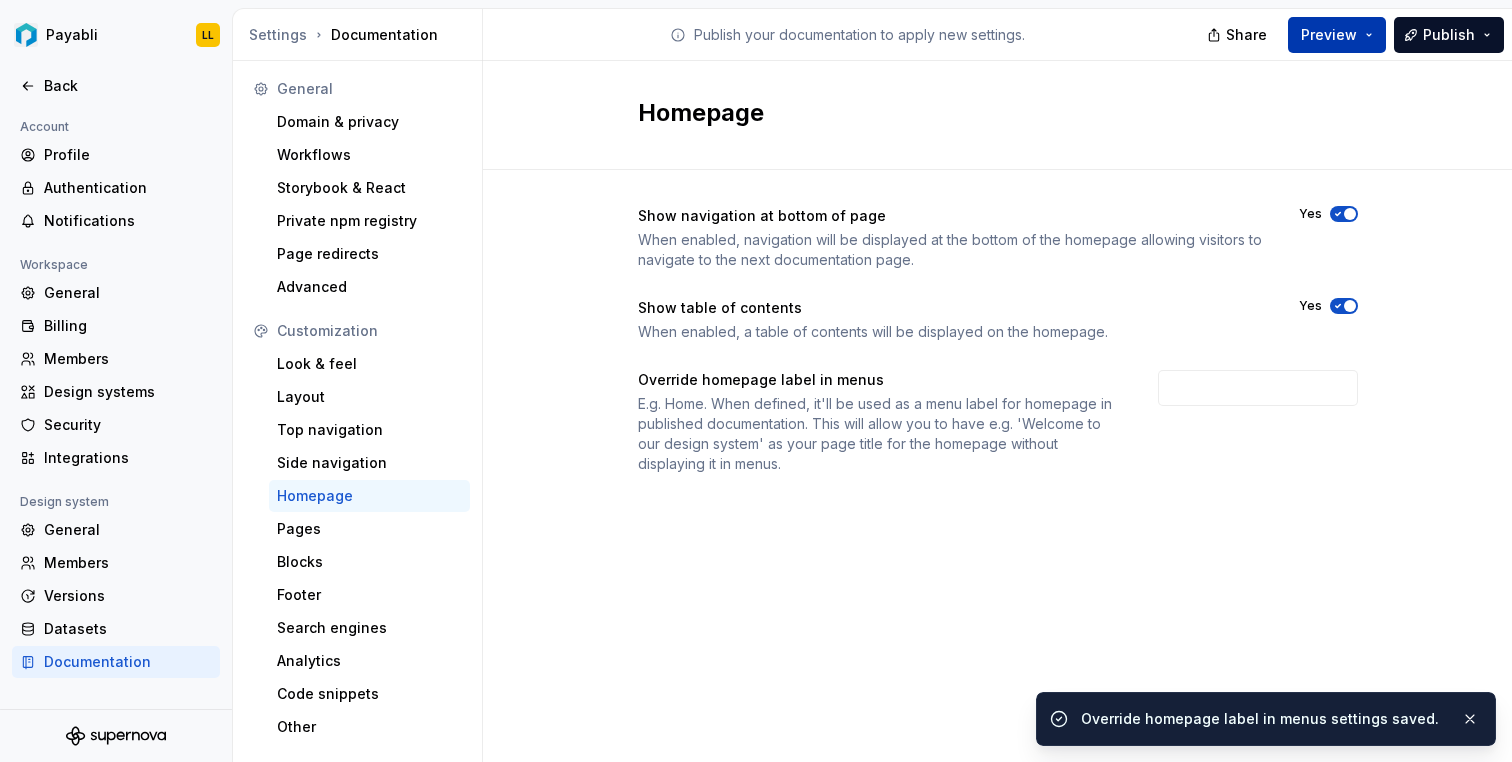 click on "Preview" at bounding box center [1329, 35] 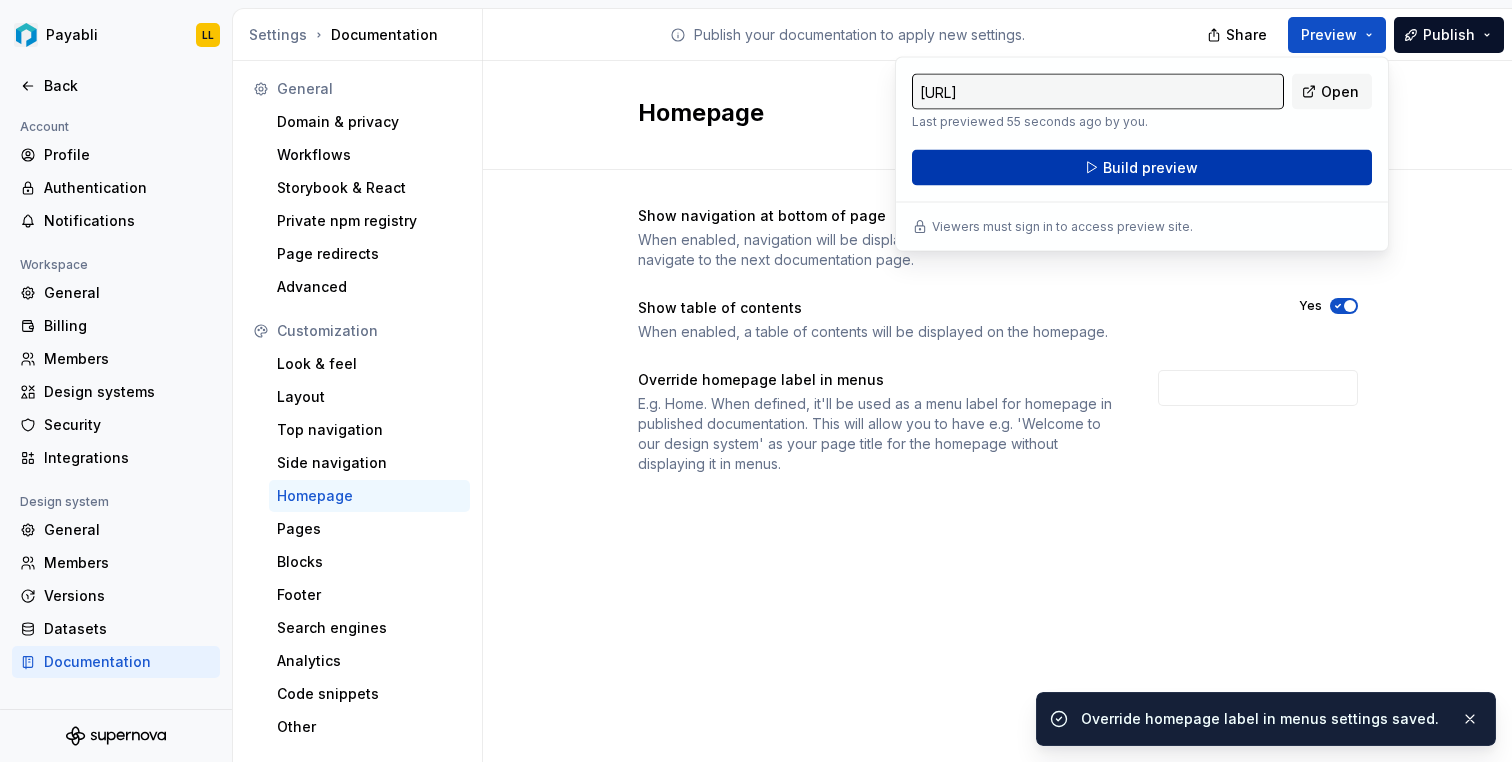 click on "Build preview" at bounding box center (1150, 168) 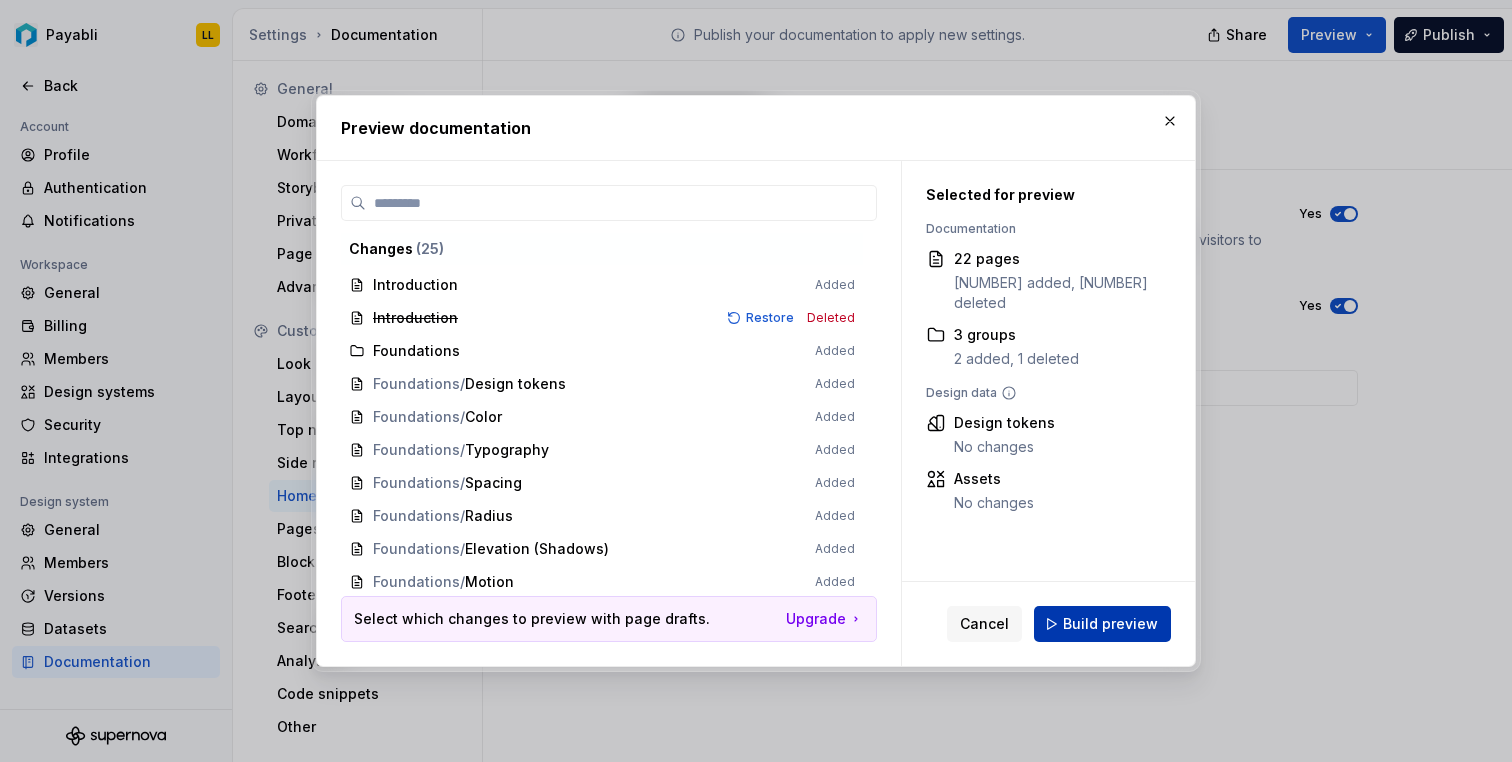 click on "Build preview" at bounding box center [1110, 624] 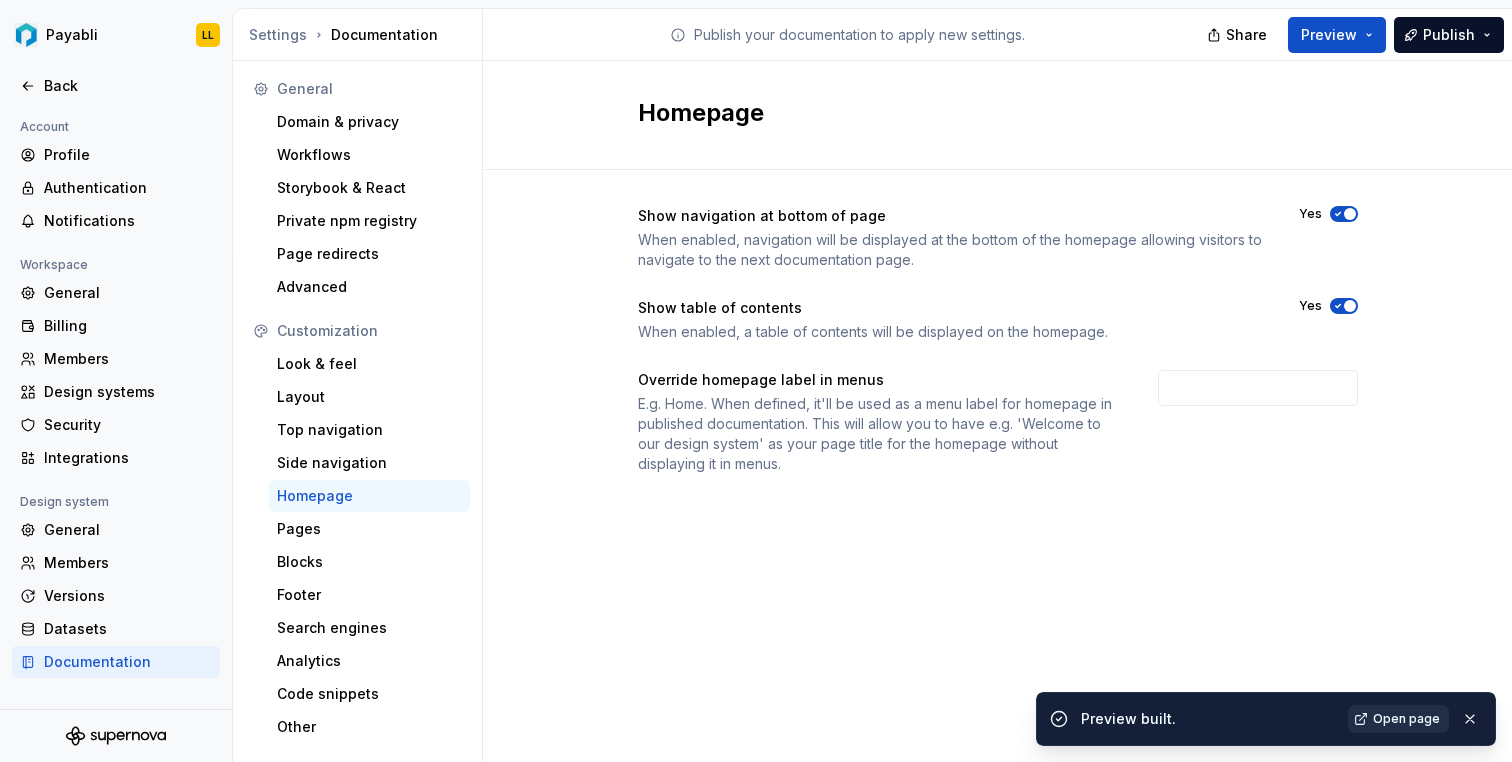 click on "Open page" at bounding box center (1398, 719) 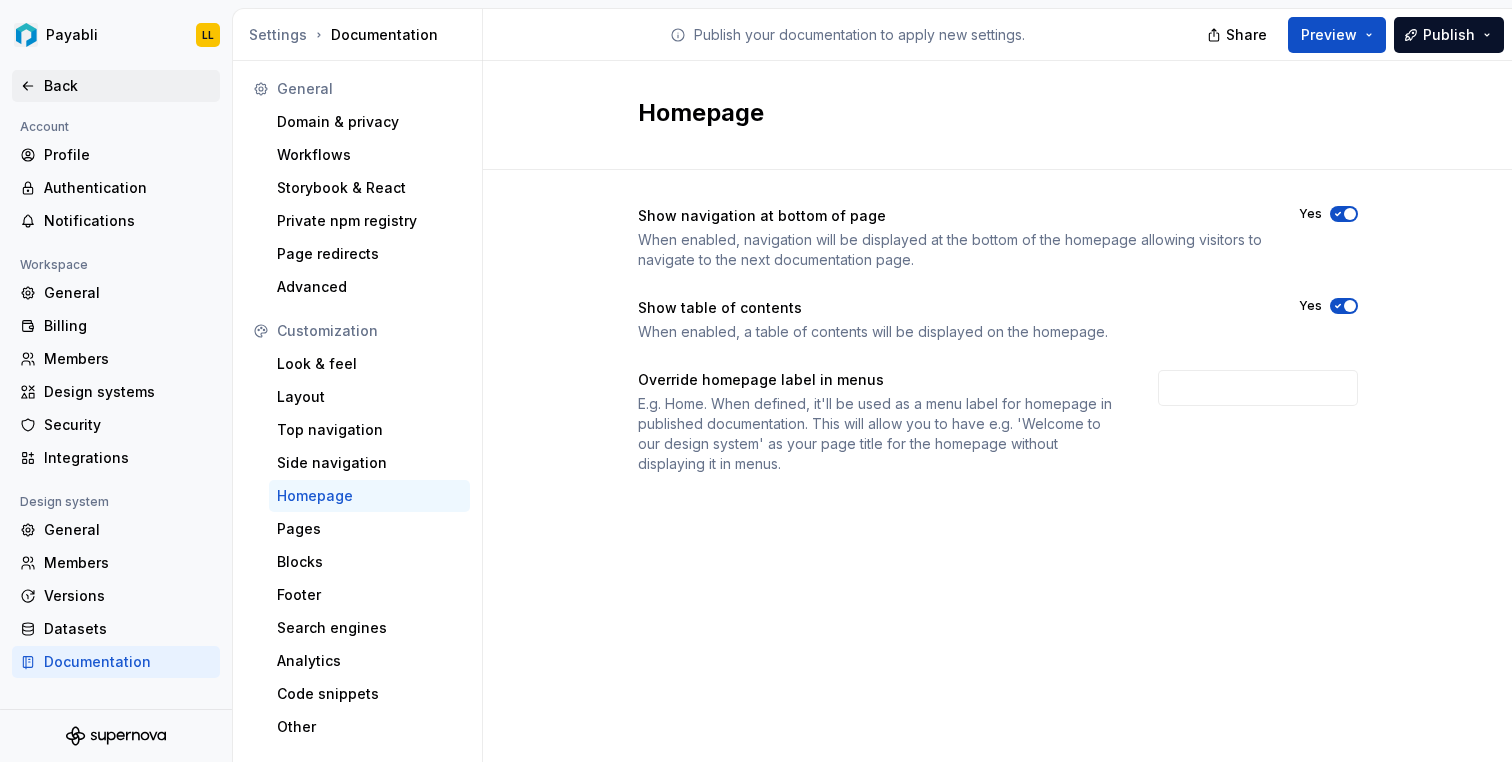click on "Back" at bounding box center [116, 86] 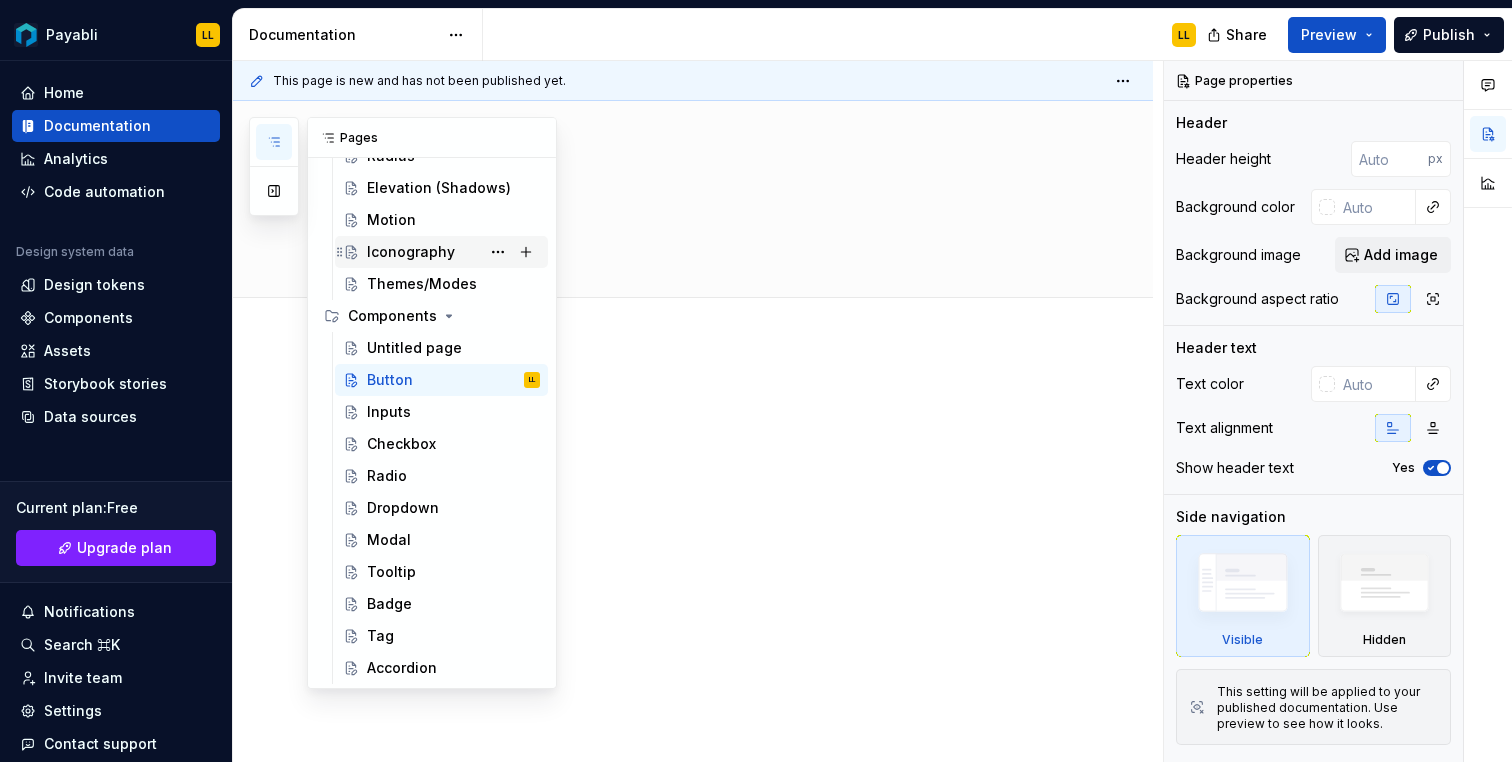 scroll, scrollTop: 0, scrollLeft: 0, axis: both 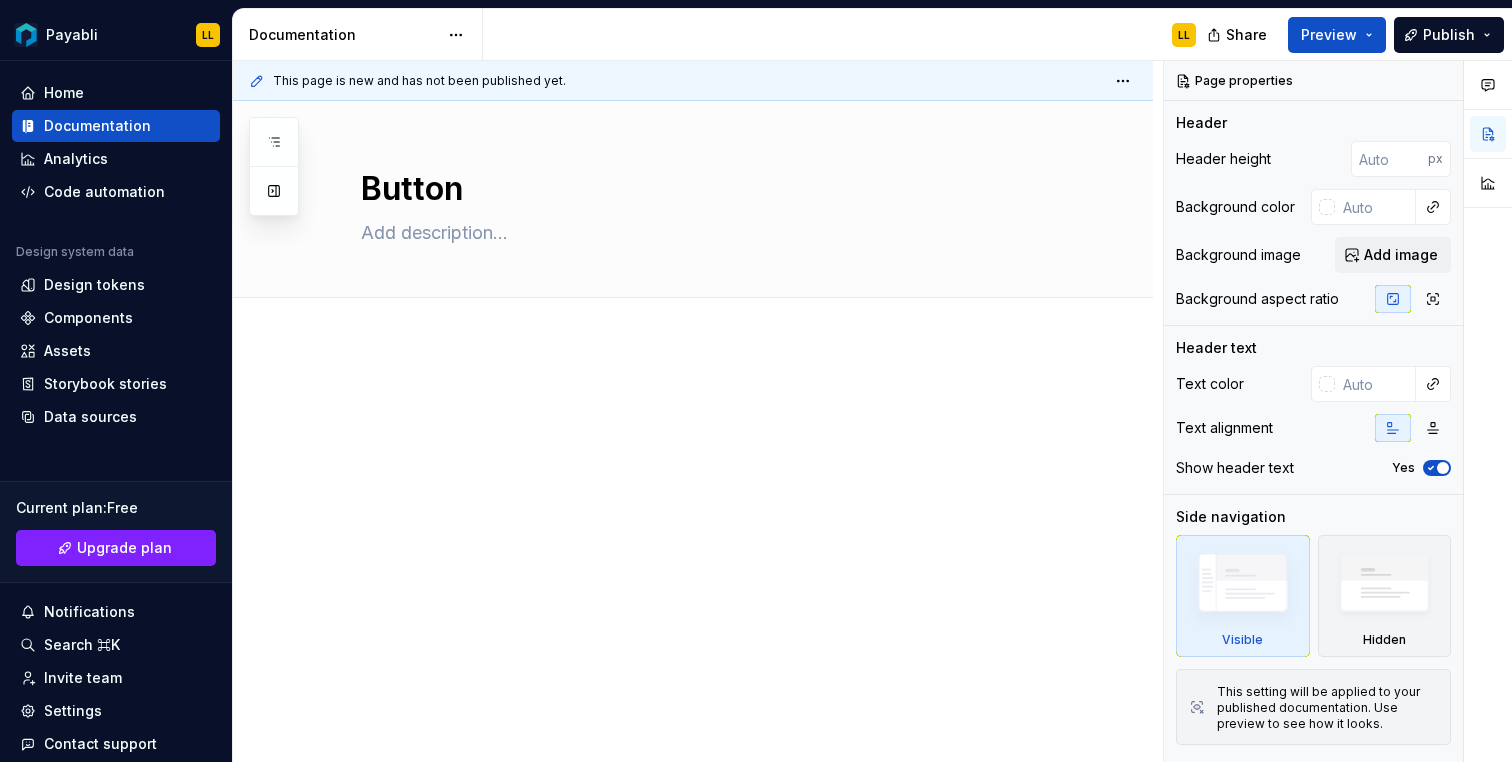 type on "*" 